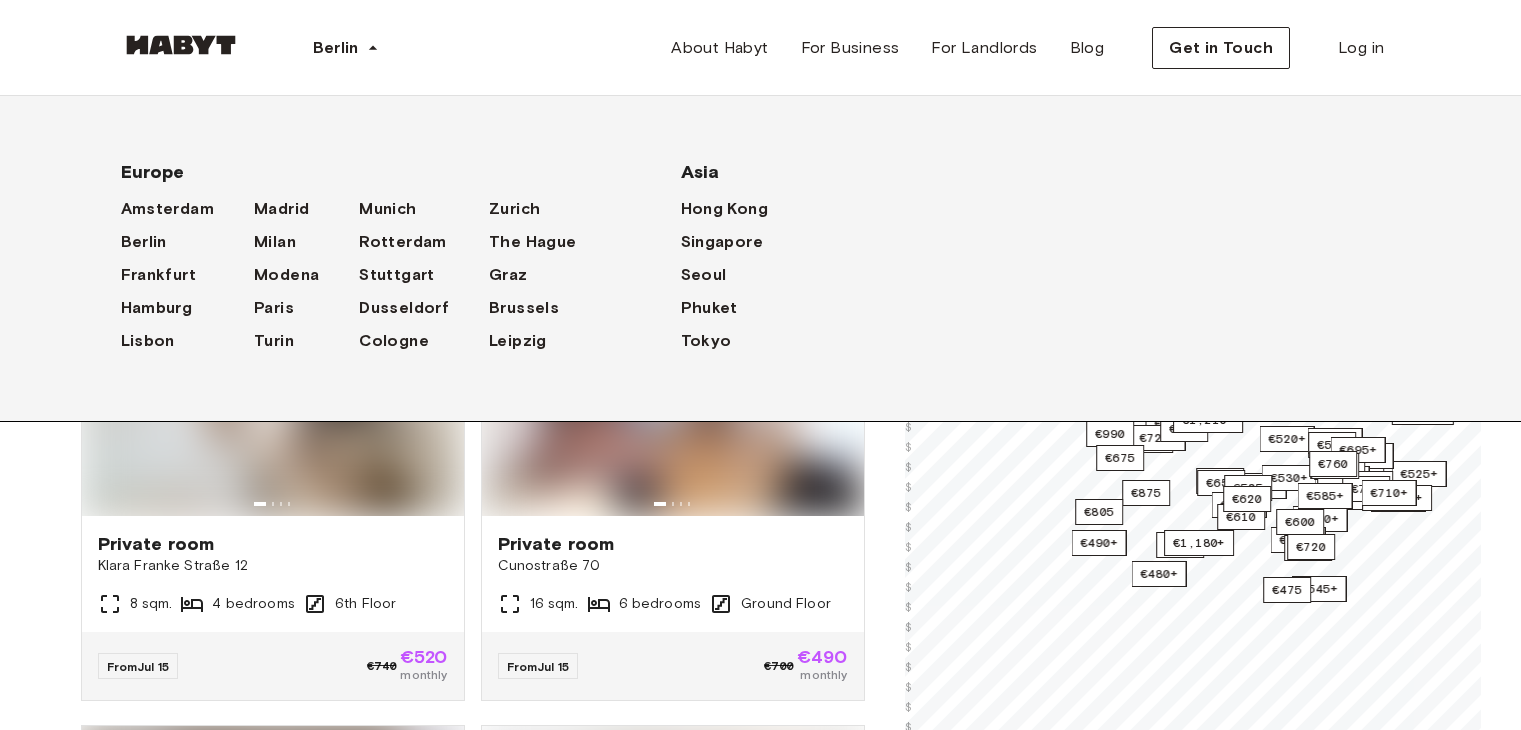 click on "**********" at bounding box center [760, 1343] 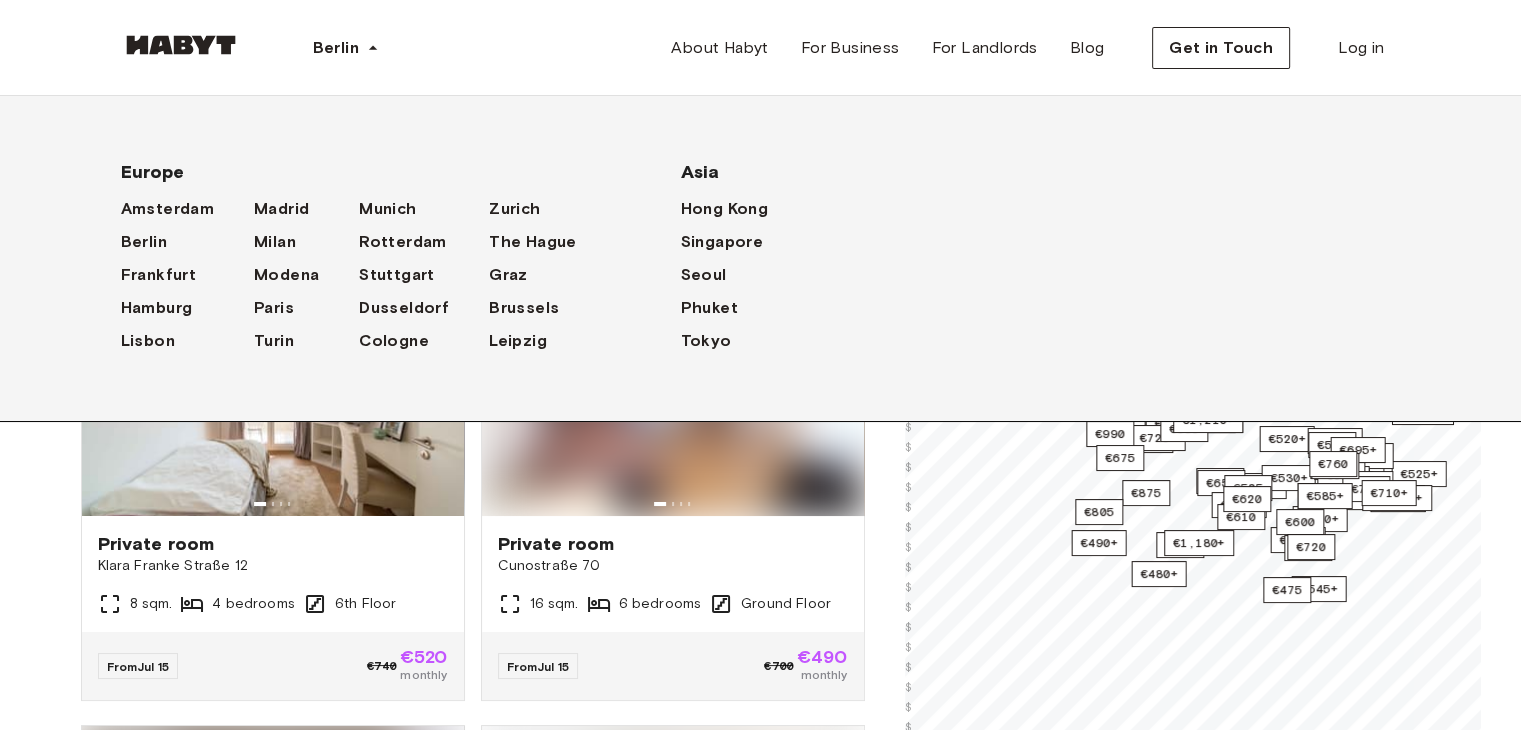 click on "**********" at bounding box center (760, 1343) 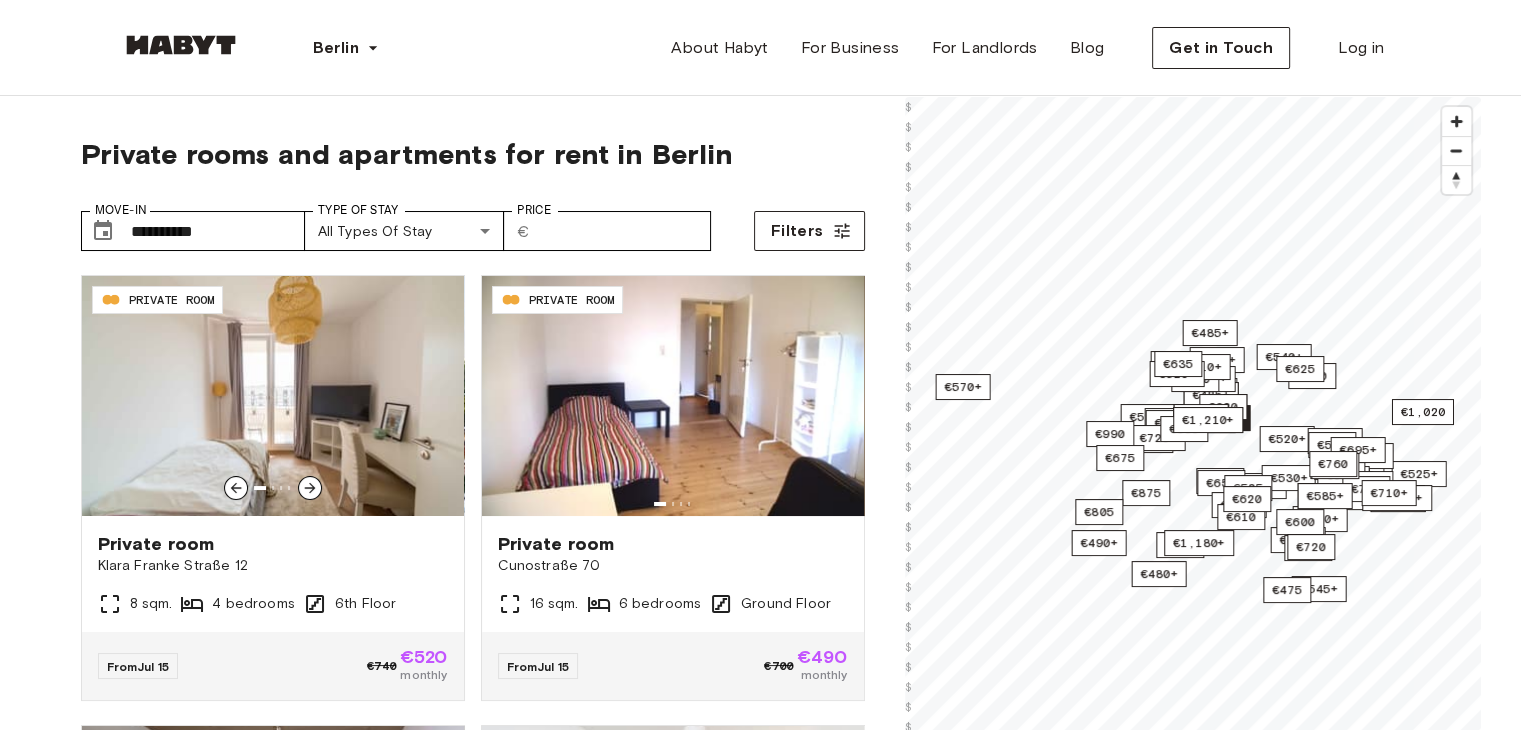 scroll, scrollTop: 0, scrollLeft: 0, axis: both 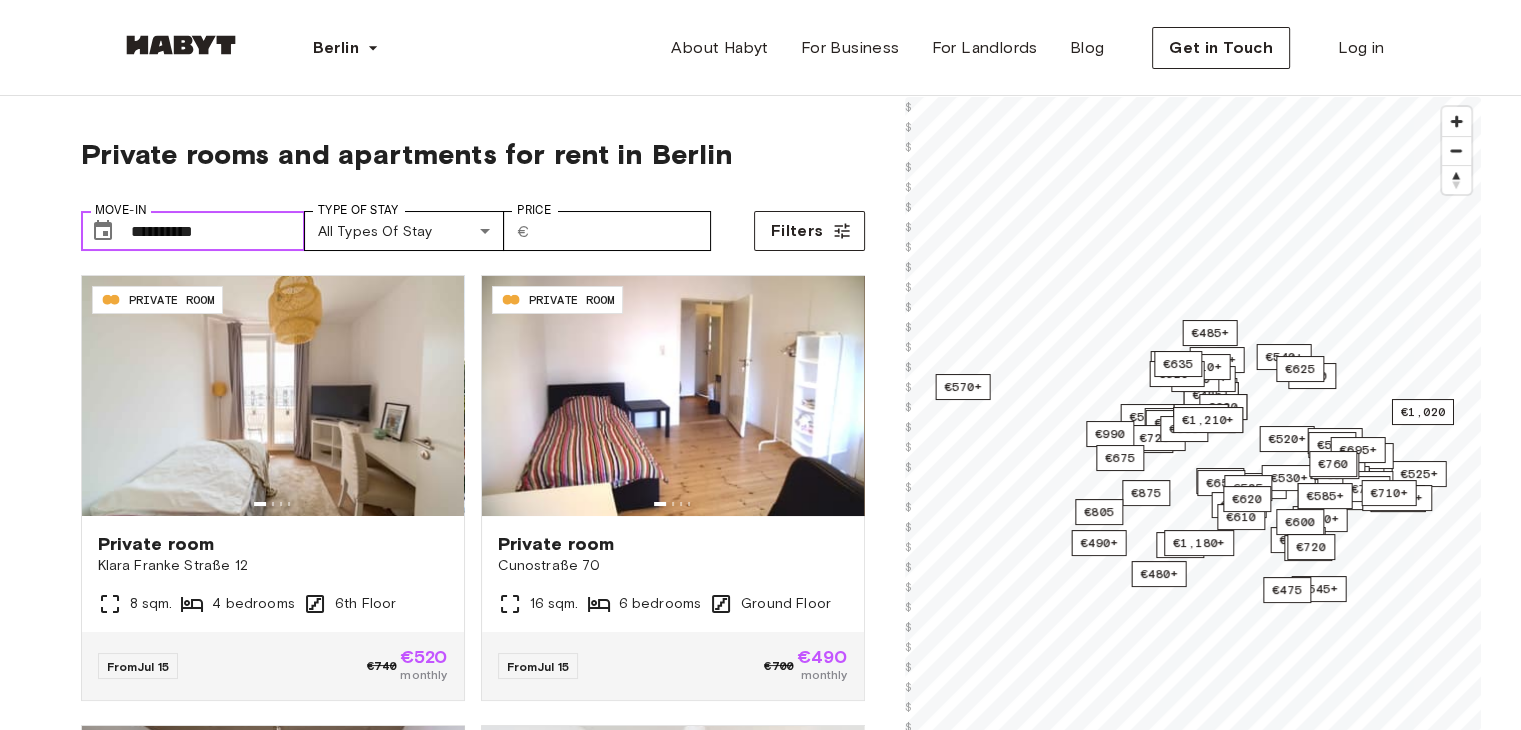 click 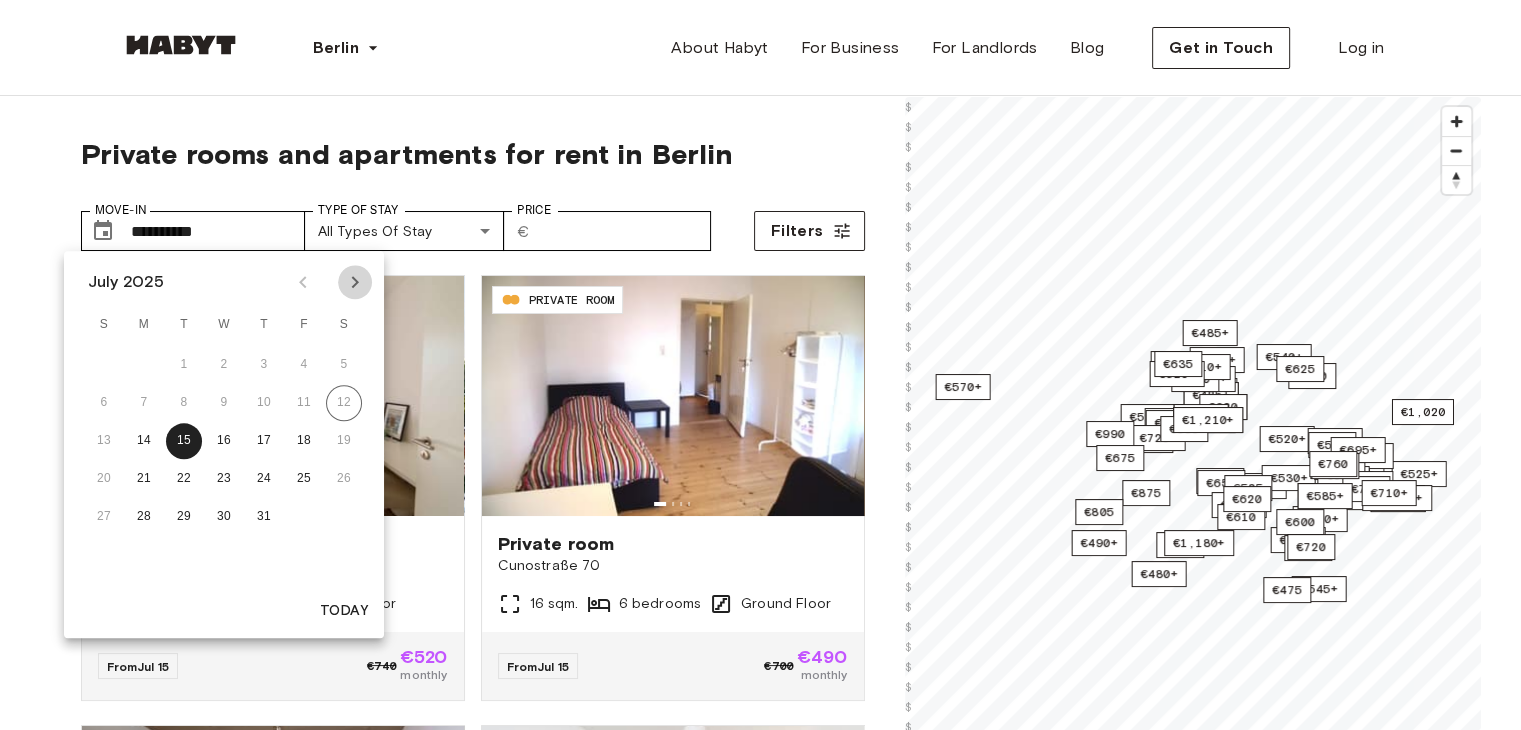 click 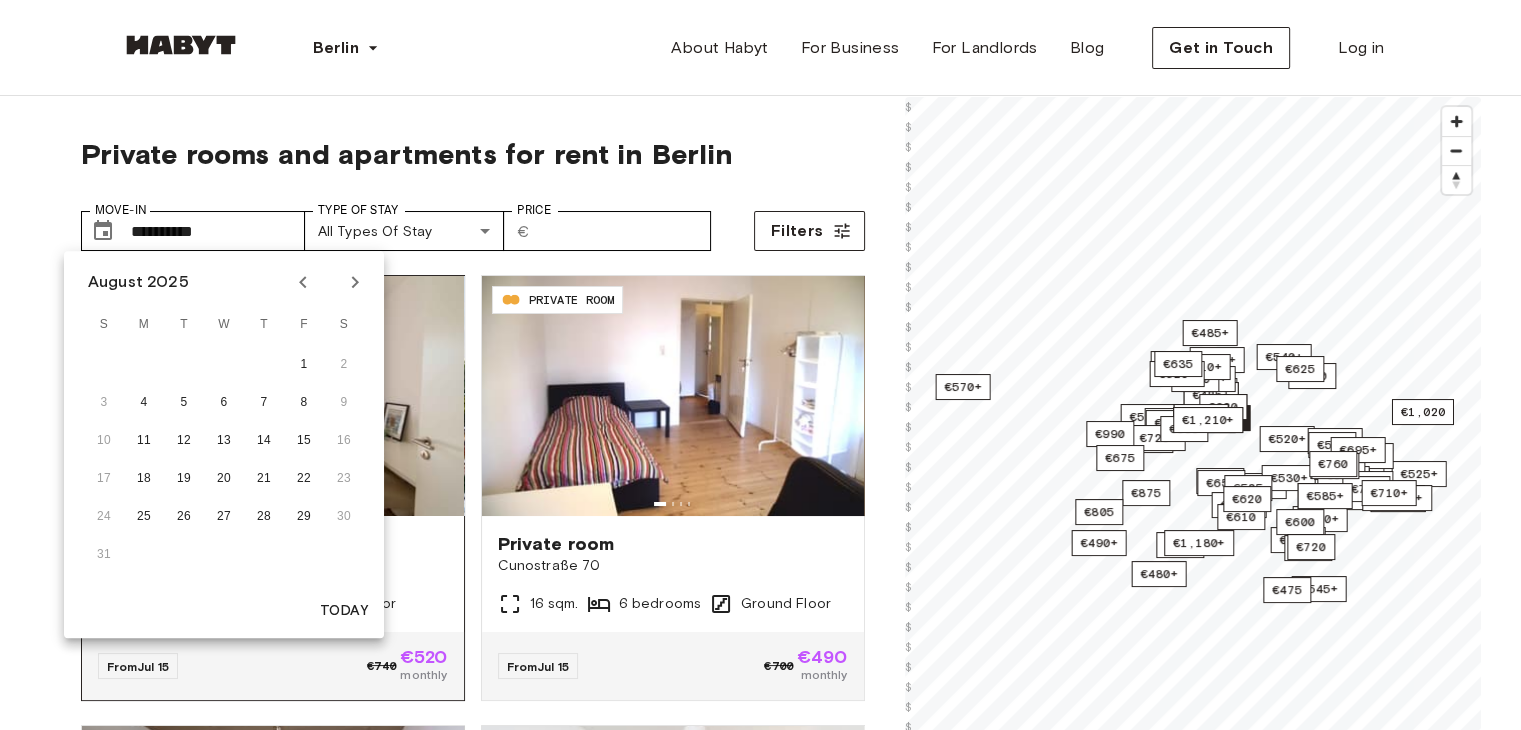 click at bounding box center [273, 396] 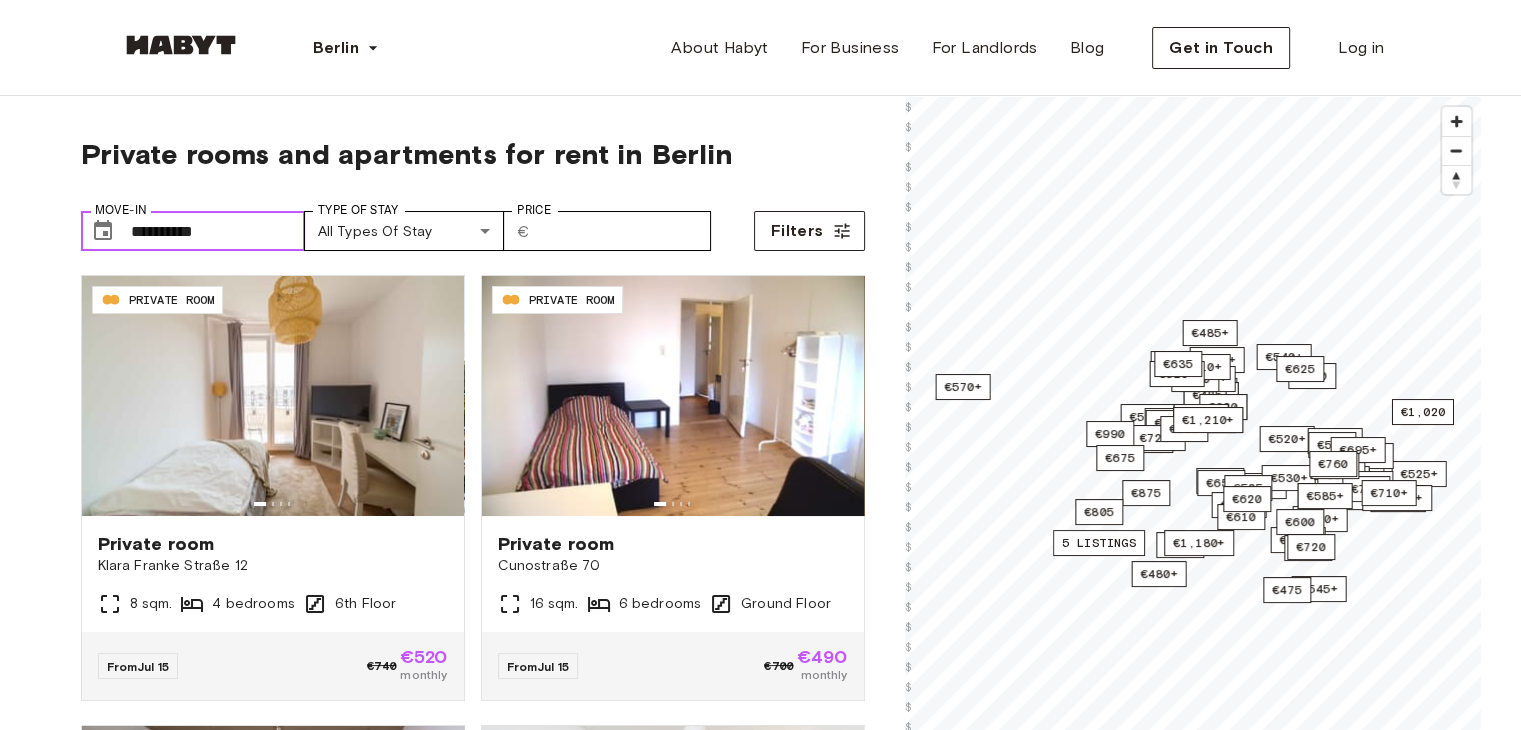 click on "**********" at bounding box center (193, 231) 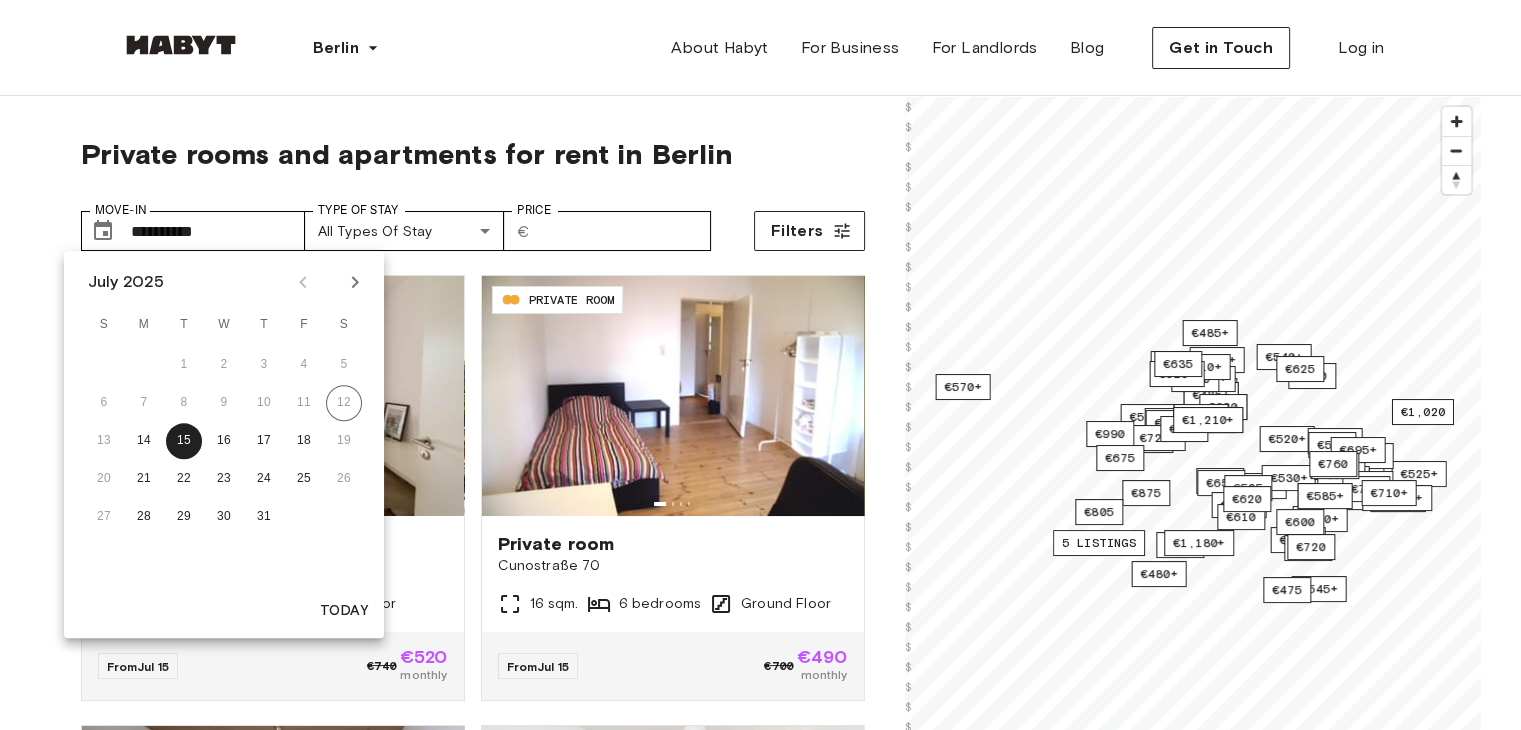 drag, startPoint x: 353, startPoint y: 269, endPoint x: 347, endPoint y: 285, distance: 17.088007 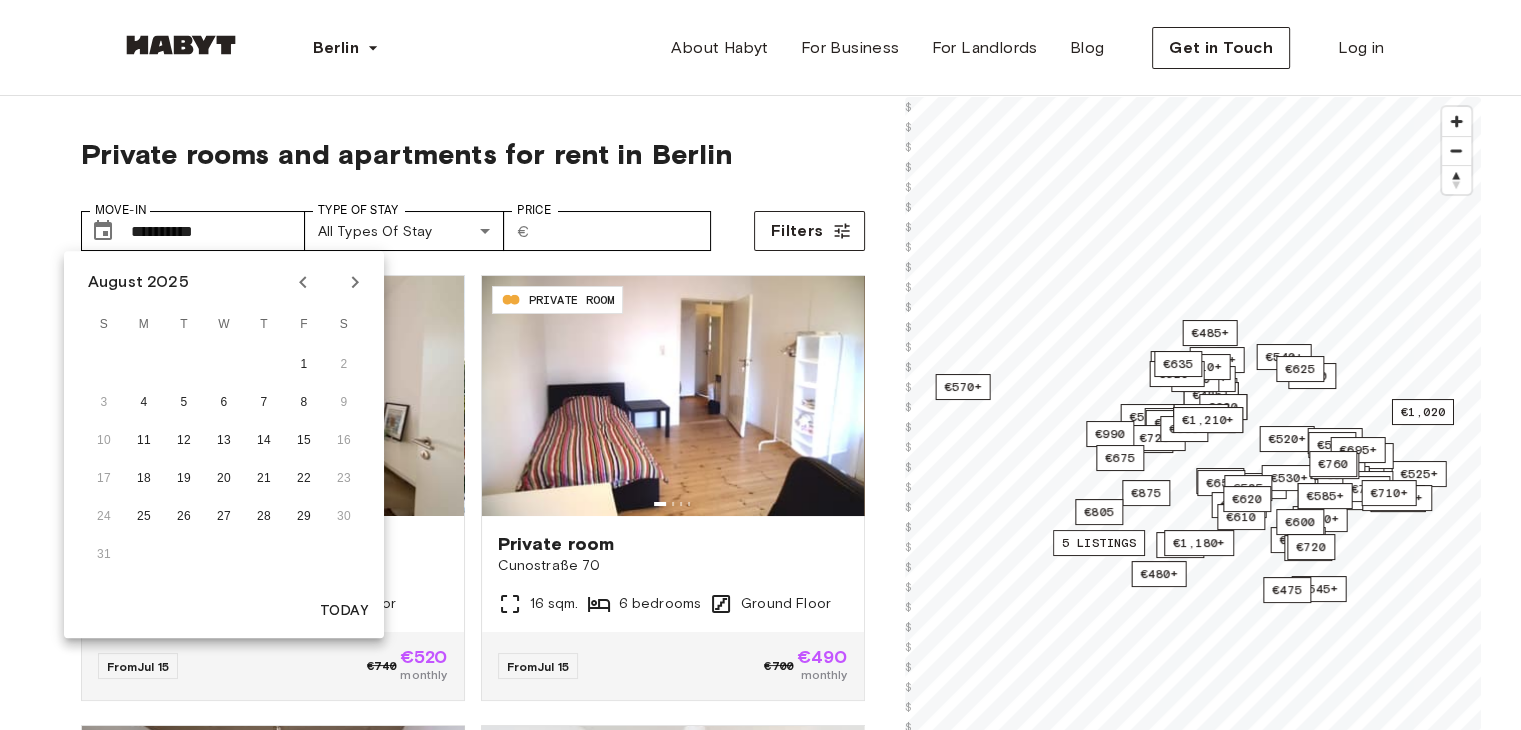 click 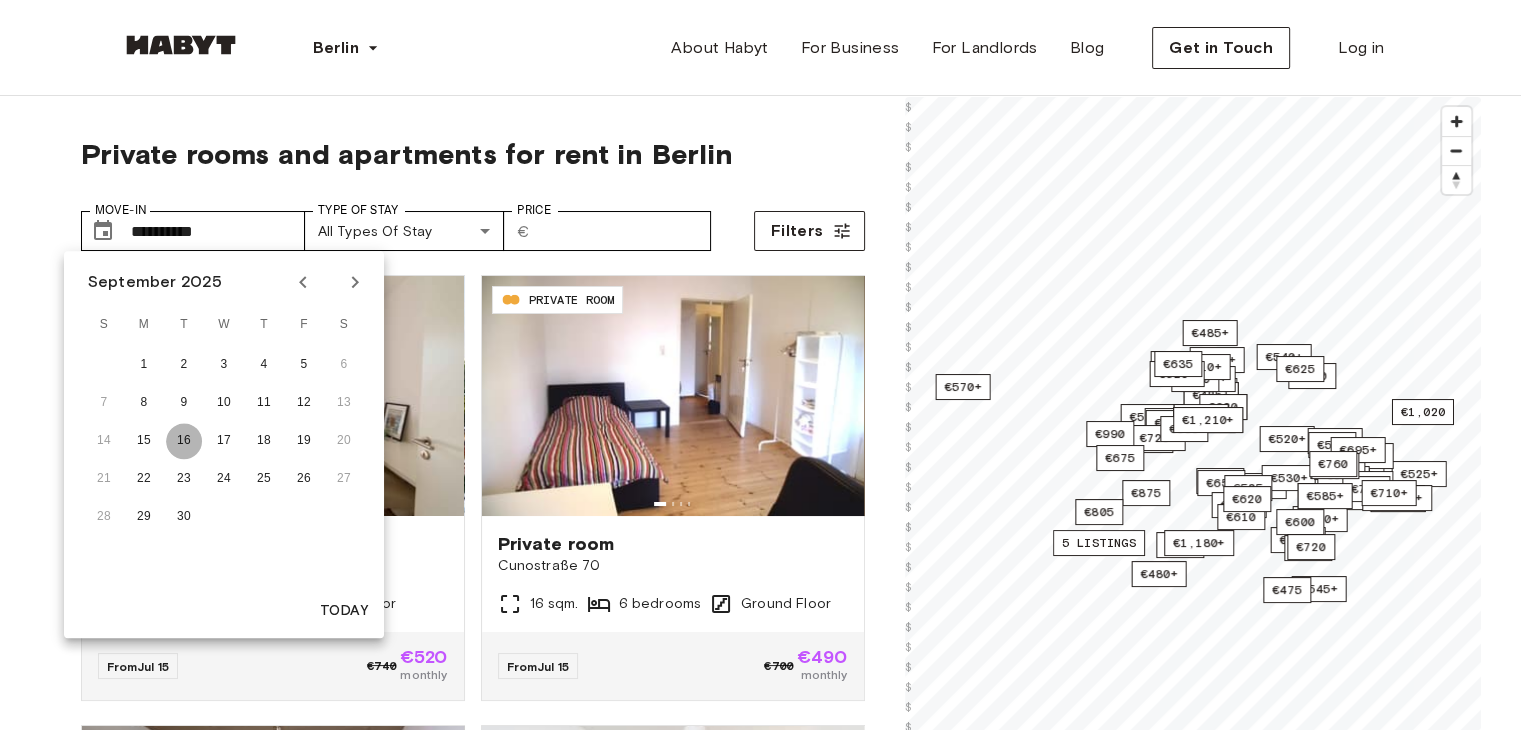 click on "16" at bounding box center (184, 441) 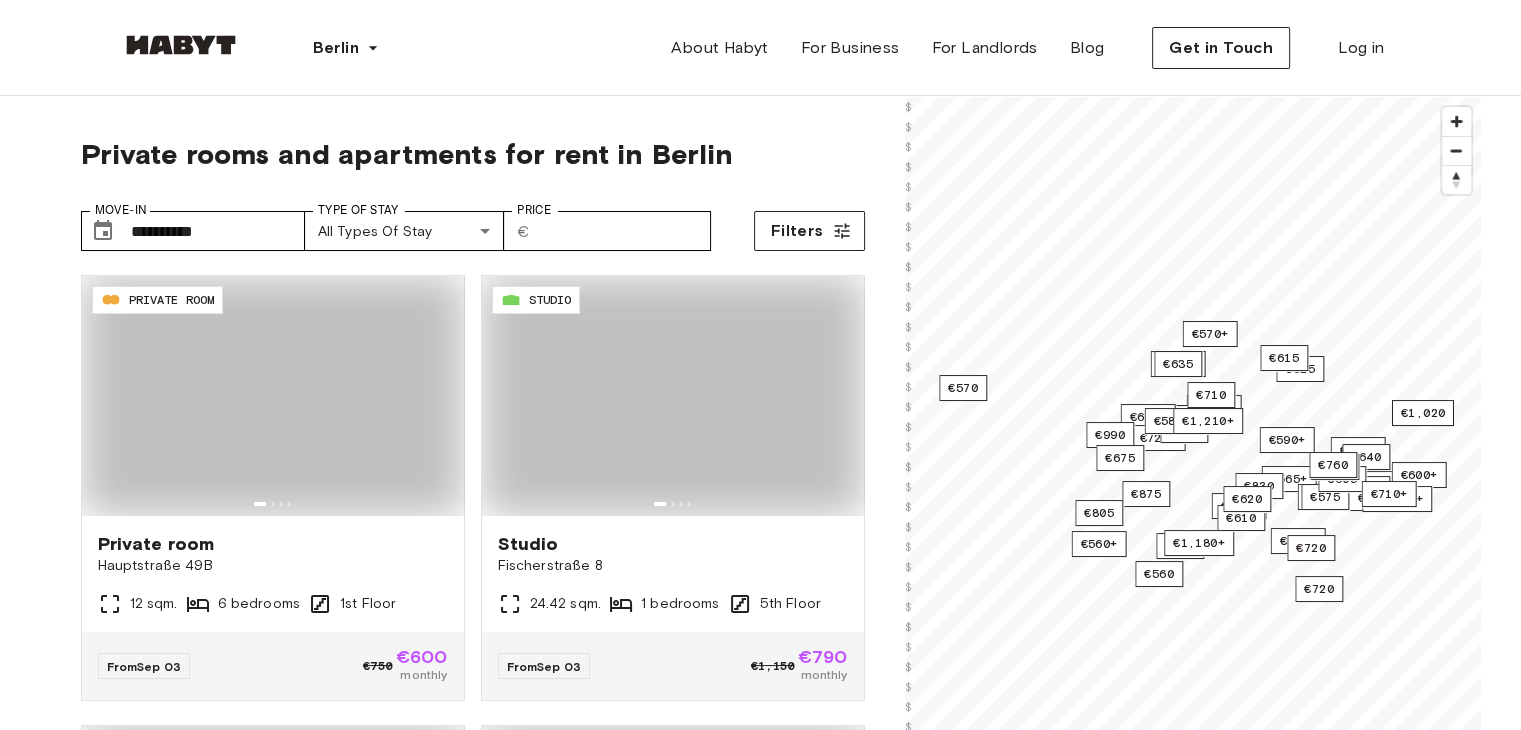 type on "**********" 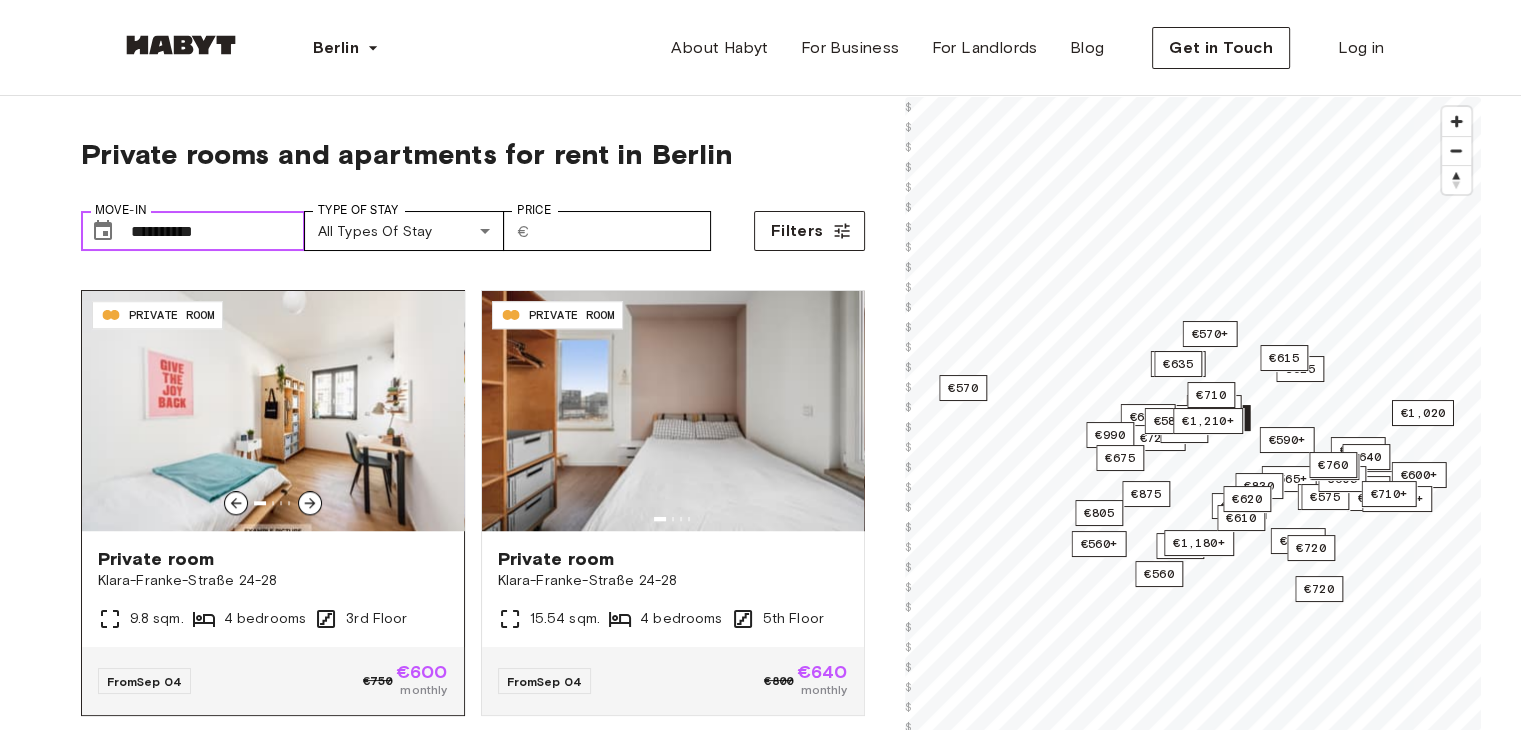 scroll, scrollTop: 1900, scrollLeft: 0, axis: vertical 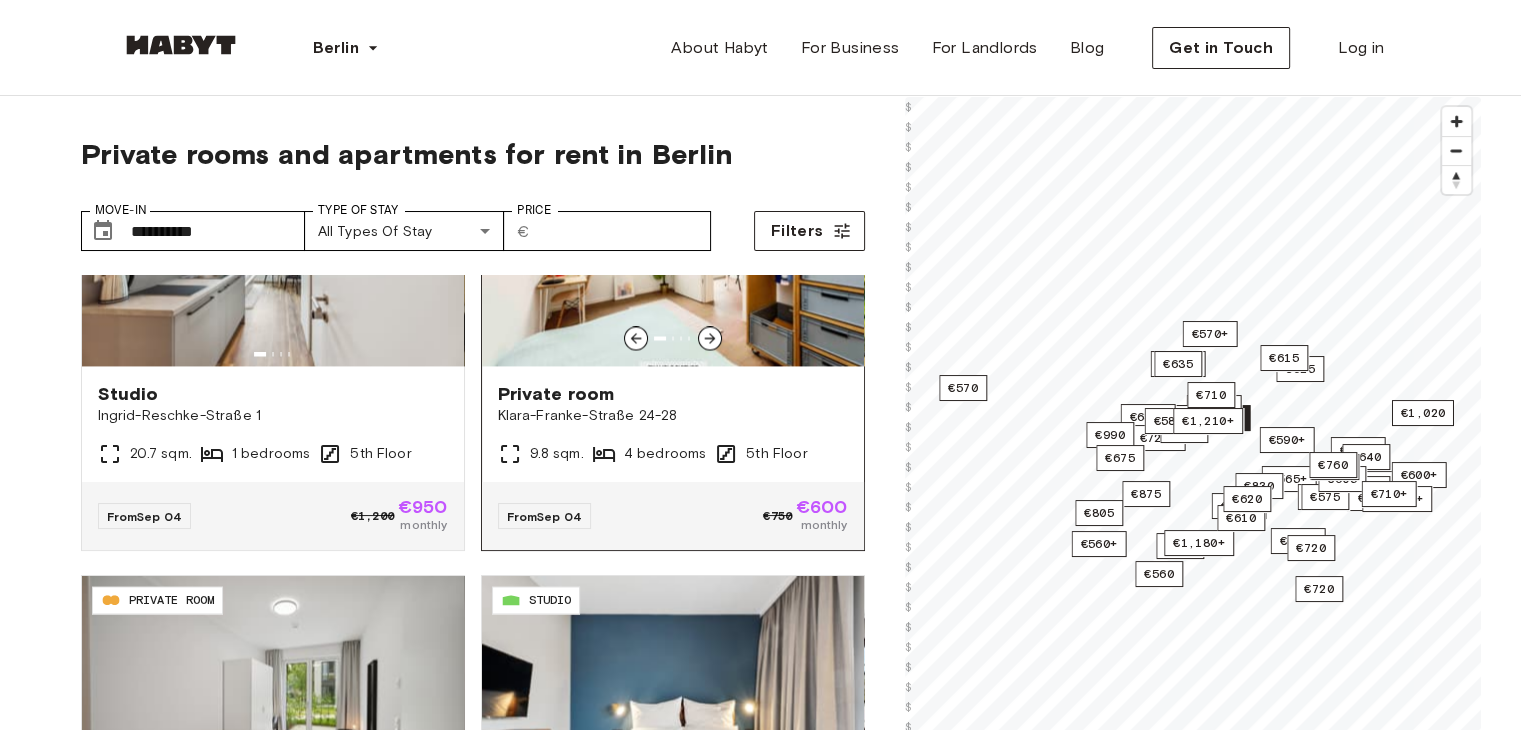 click on "Private room" at bounding box center (673, 394) 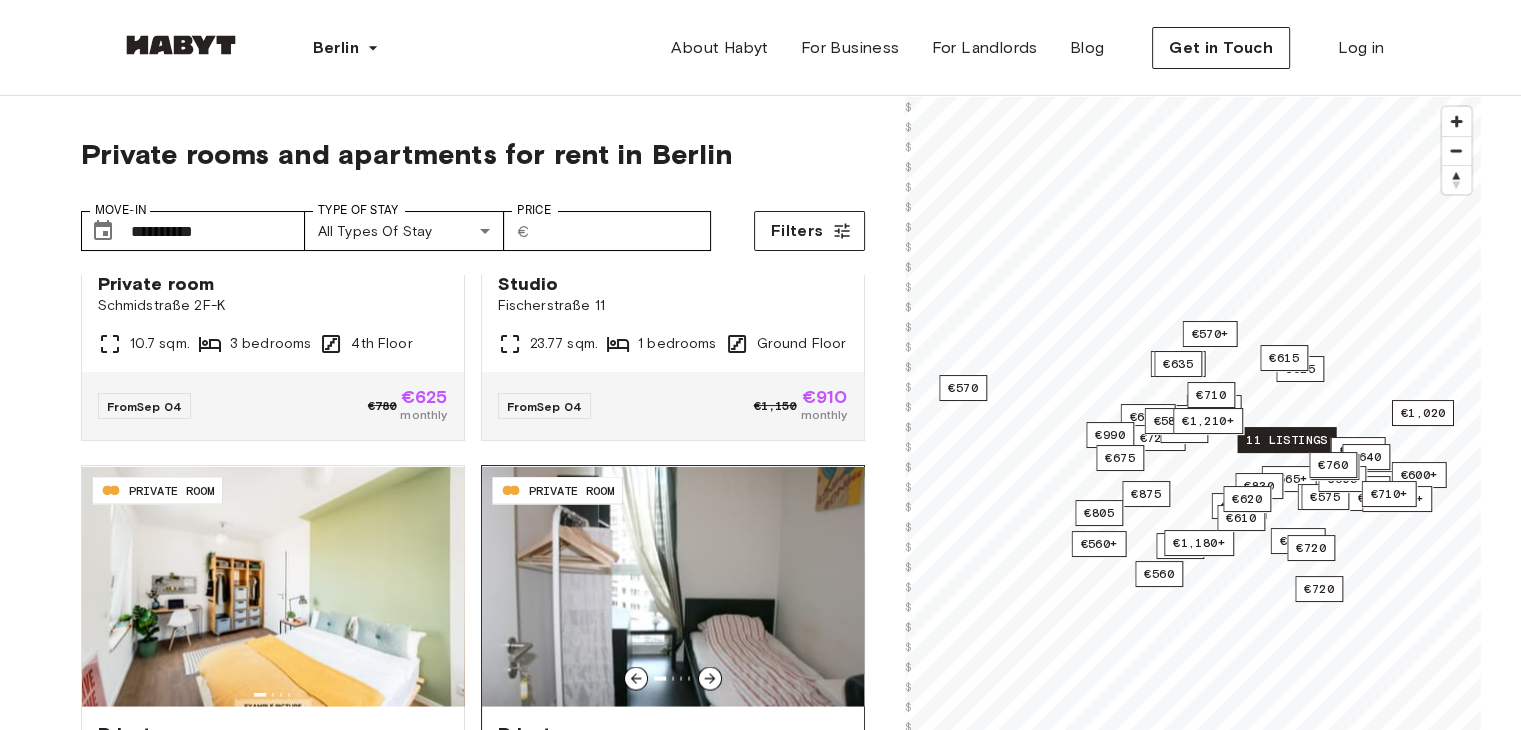 scroll, scrollTop: 3771, scrollLeft: 0, axis: vertical 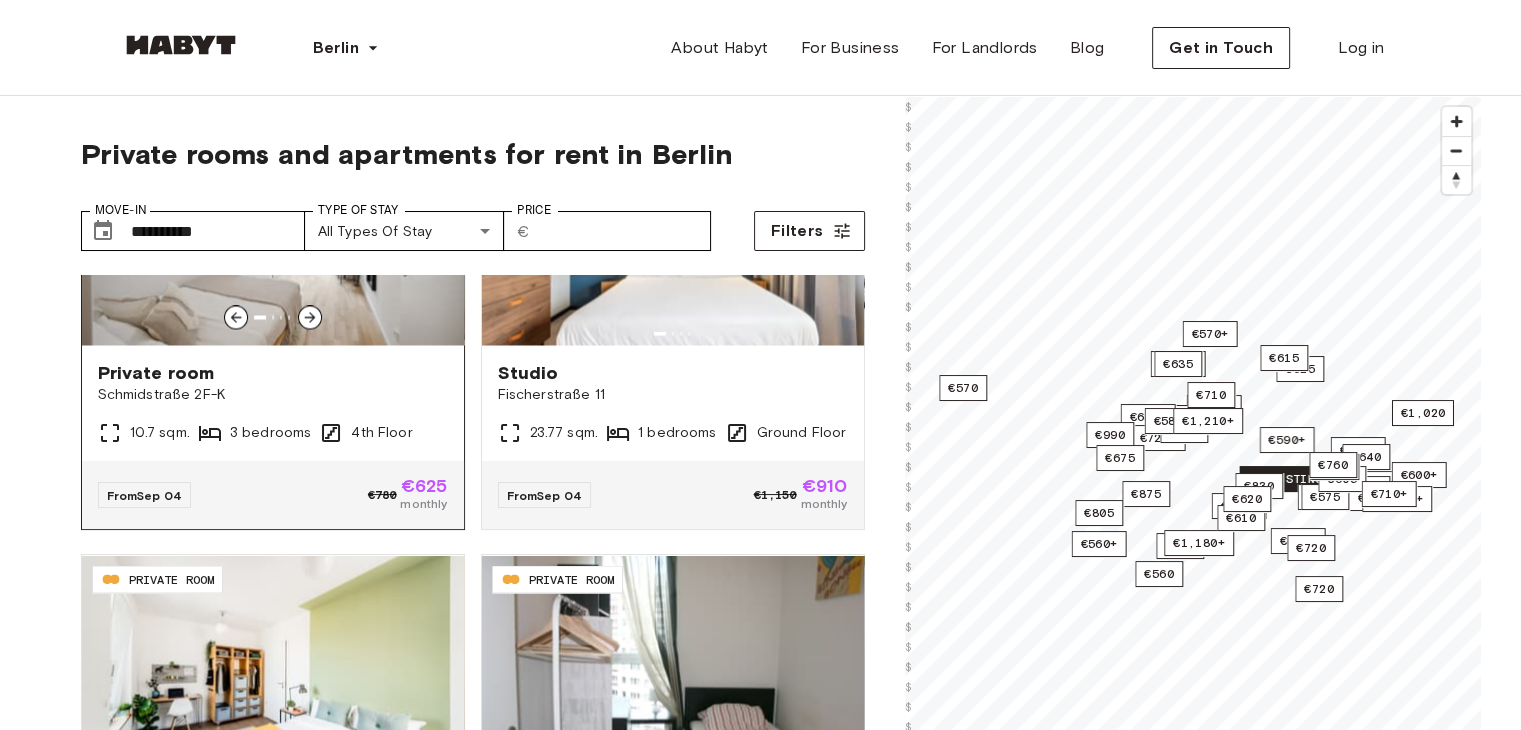 click on "€780 €625 monthly" at bounding box center [408, 495] 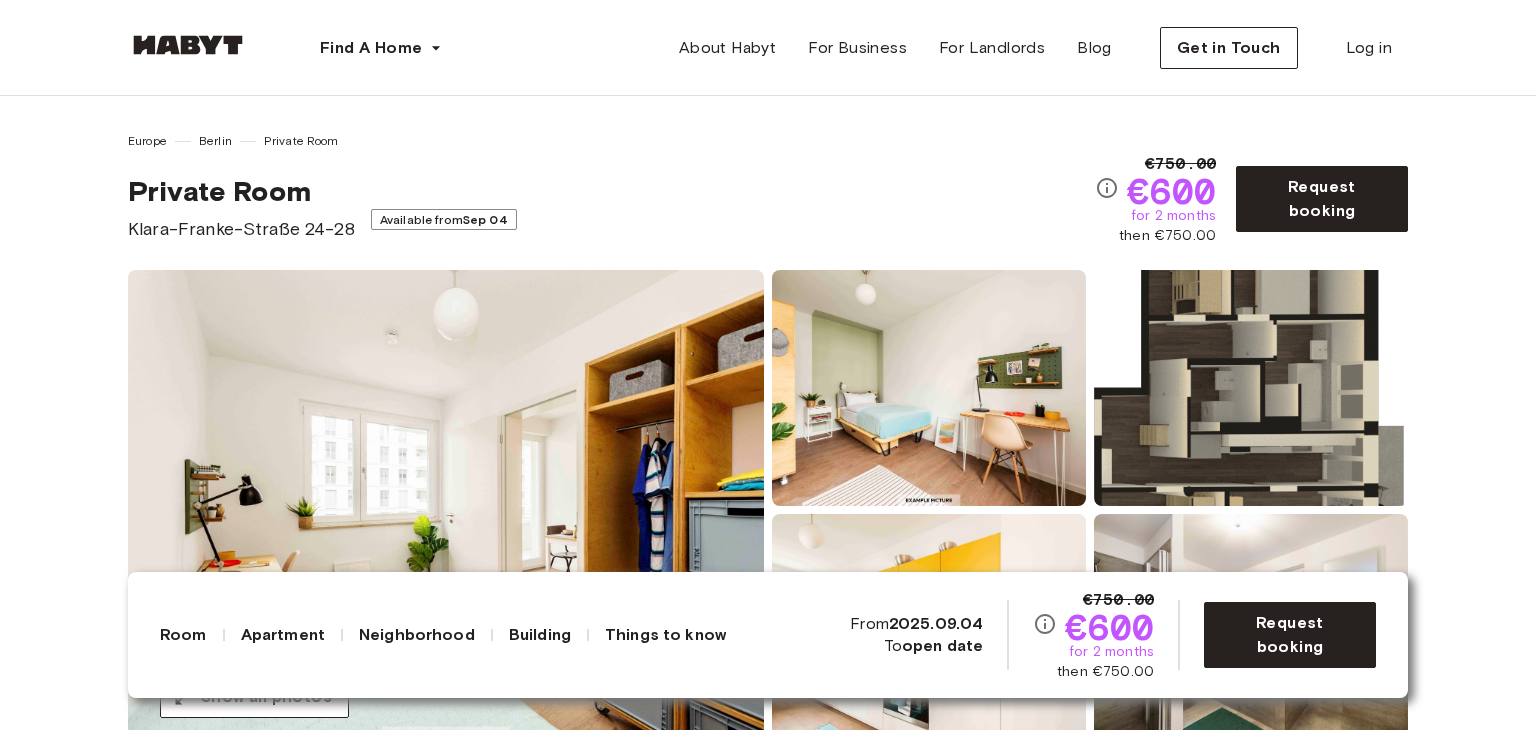 scroll, scrollTop: 0, scrollLeft: 0, axis: both 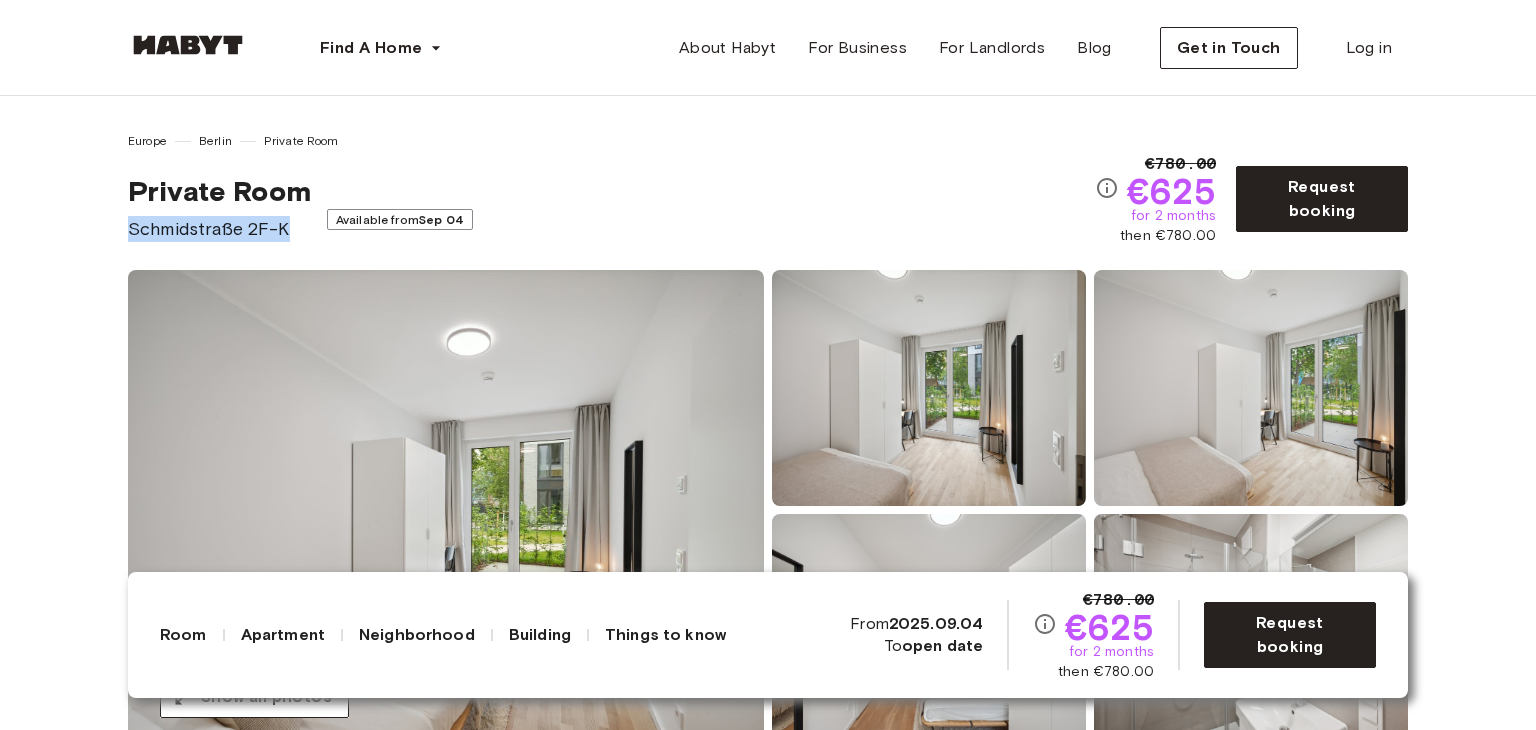 click on "Schmidstraße 2F-K" at bounding box center [219, 229] 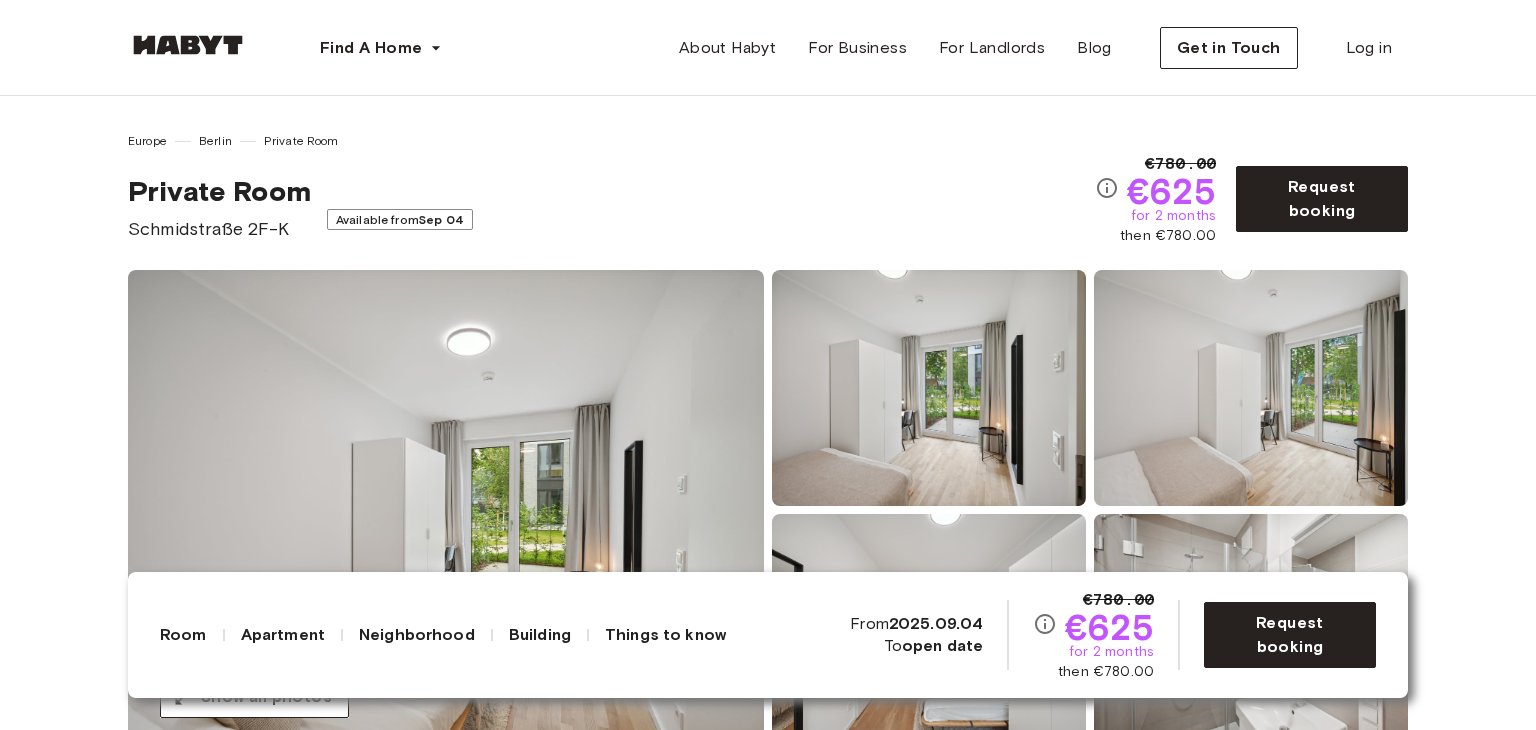 drag, startPoint x: 88, startPoint y: 473, endPoint x: 103, endPoint y: 466, distance: 16.552946 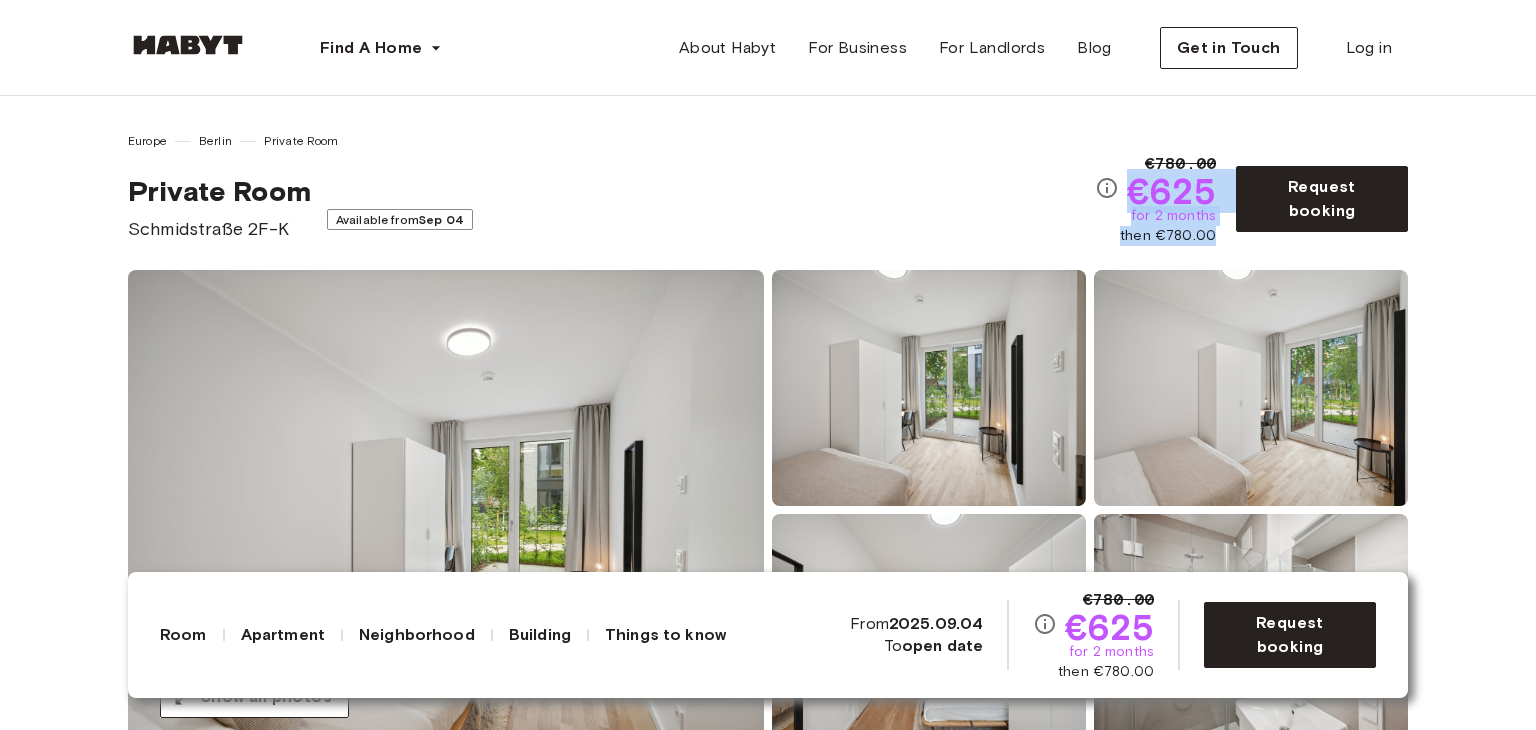 drag, startPoint x: 1216, startPoint y: 238, endPoint x: 1127, endPoint y: 189, distance: 101.597244 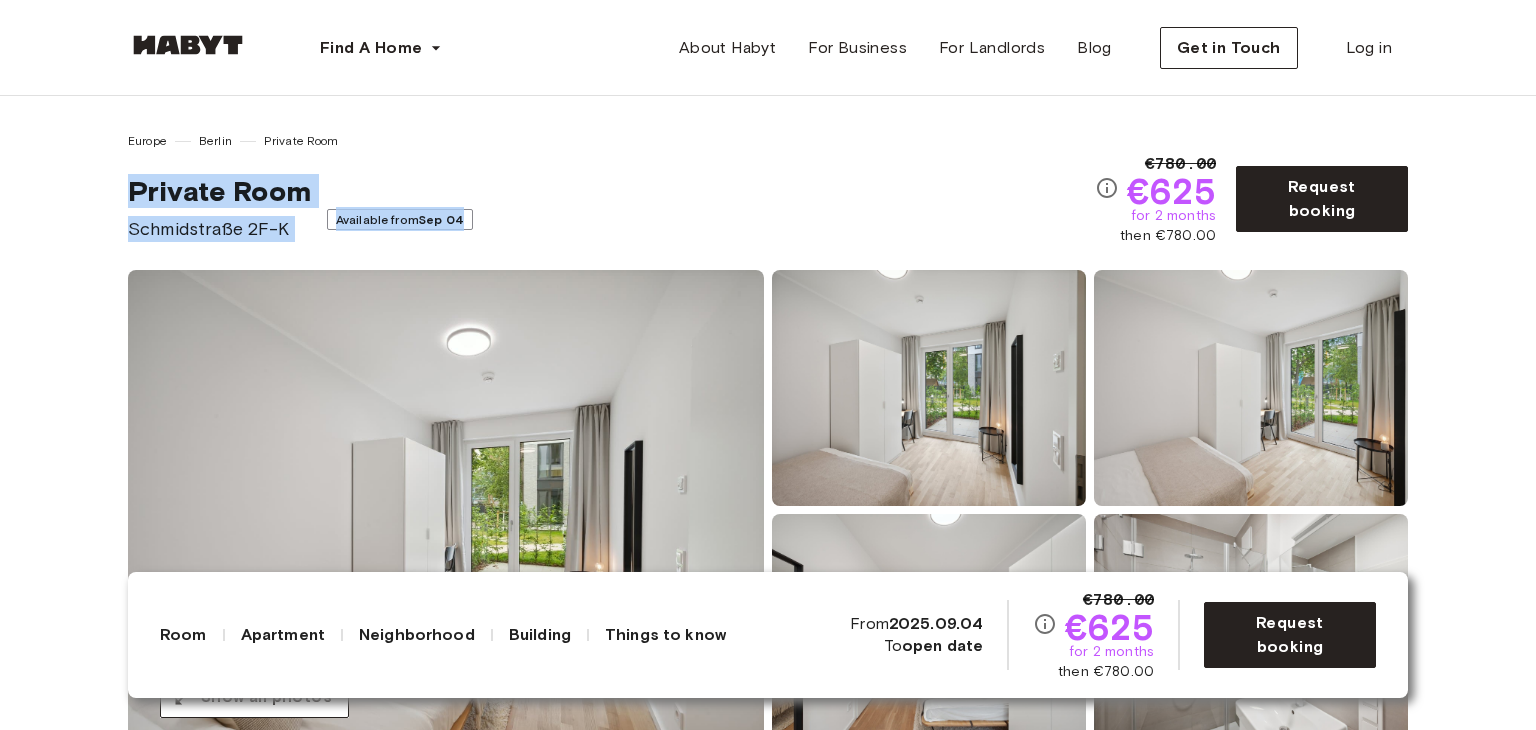 drag, startPoint x: 600, startPoint y: 161, endPoint x: 587, endPoint y: 261, distance: 100.84146 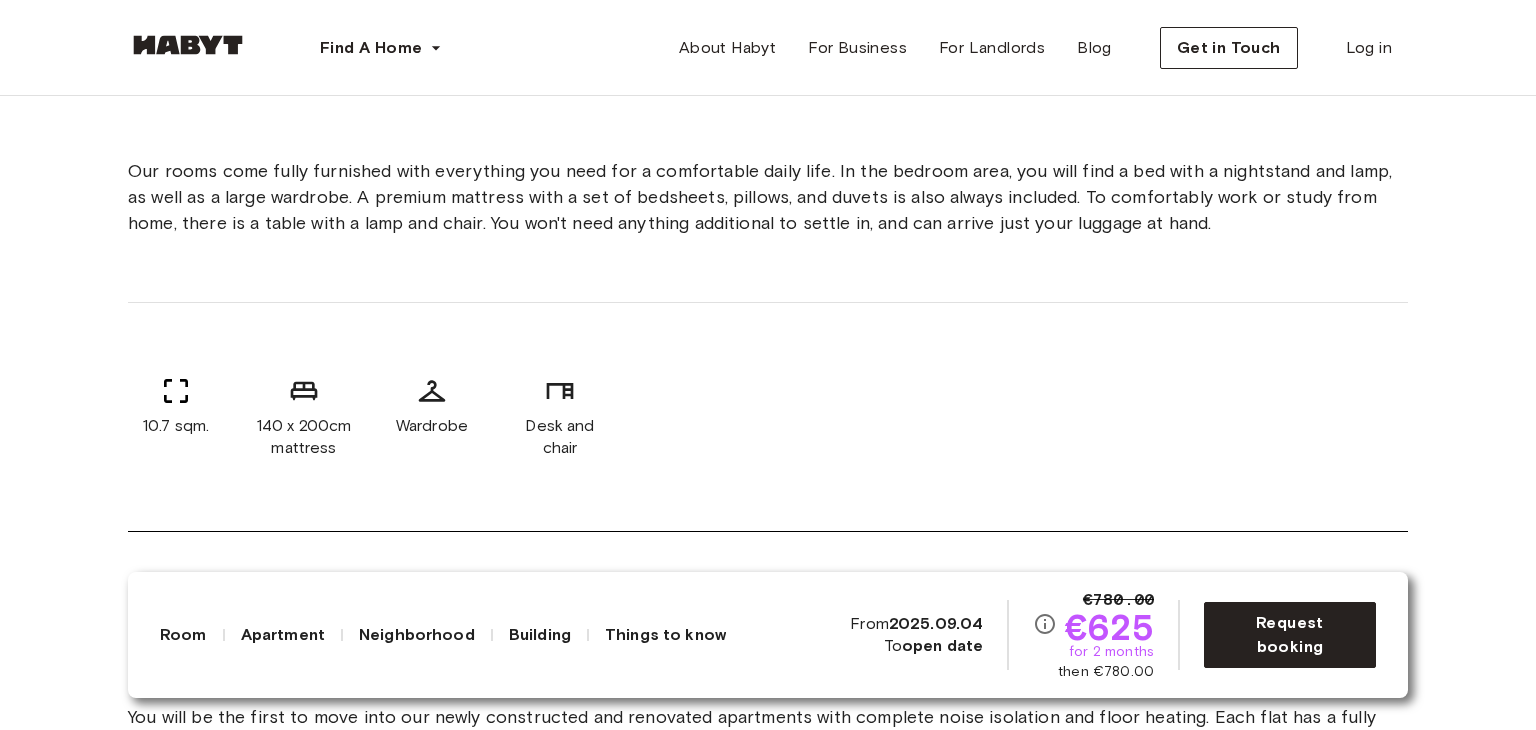 scroll, scrollTop: 900, scrollLeft: 0, axis: vertical 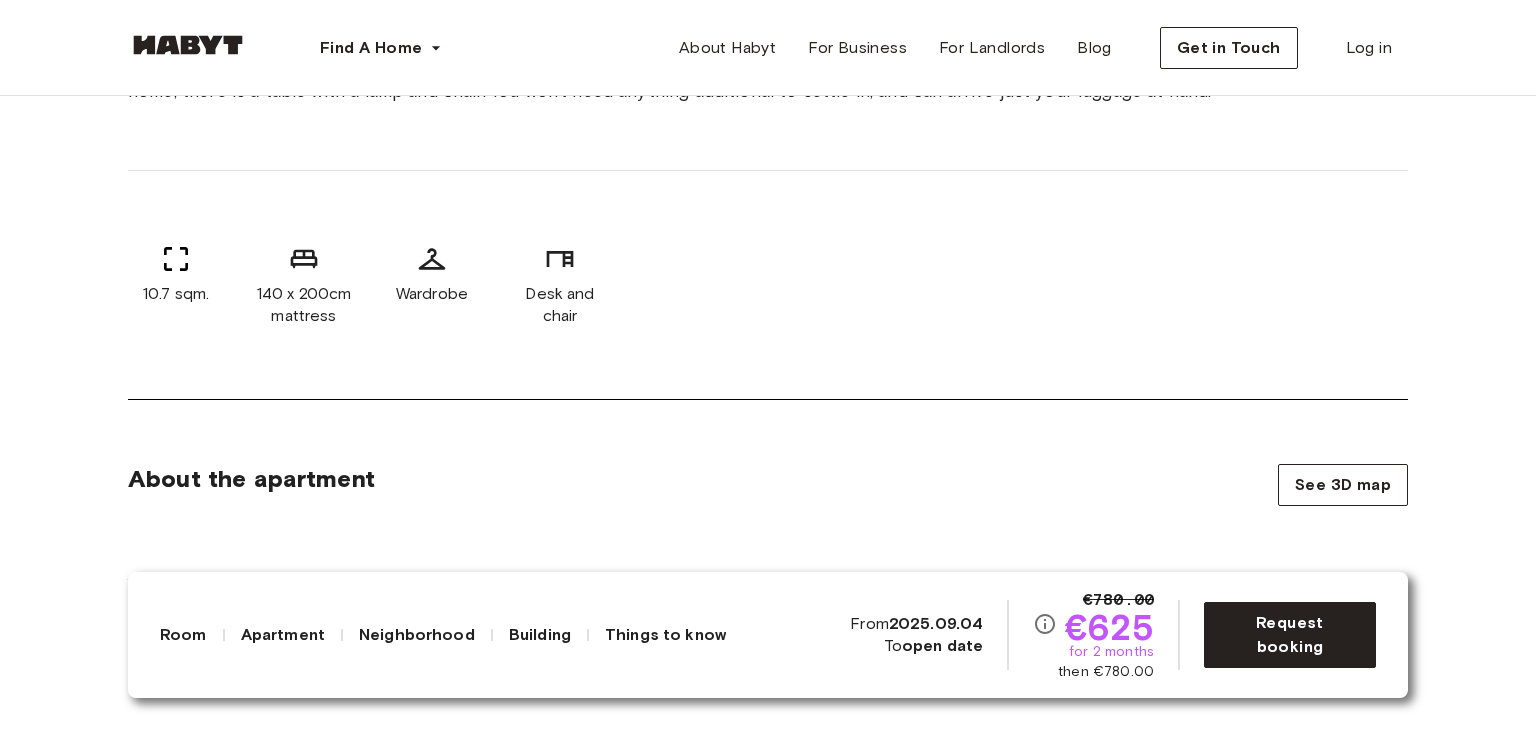click on "10.7 sqm." at bounding box center [176, 294] 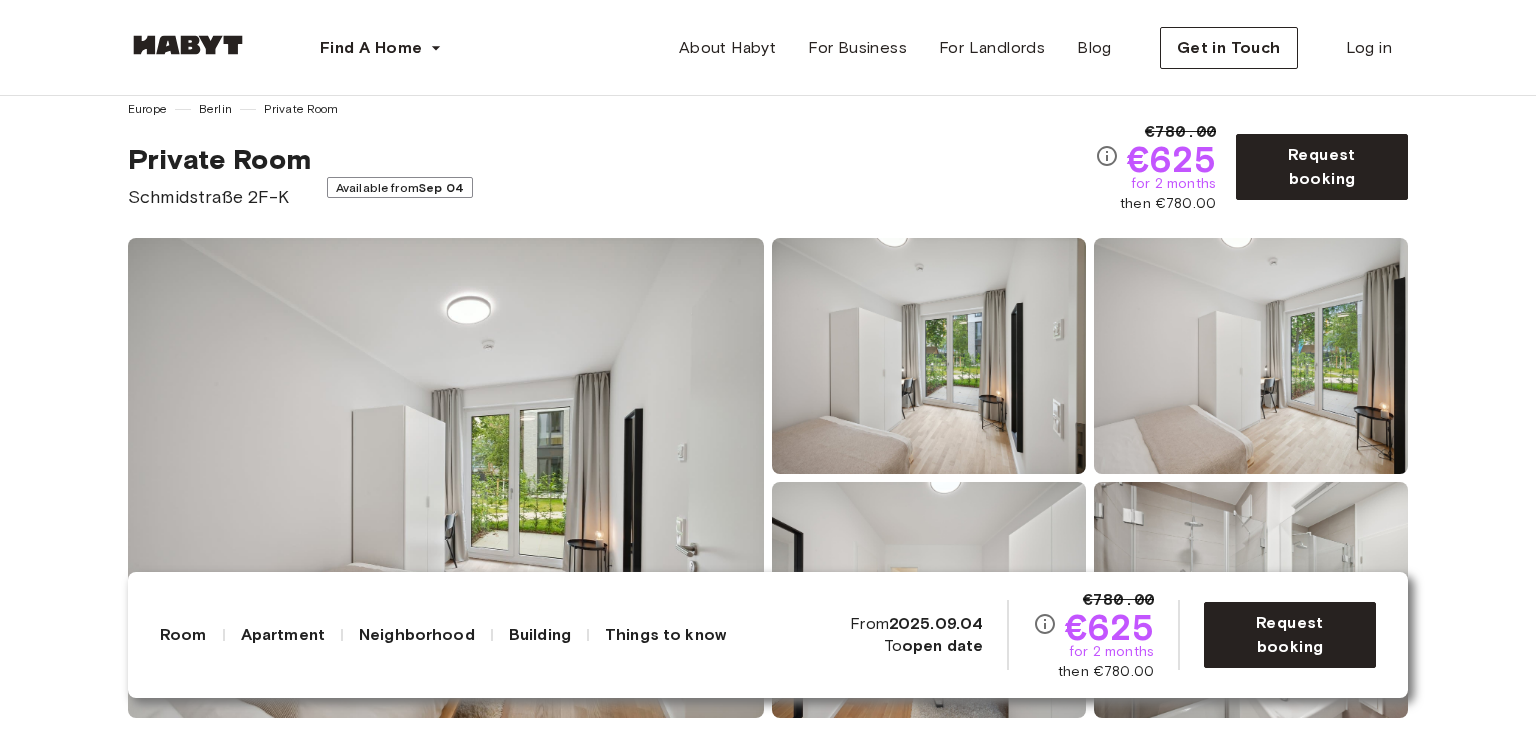 scroll, scrollTop: 0, scrollLeft: 0, axis: both 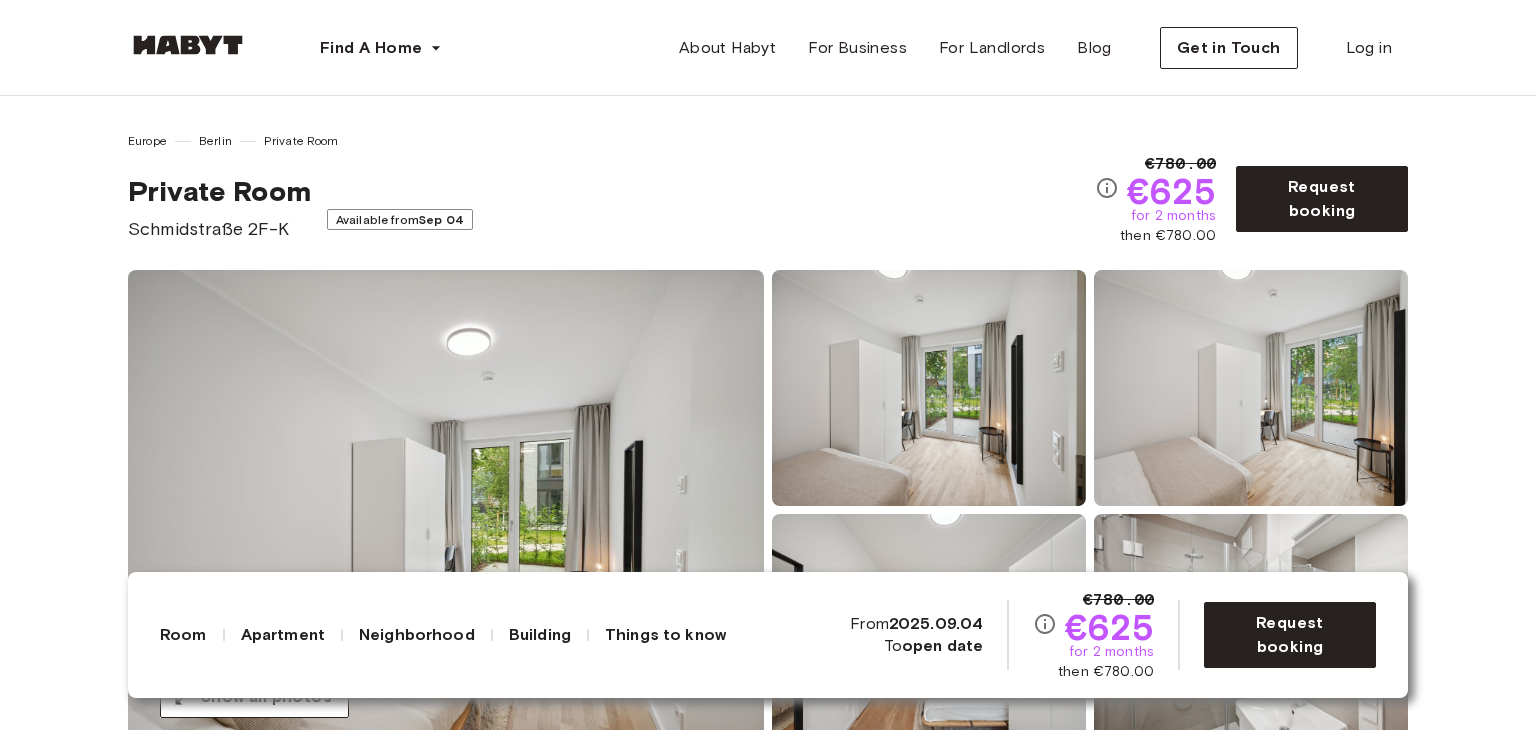 click on "Private Room Schmidstraße 2F-K Available from  Sep 04" at bounding box center (611, 208) 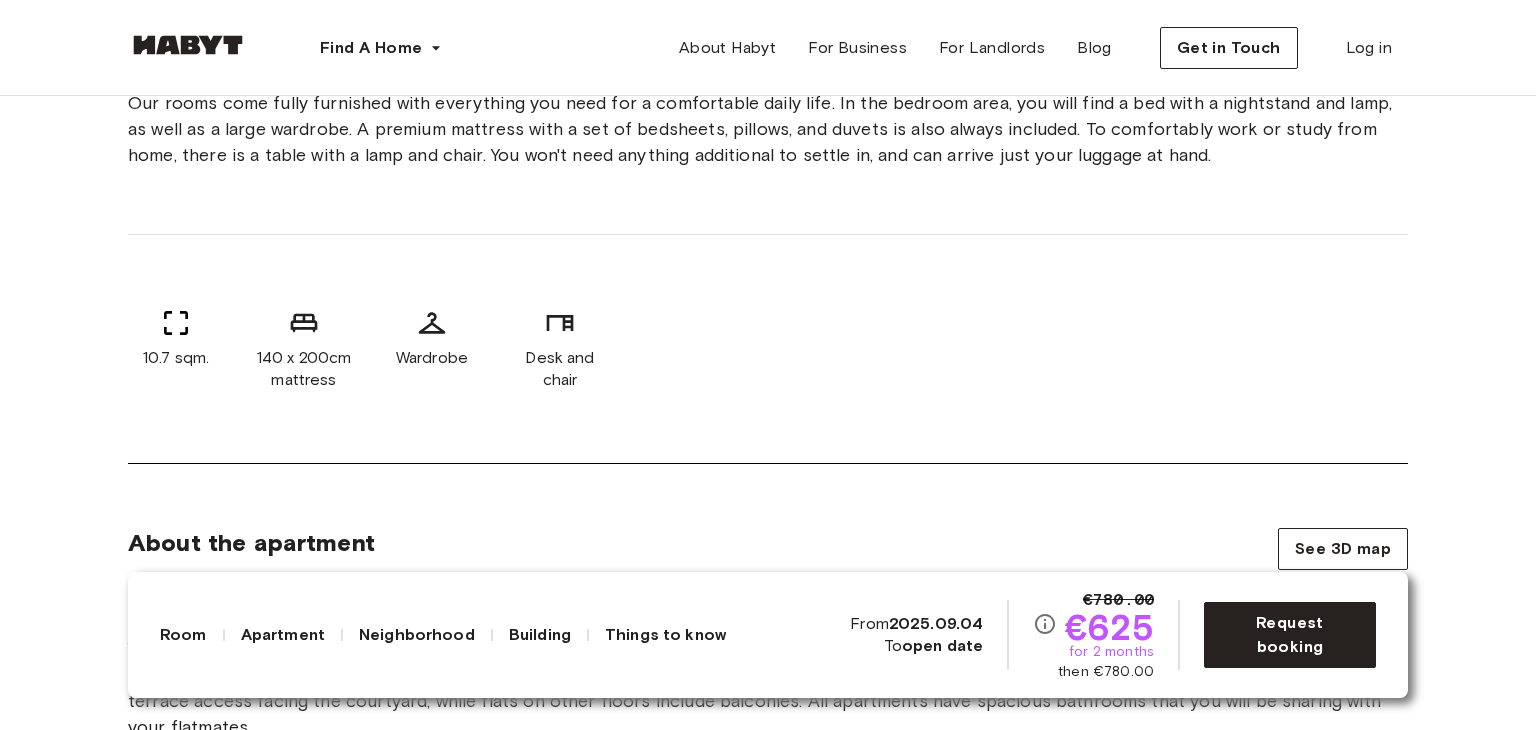scroll, scrollTop: 900, scrollLeft: 0, axis: vertical 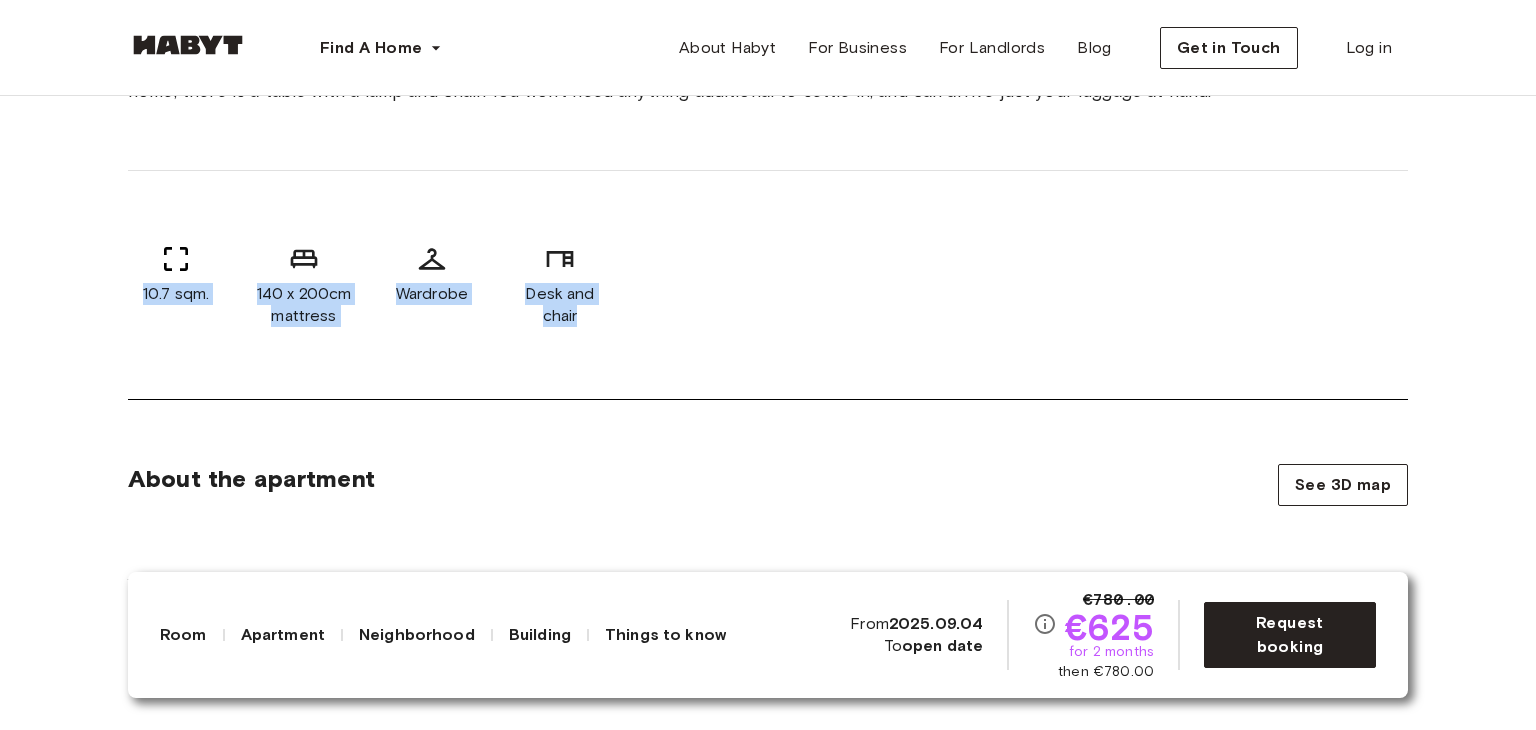 drag, startPoint x: 131, startPoint y: 285, endPoint x: 617, endPoint y: 326, distance: 487.72635 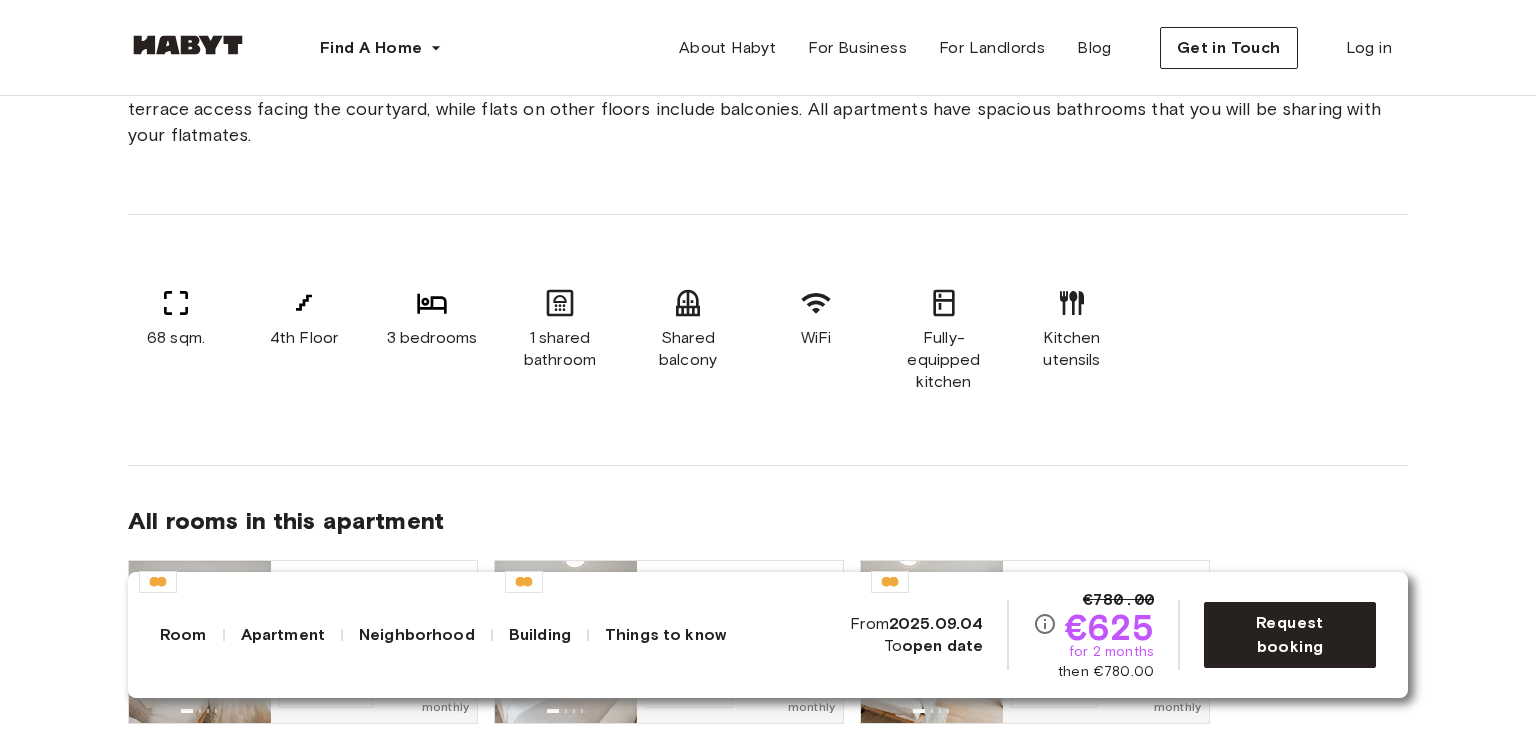 scroll, scrollTop: 1500, scrollLeft: 0, axis: vertical 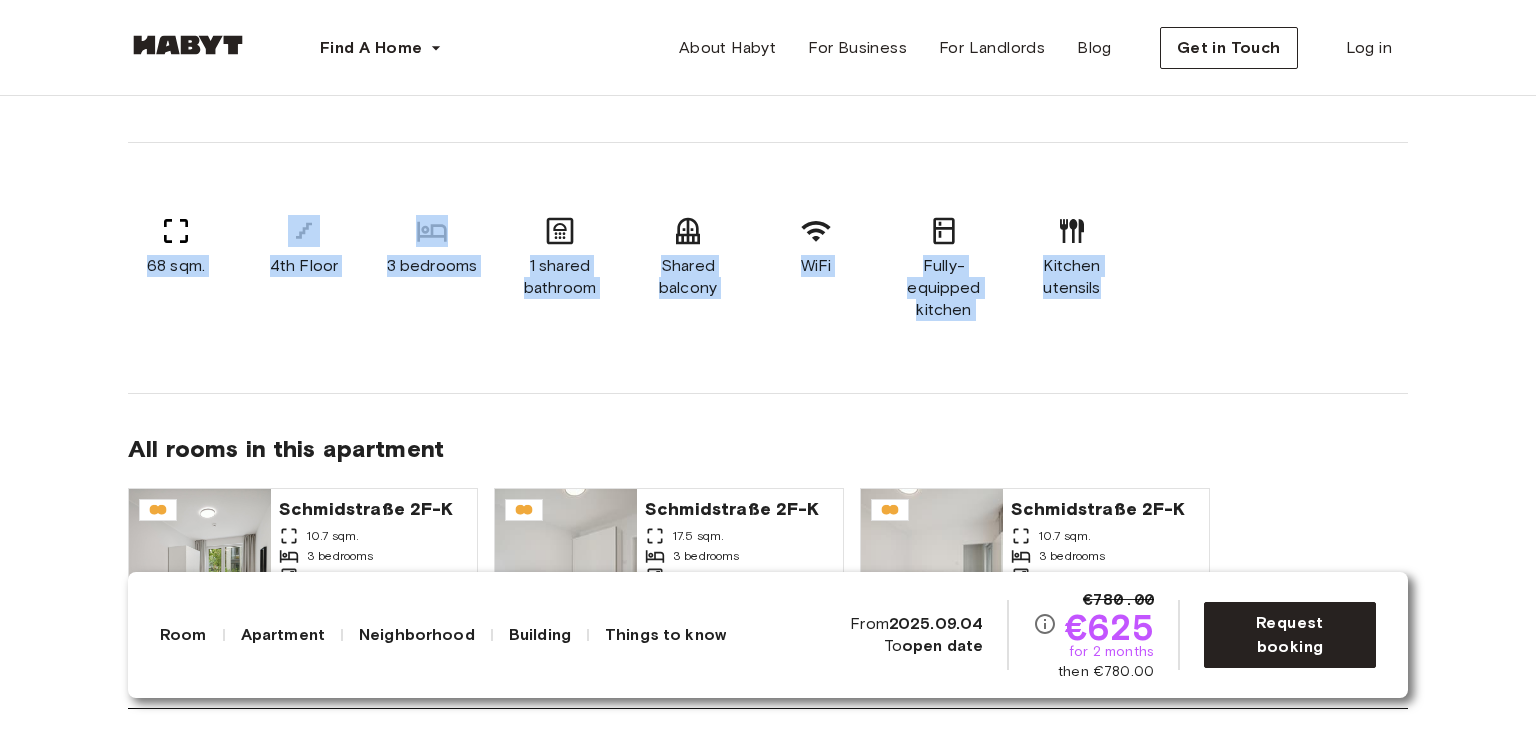 drag, startPoint x: 136, startPoint y: 290, endPoint x: 1132, endPoint y: 329, distance: 996.76324 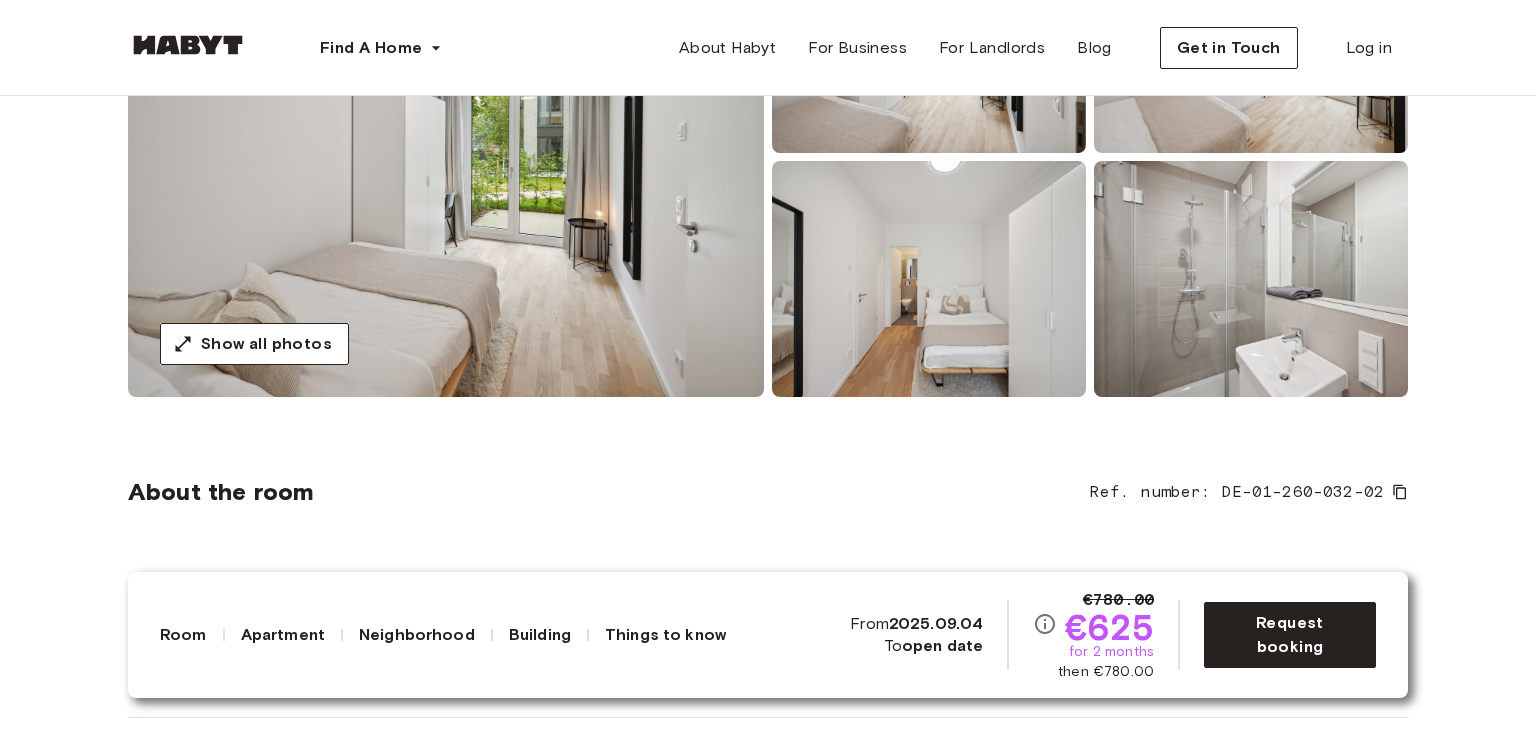 scroll, scrollTop: 0, scrollLeft: 0, axis: both 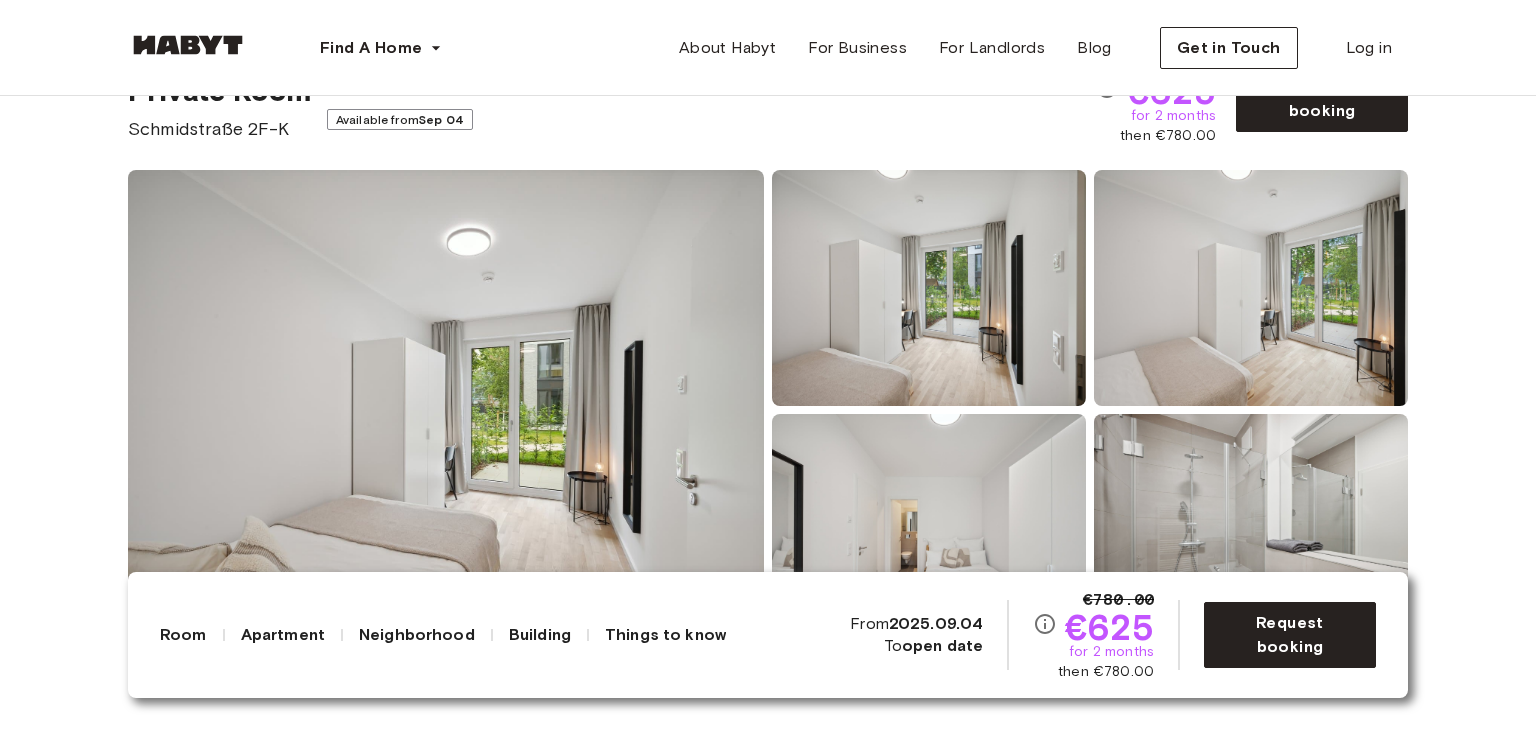 click on "Europe Berlin Private Room Private Room Schmidstraße 2F-K Available from  Sep 04 €780.00 €625 for 2 months then €780.00 Request booking Show all photos" at bounding box center [768, 323] 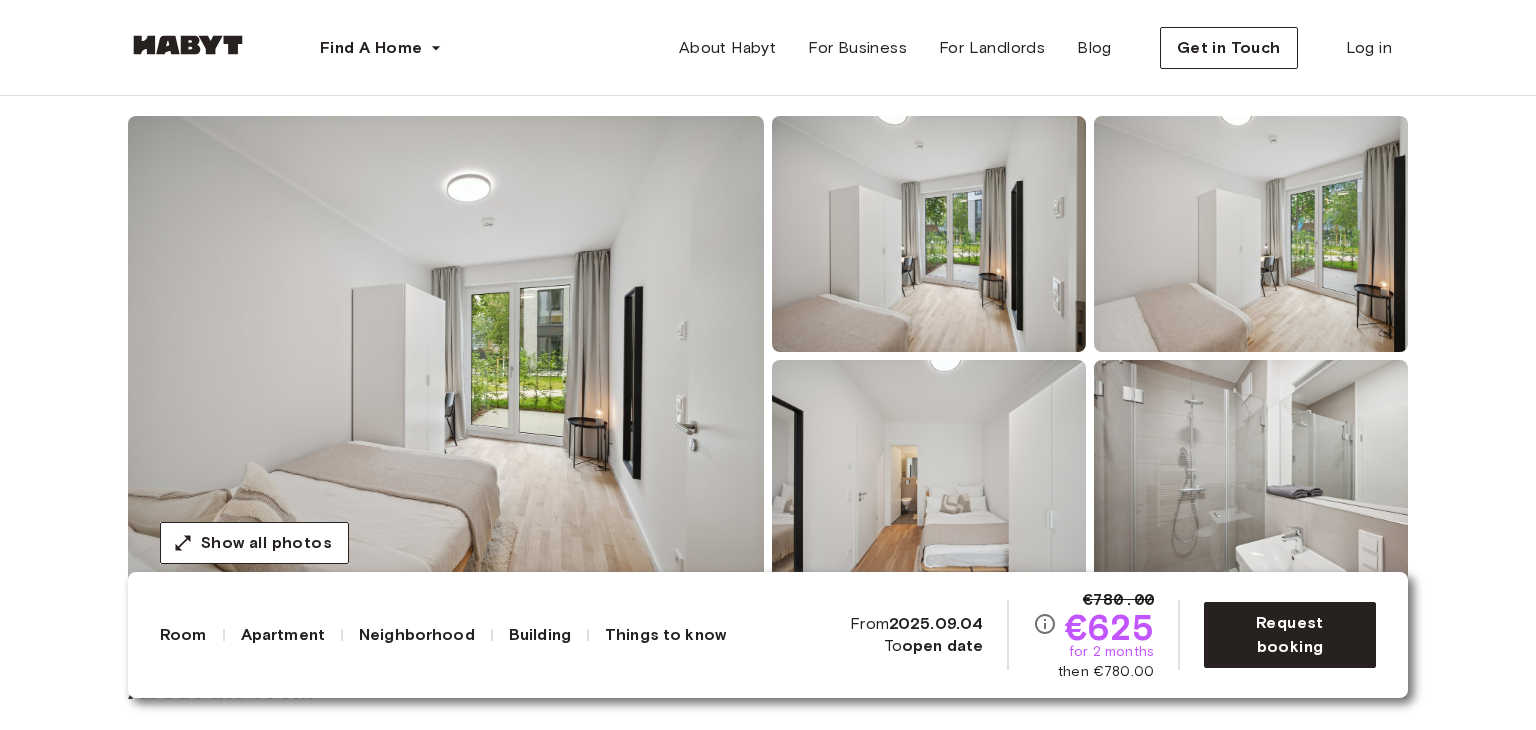 scroll, scrollTop: 200, scrollLeft: 0, axis: vertical 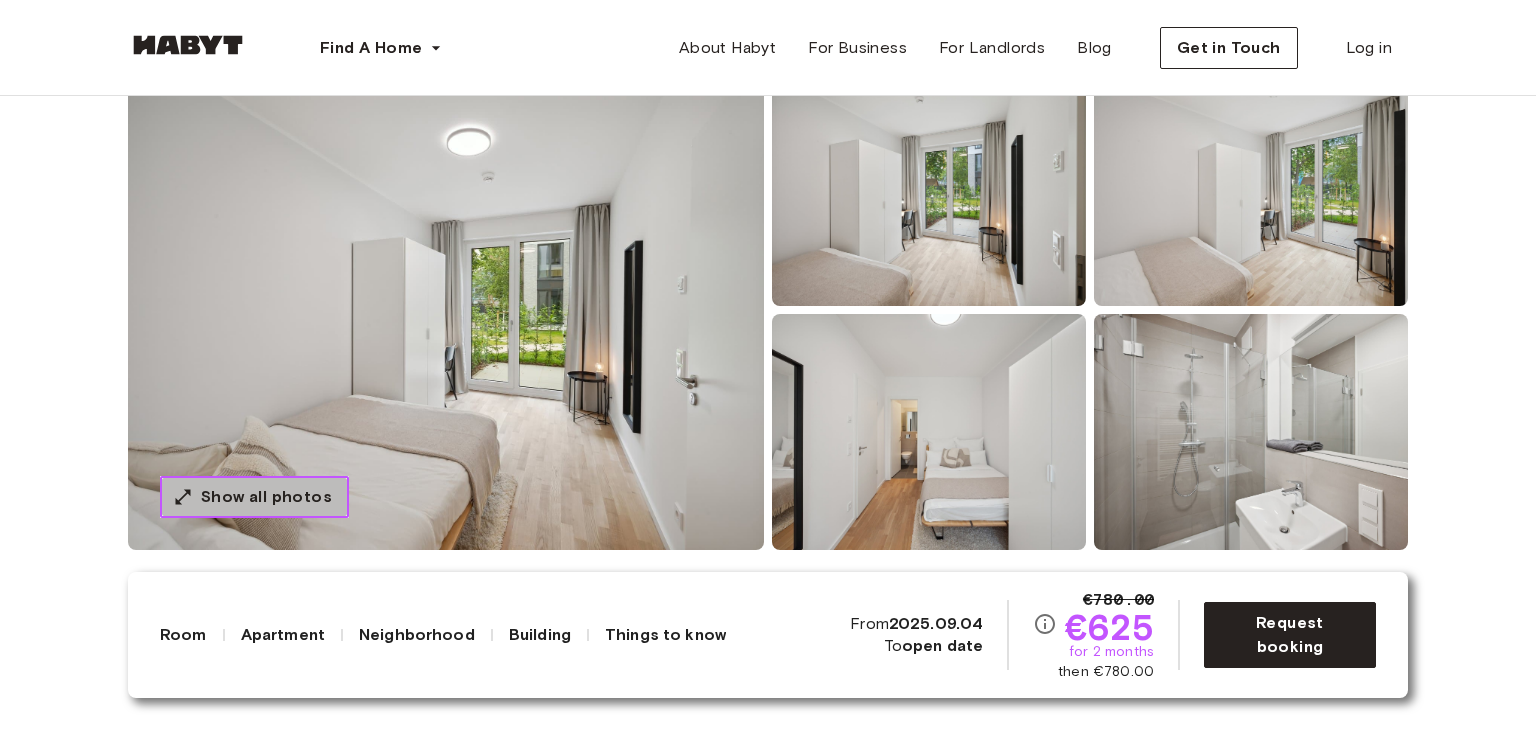 click on "Show all photos" at bounding box center [254, 497] 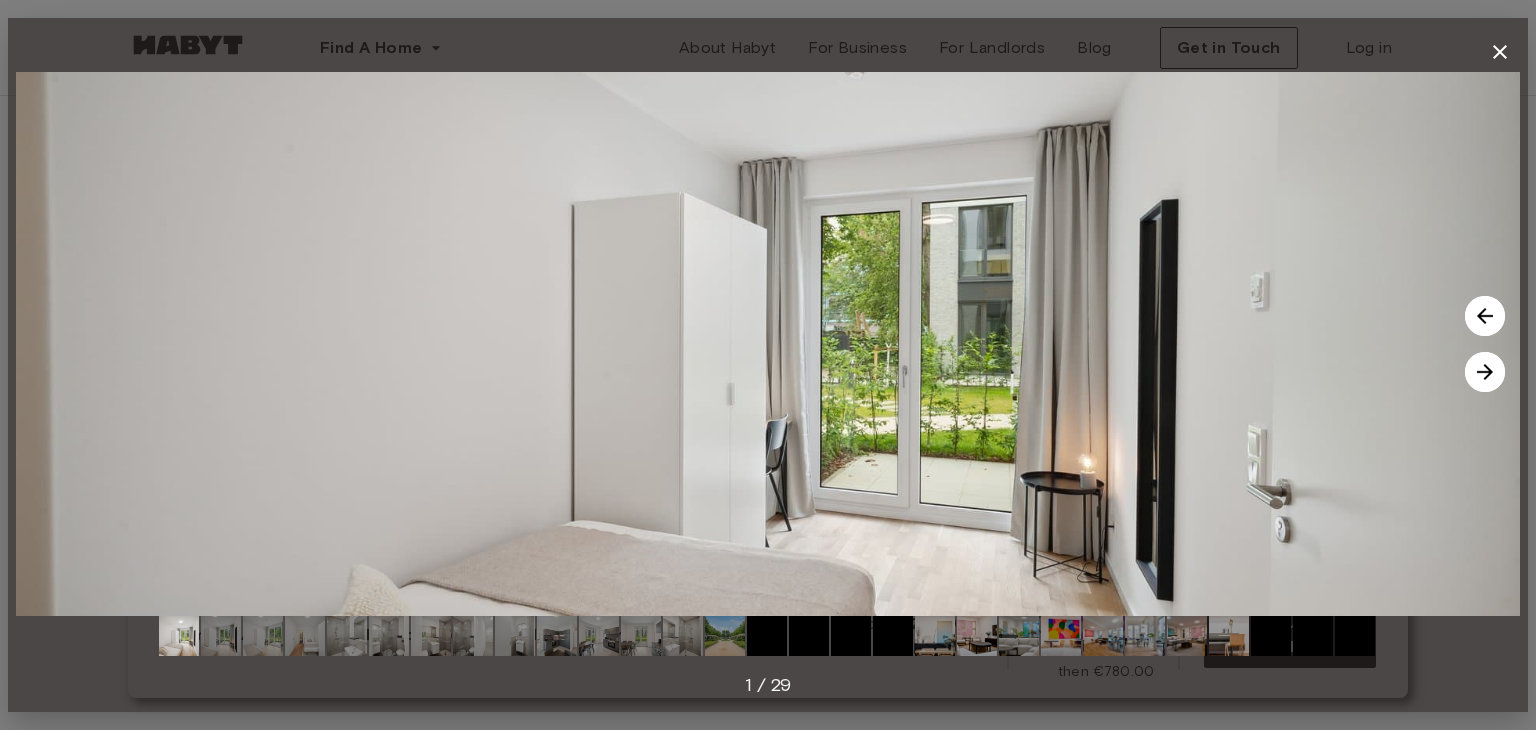 click at bounding box center [893, 636] 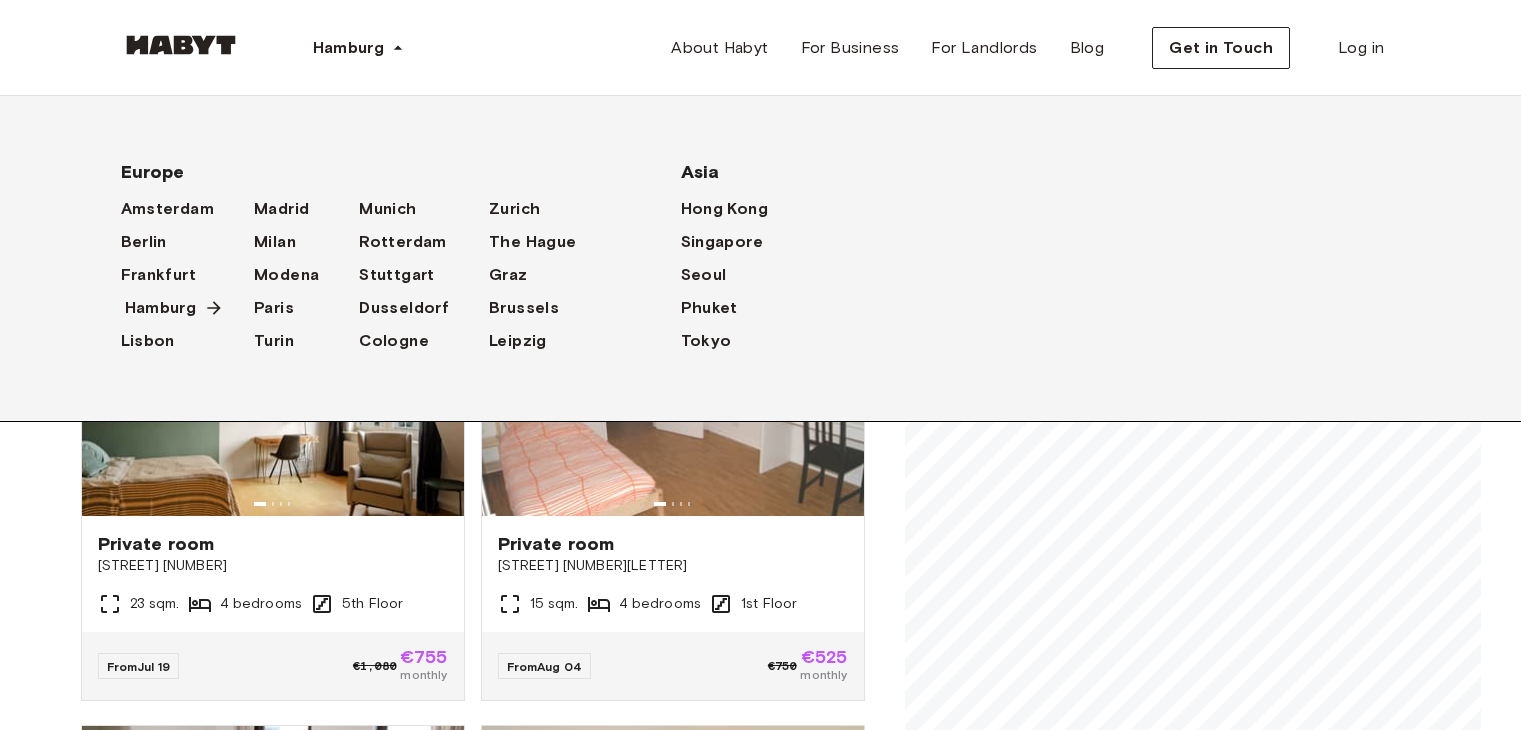 scroll, scrollTop: 0, scrollLeft: 0, axis: both 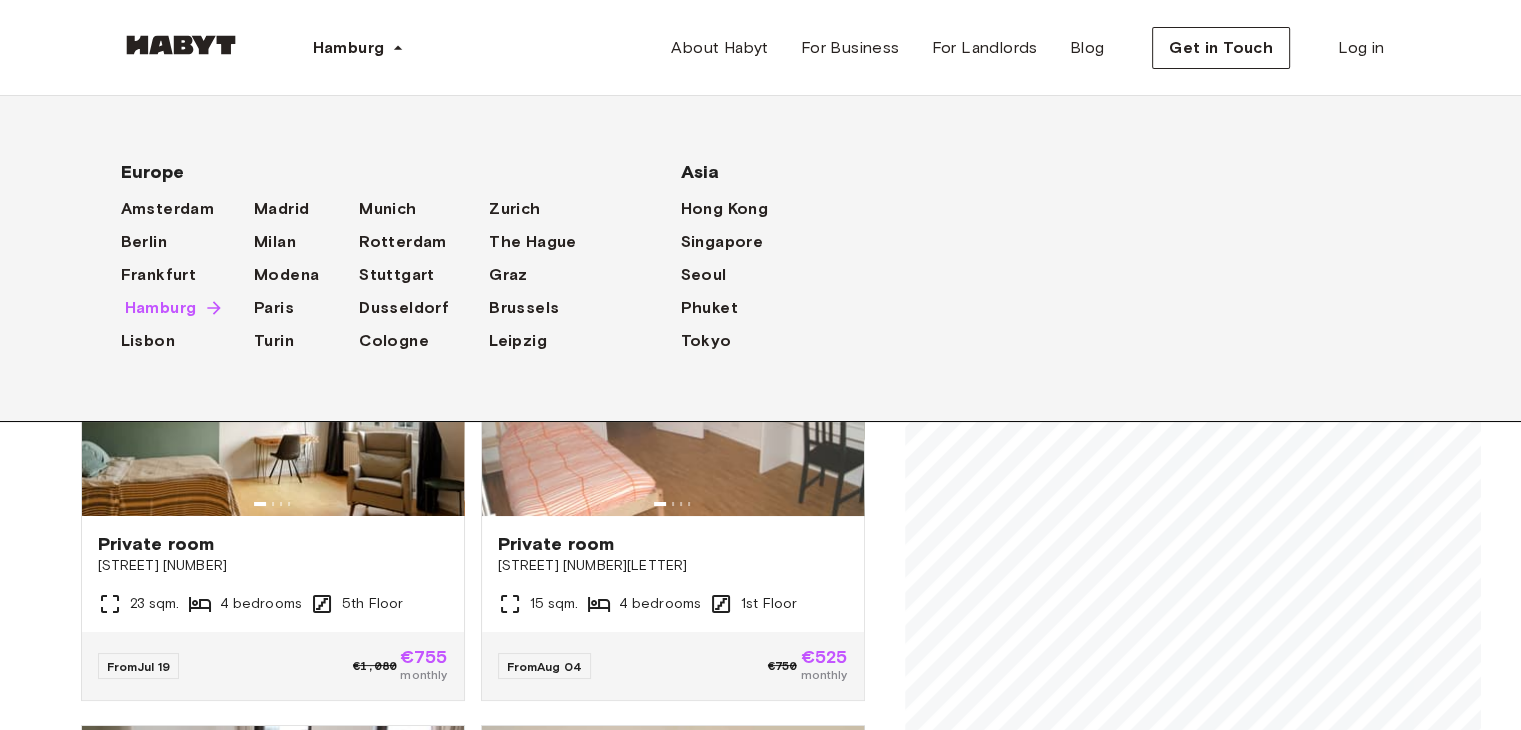 click on "Hamburg" at bounding box center (161, 308) 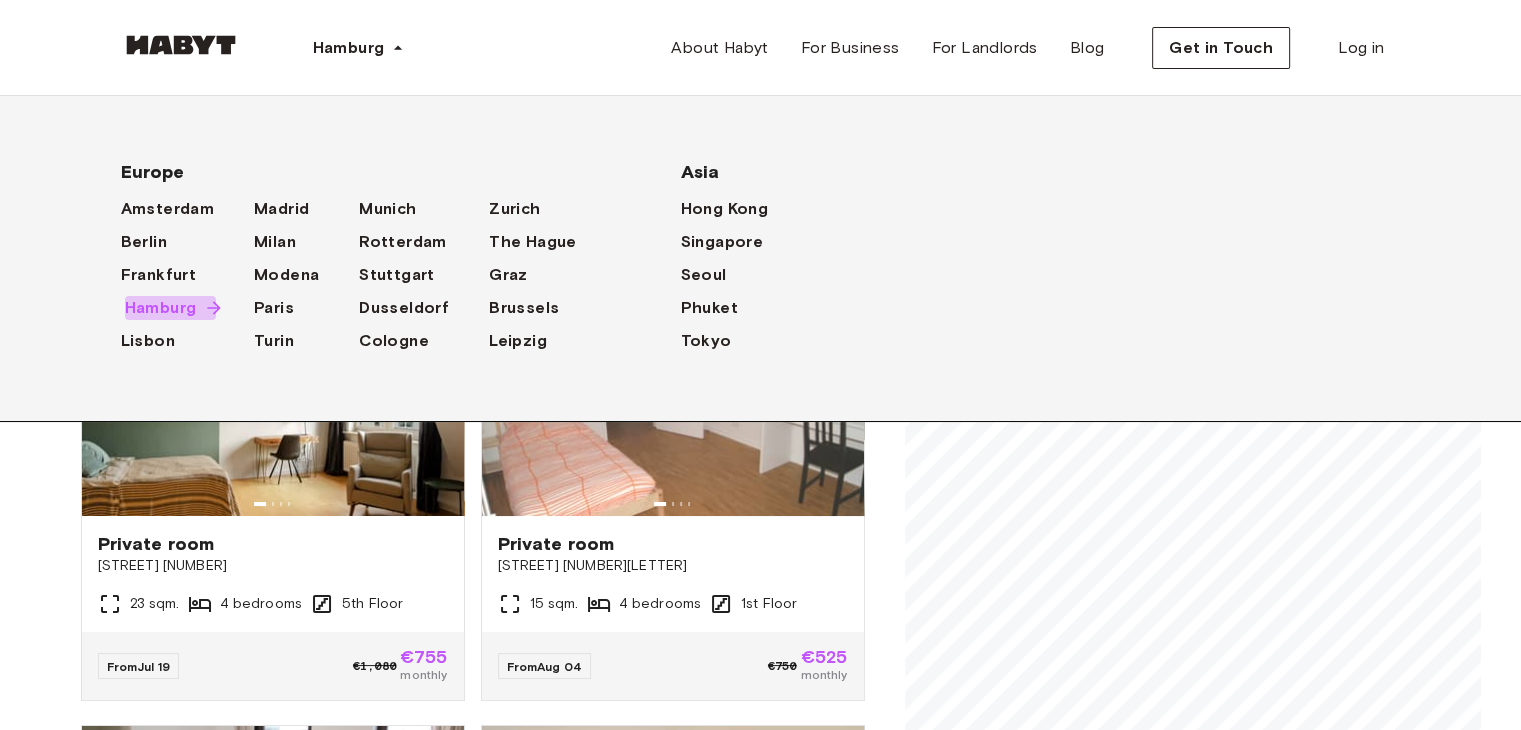 click 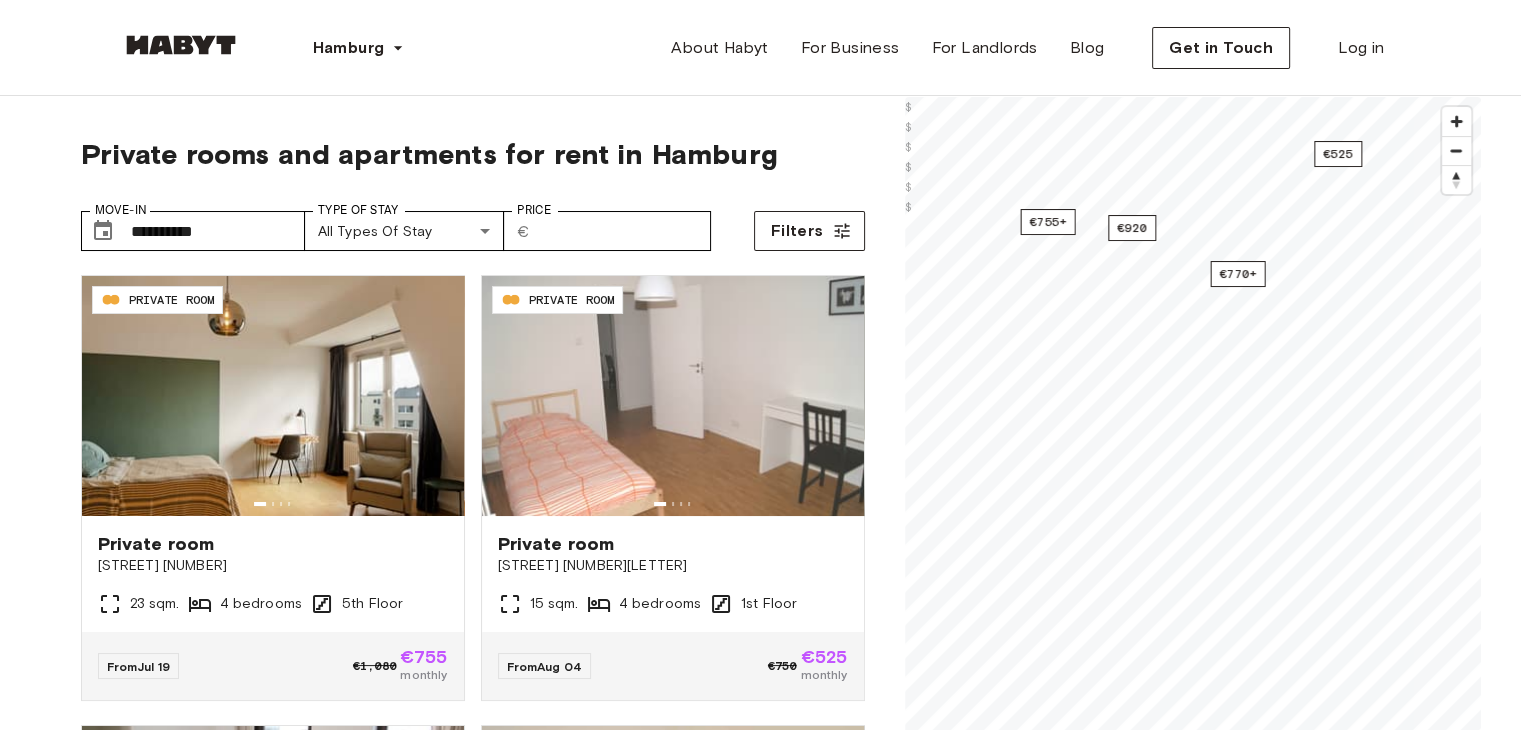 click on "**********" at bounding box center (473, 551) 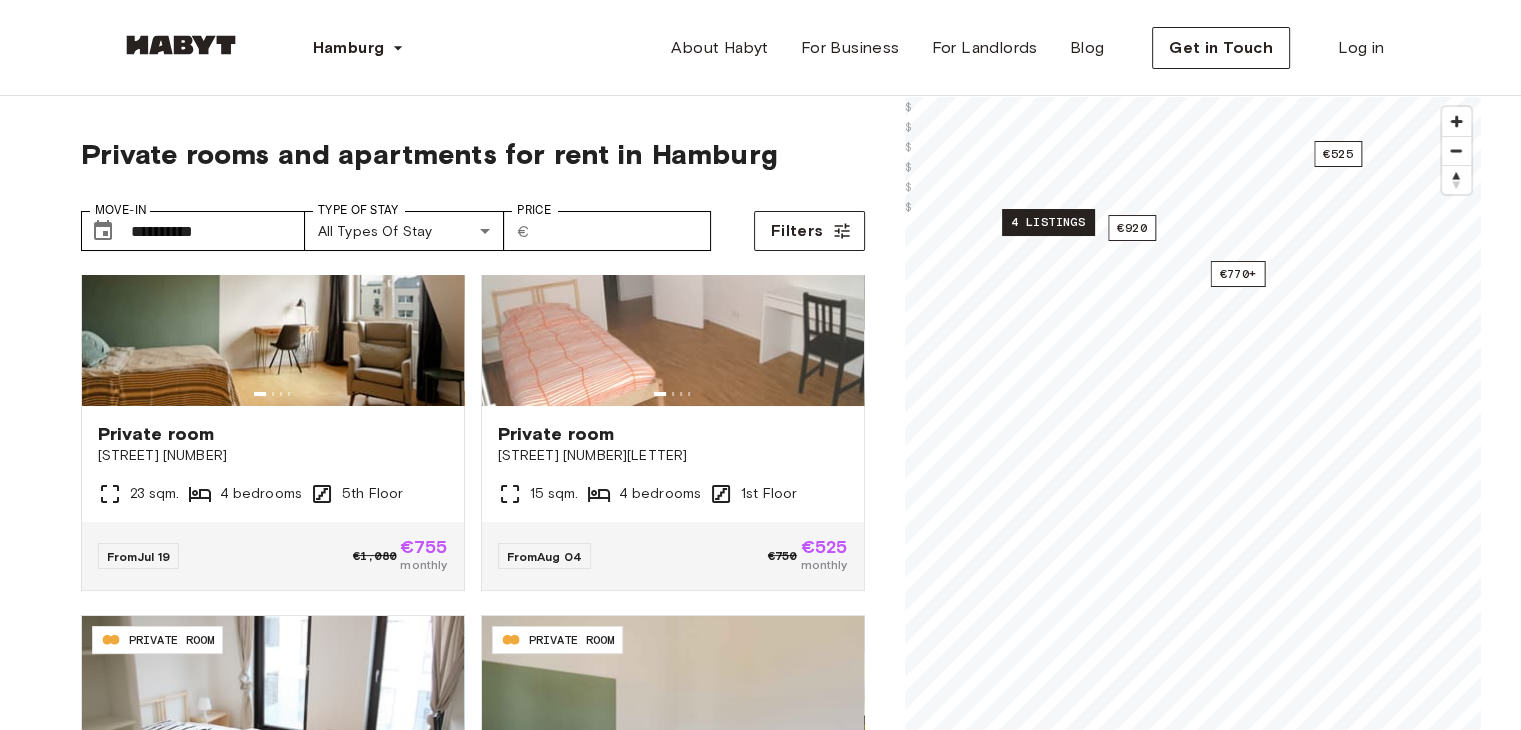 scroll, scrollTop: 0, scrollLeft: 0, axis: both 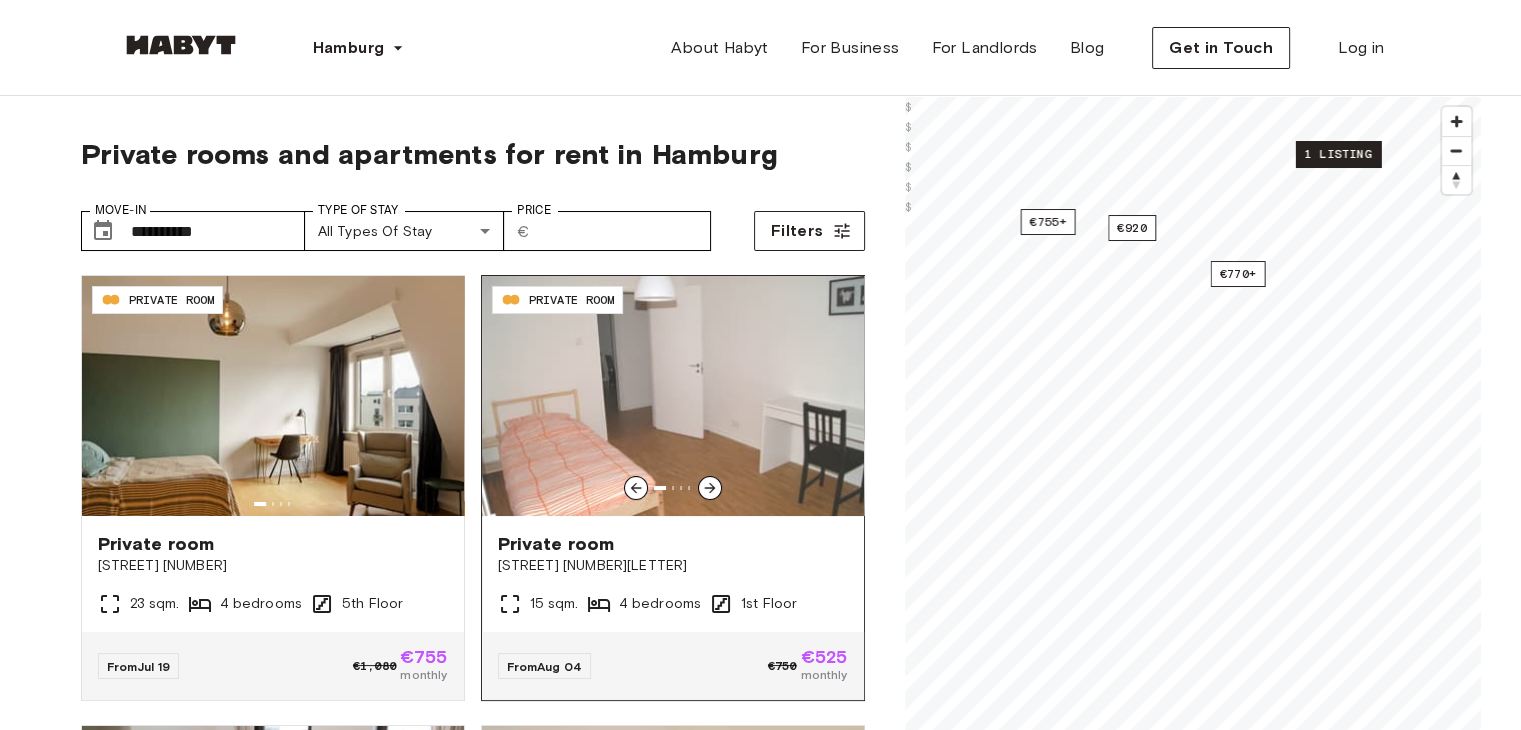 click on "Private room" at bounding box center (673, 544) 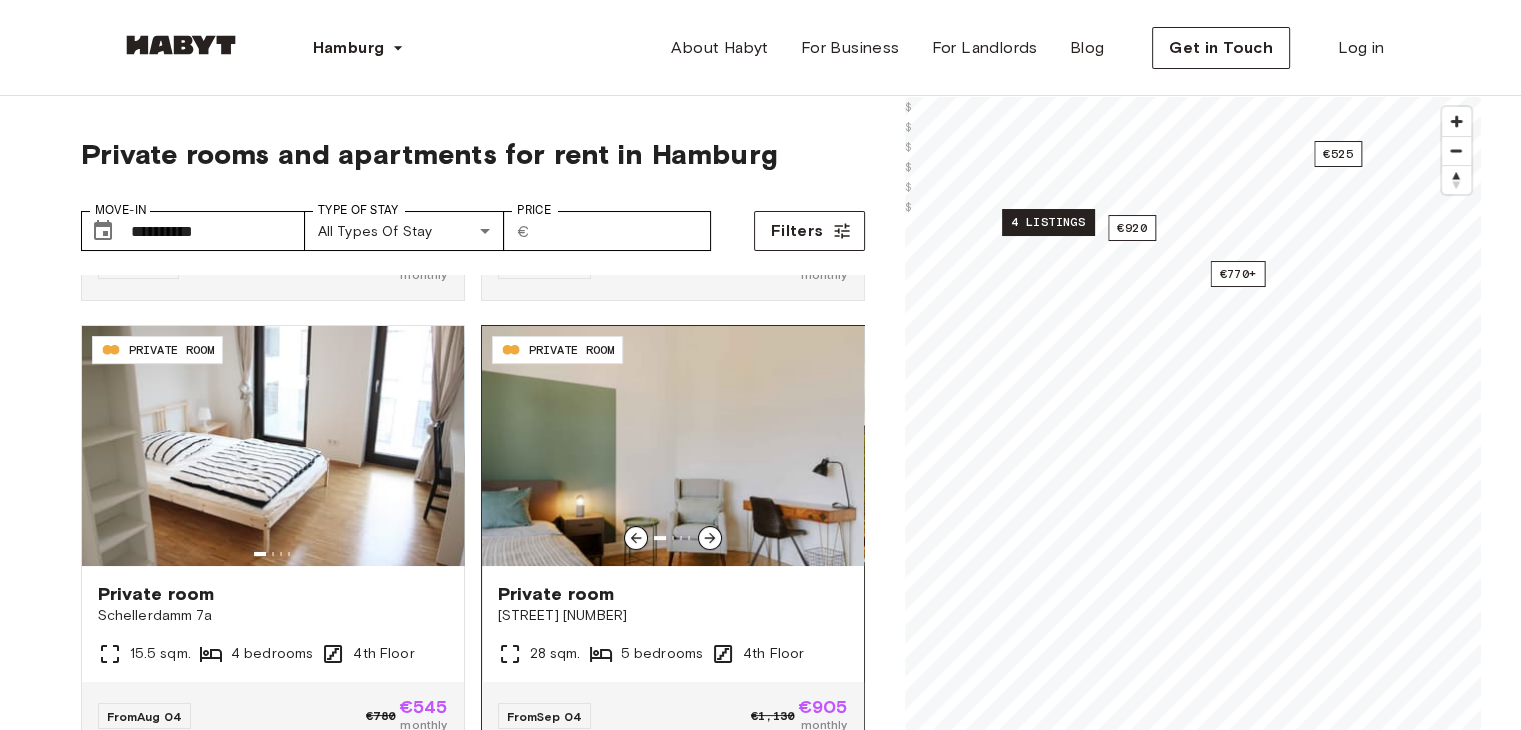 scroll, scrollTop: 600, scrollLeft: 0, axis: vertical 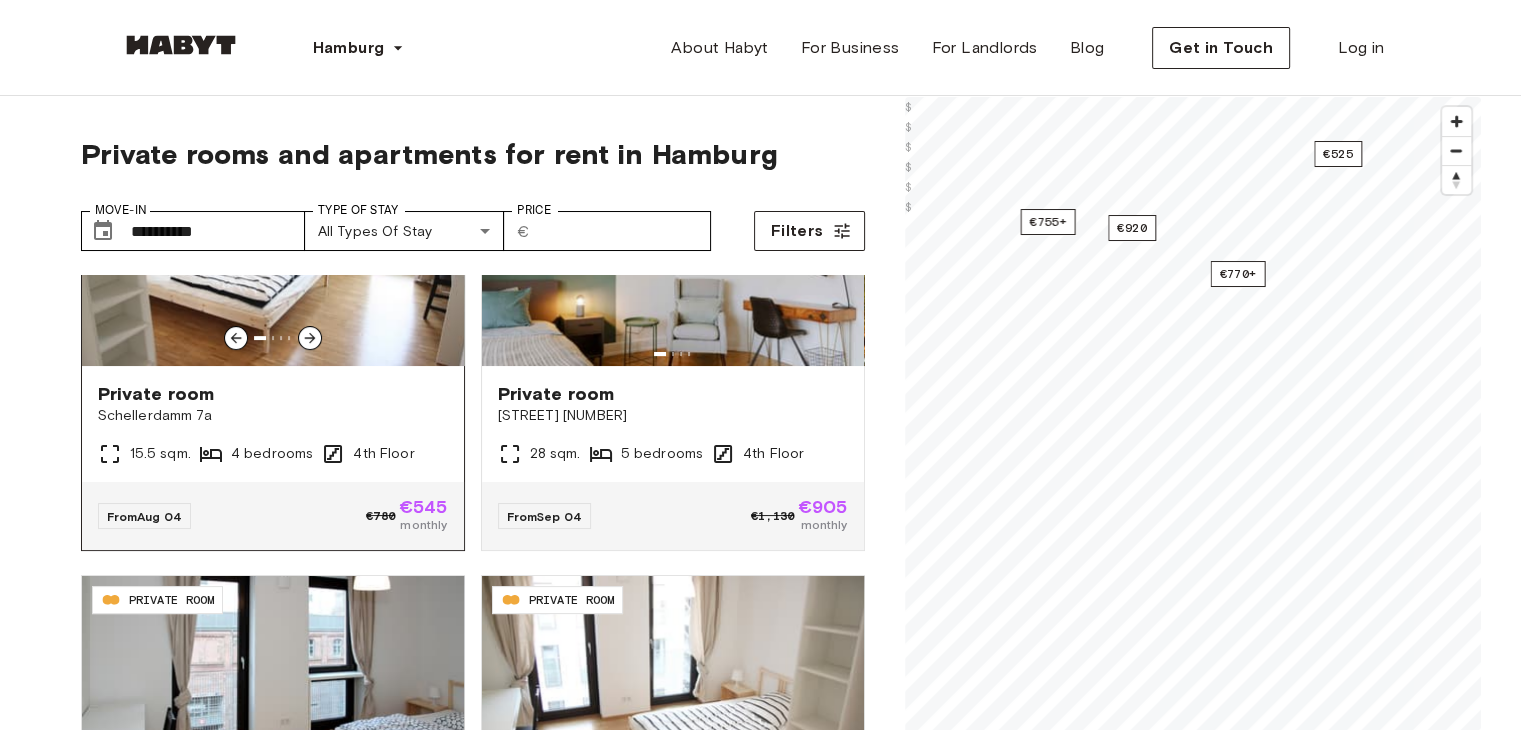 click on "Schellerdamm 7a" at bounding box center (273, 416) 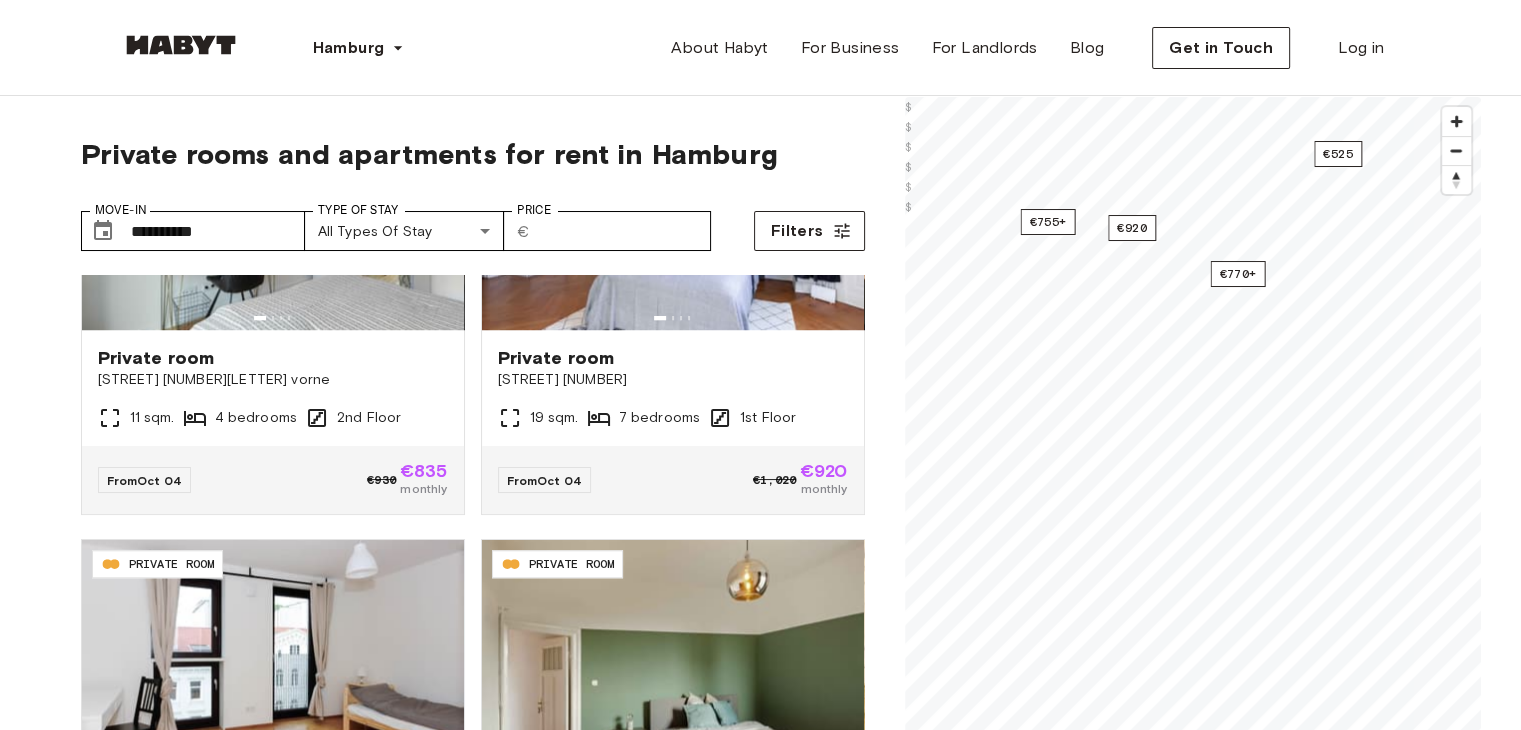 scroll, scrollTop: 1999, scrollLeft: 0, axis: vertical 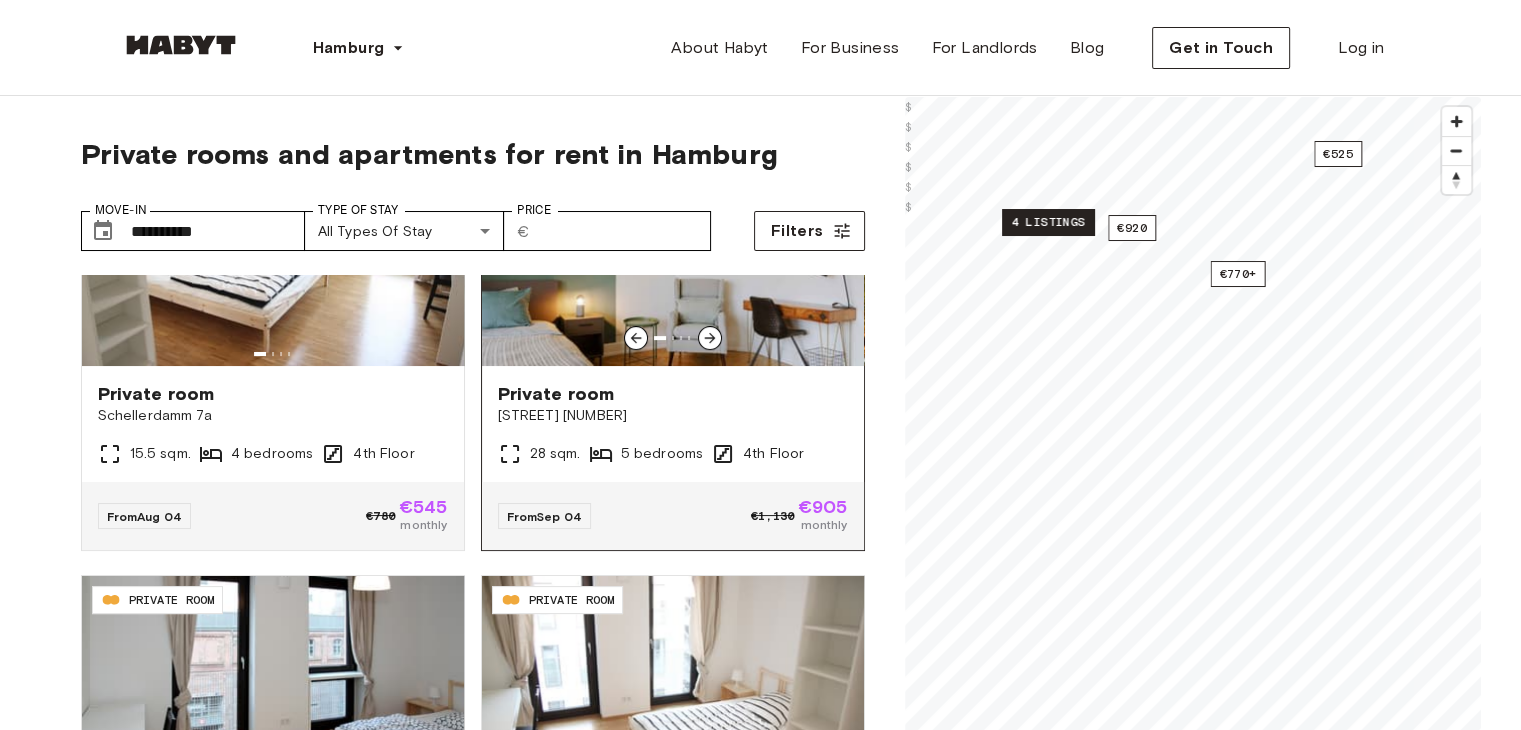 click on "Klosterallee 67" at bounding box center (673, 416) 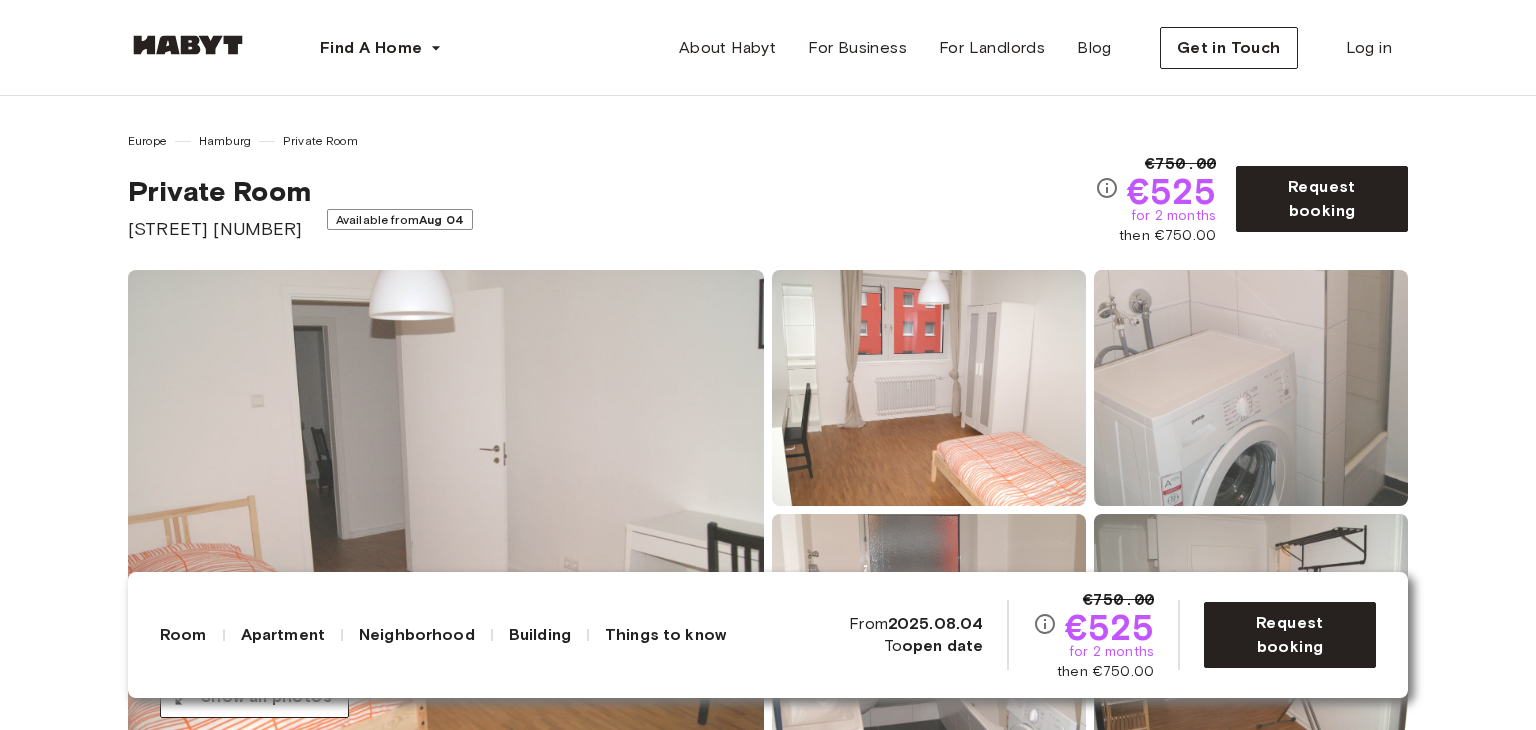 scroll, scrollTop: 0, scrollLeft: 0, axis: both 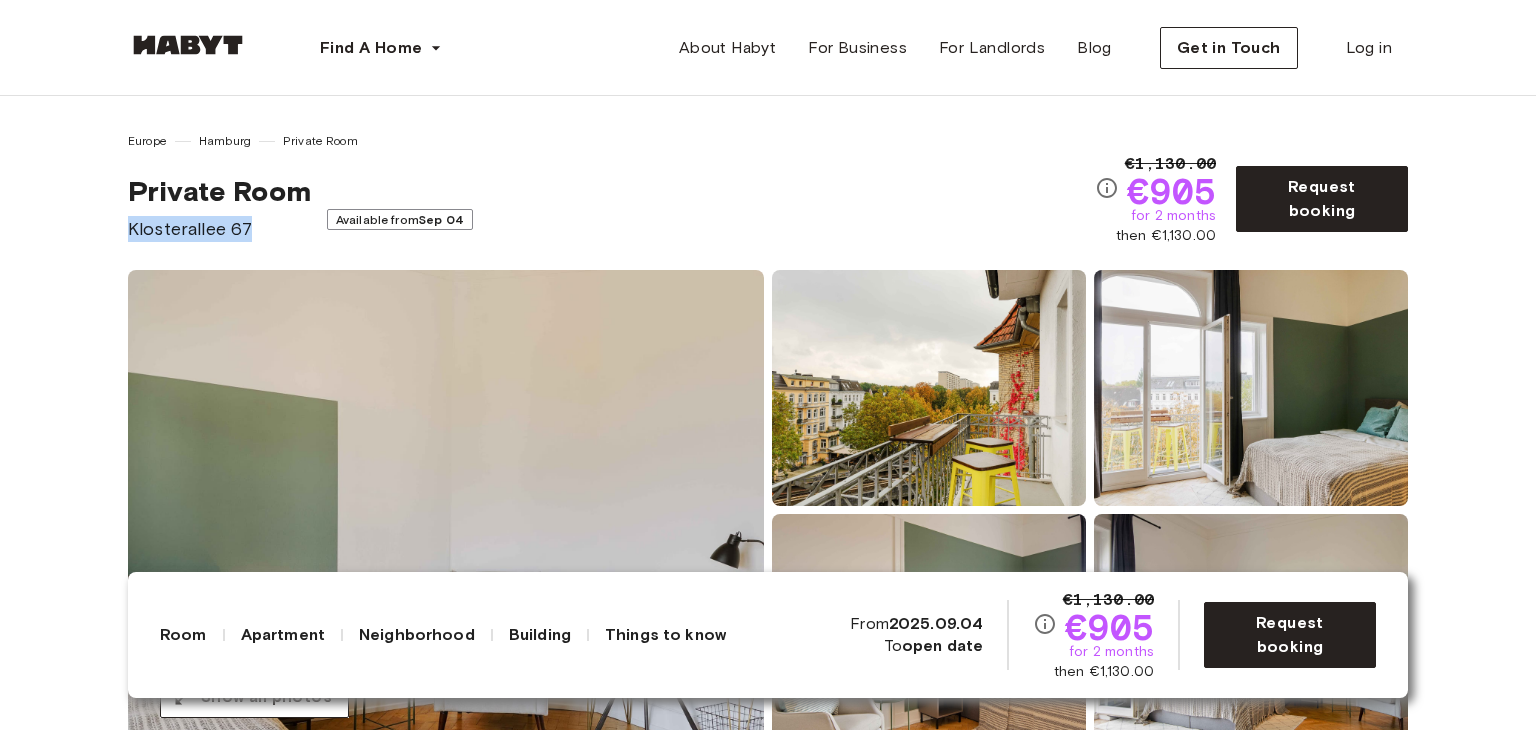 click on "Private Room Klosterallee 67 Available from  [DATE]" at bounding box center (611, 208) 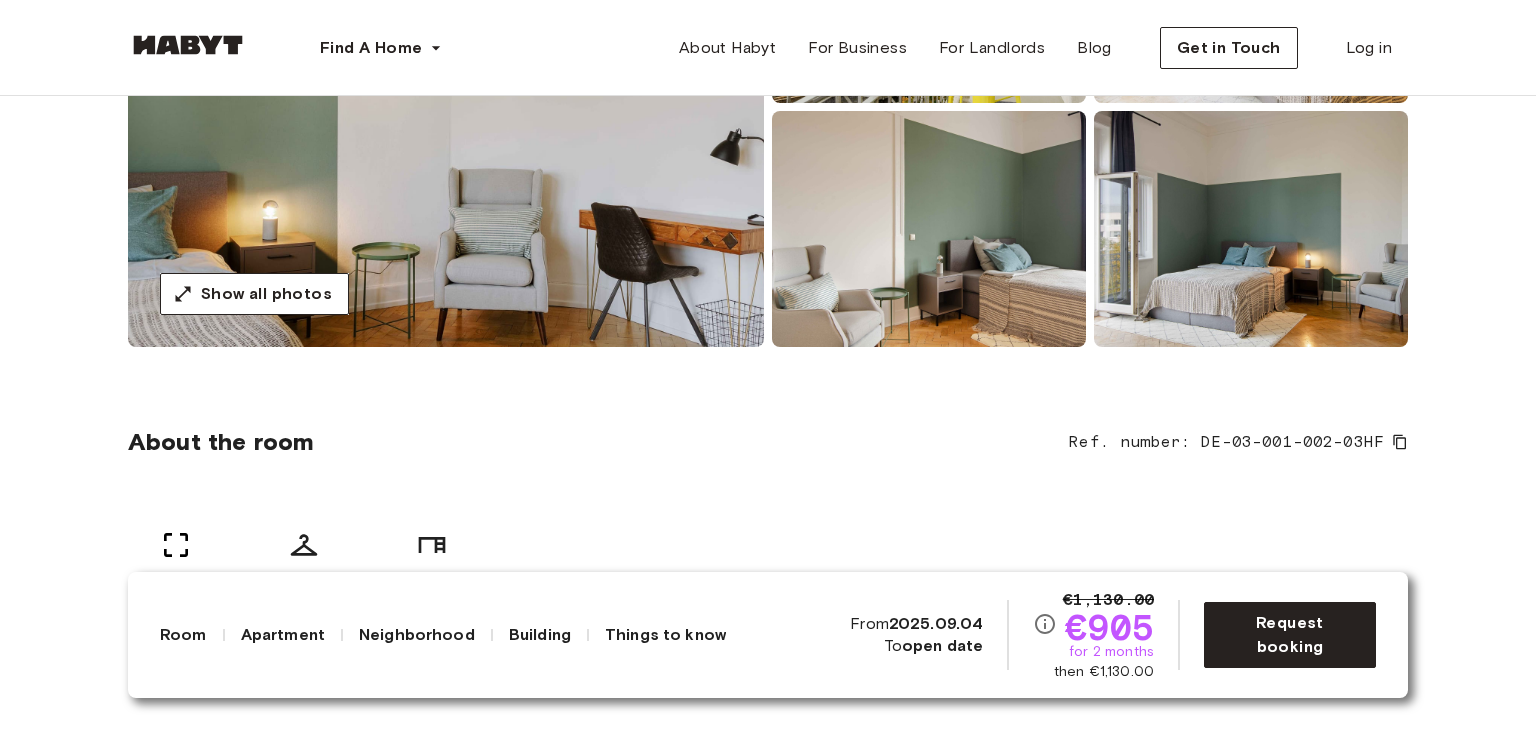 scroll, scrollTop: 0, scrollLeft: 0, axis: both 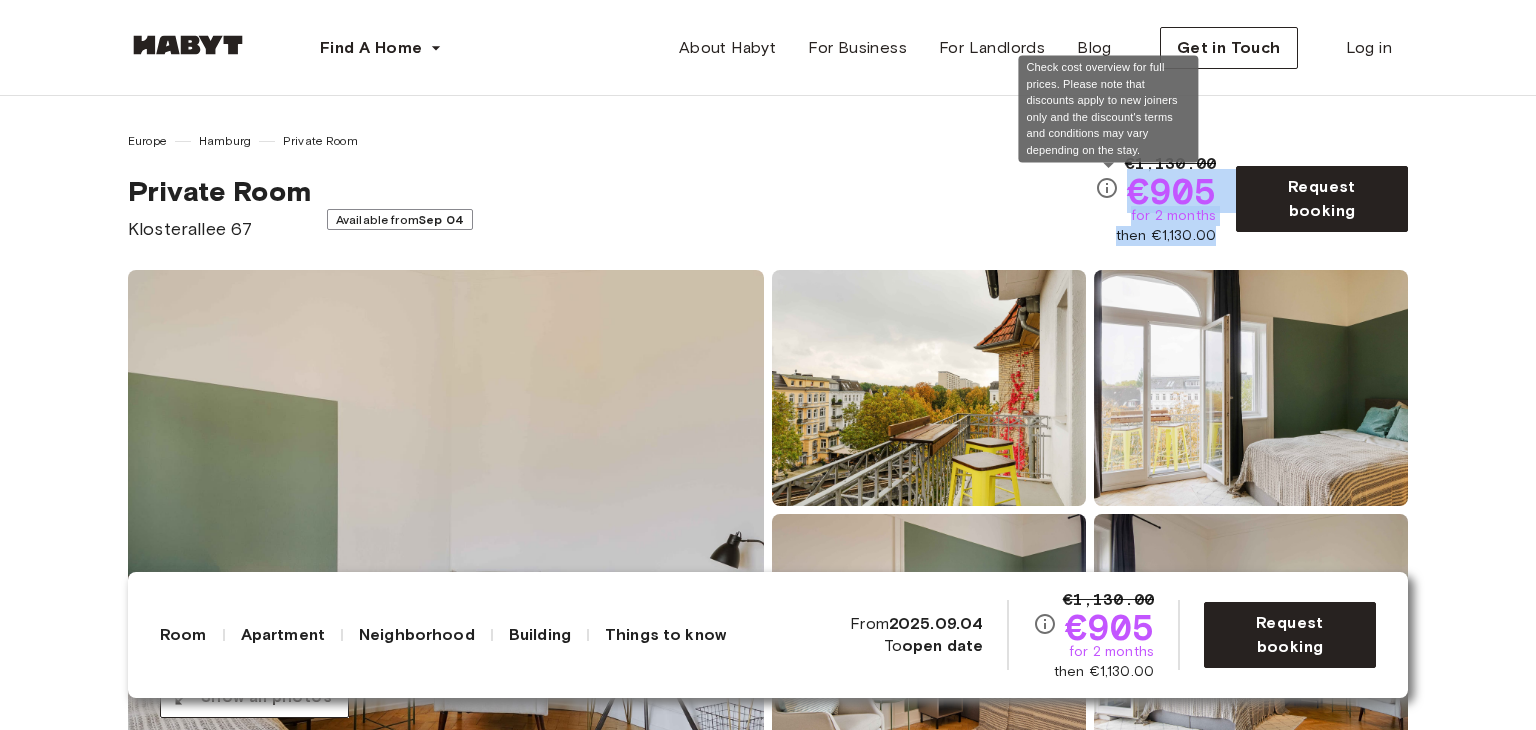drag, startPoint x: 1221, startPoint y: 235, endPoint x: 1097, endPoint y: 196, distance: 129.98846 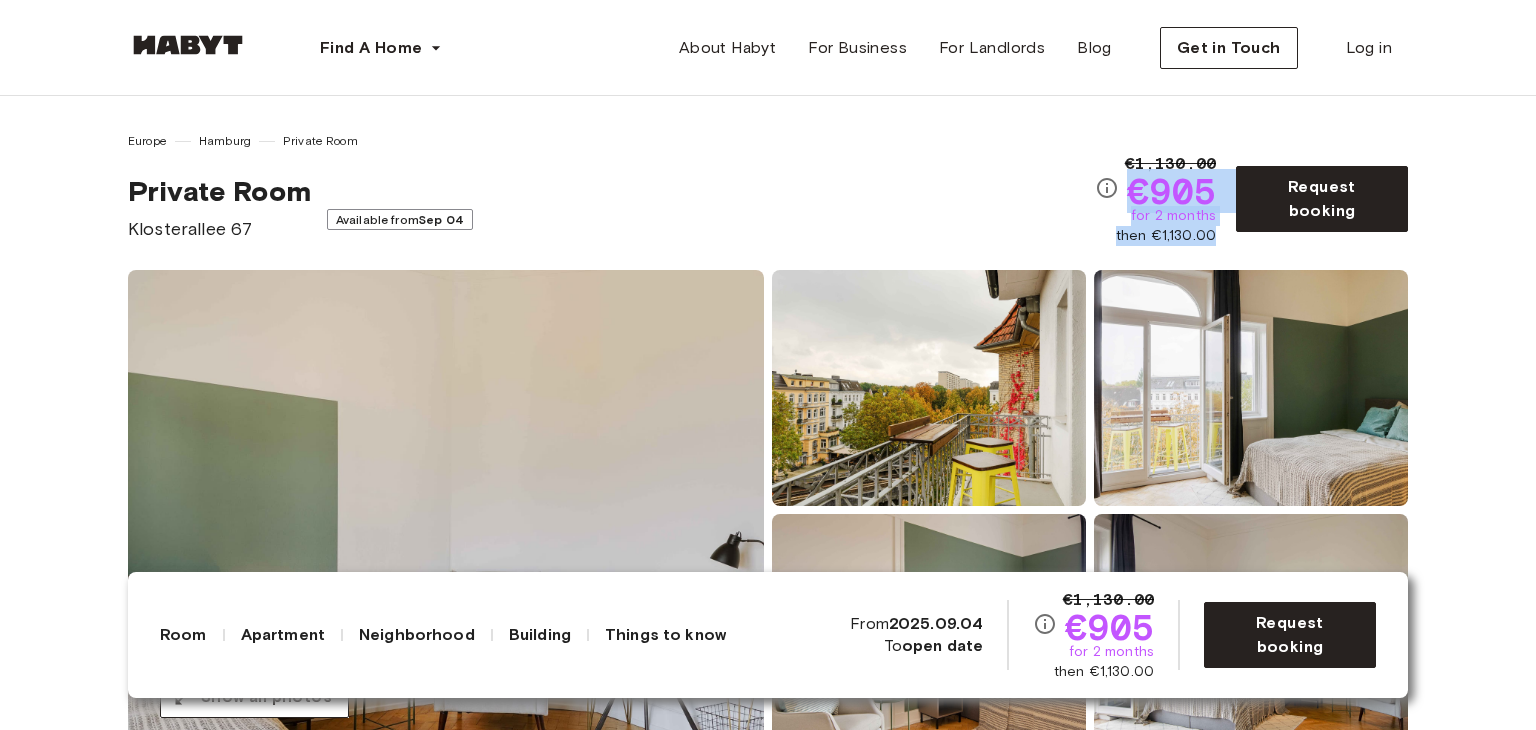 copy on "€905 for 2 months then €1,130.00" 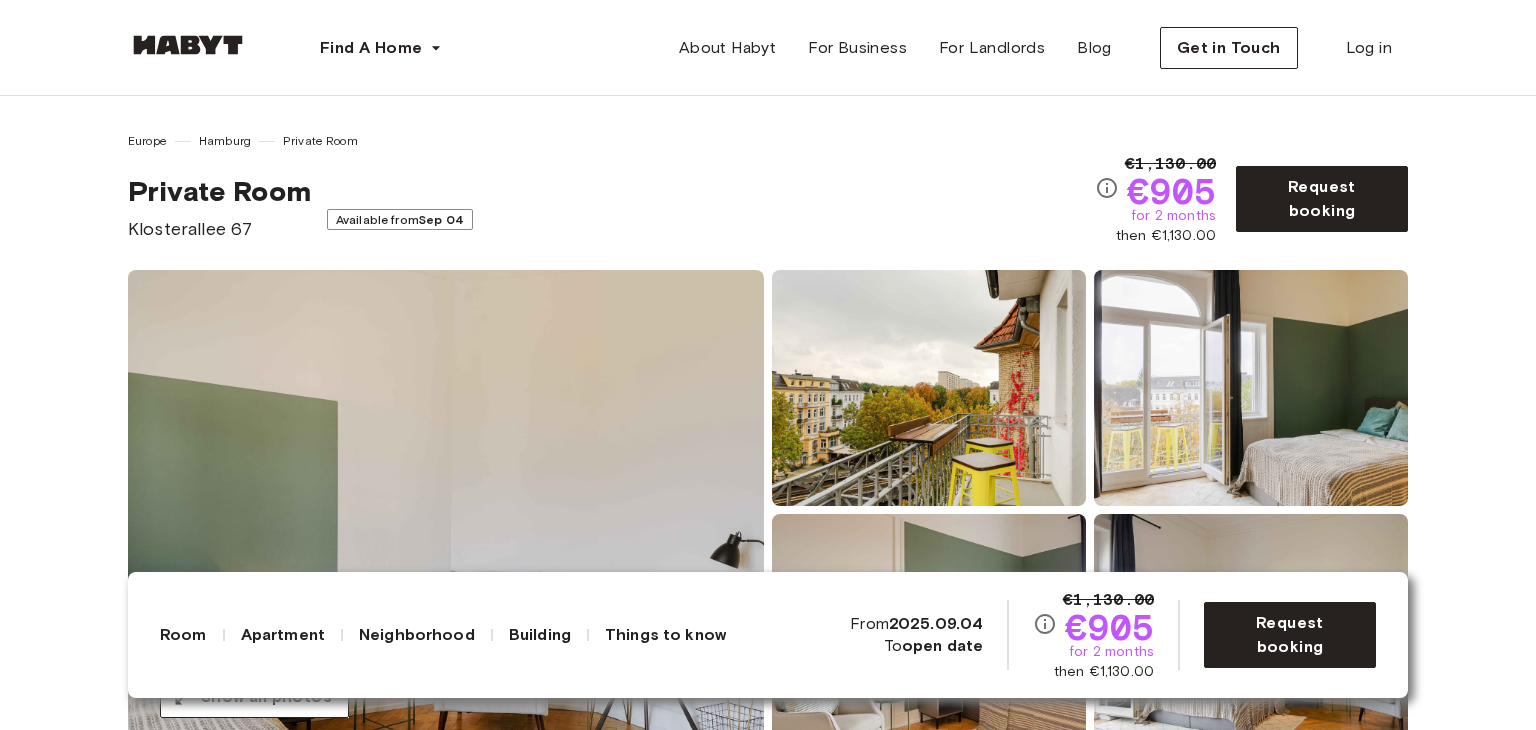 click on "Private Room Klosterallee 67 Available from  [DATE]" at bounding box center [611, 208] 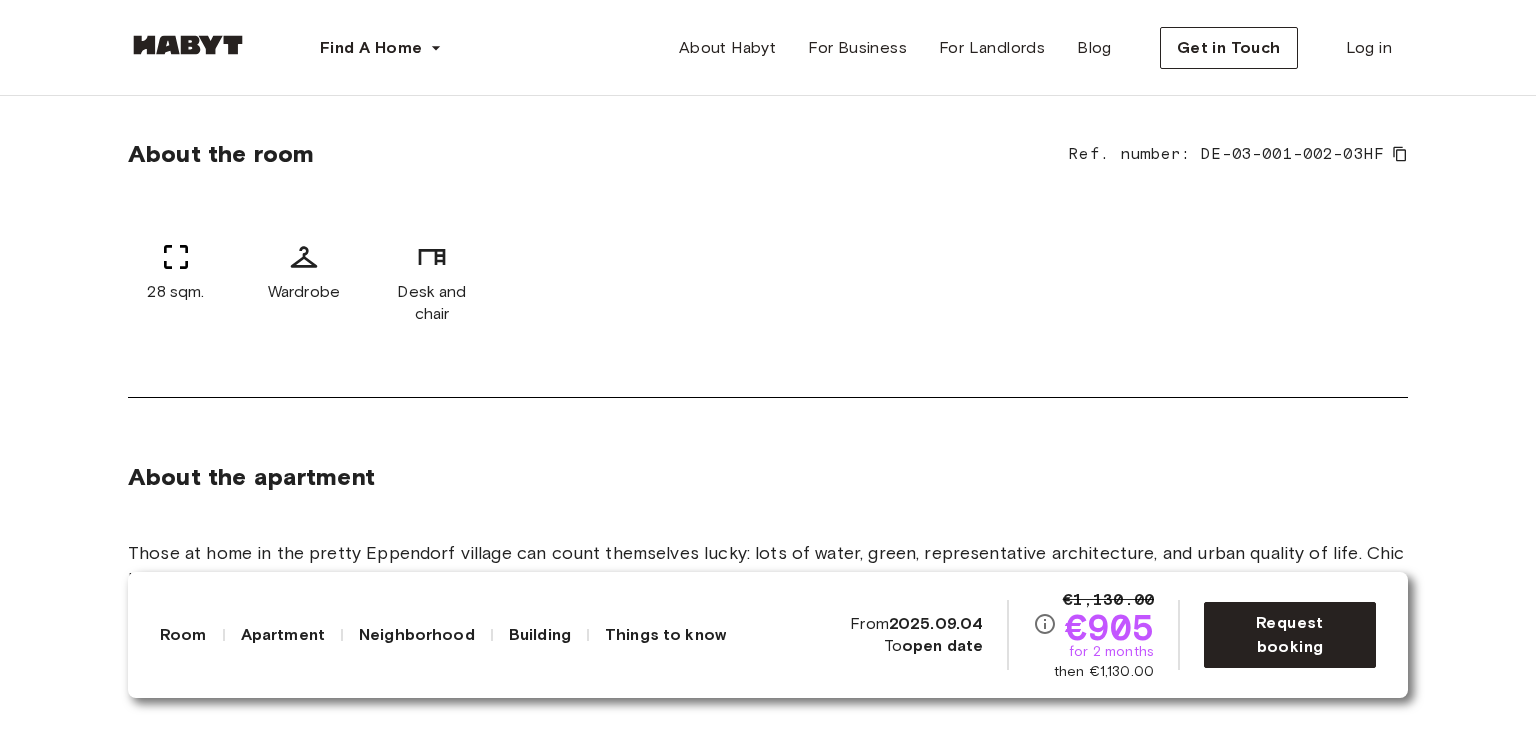 scroll, scrollTop: 700, scrollLeft: 0, axis: vertical 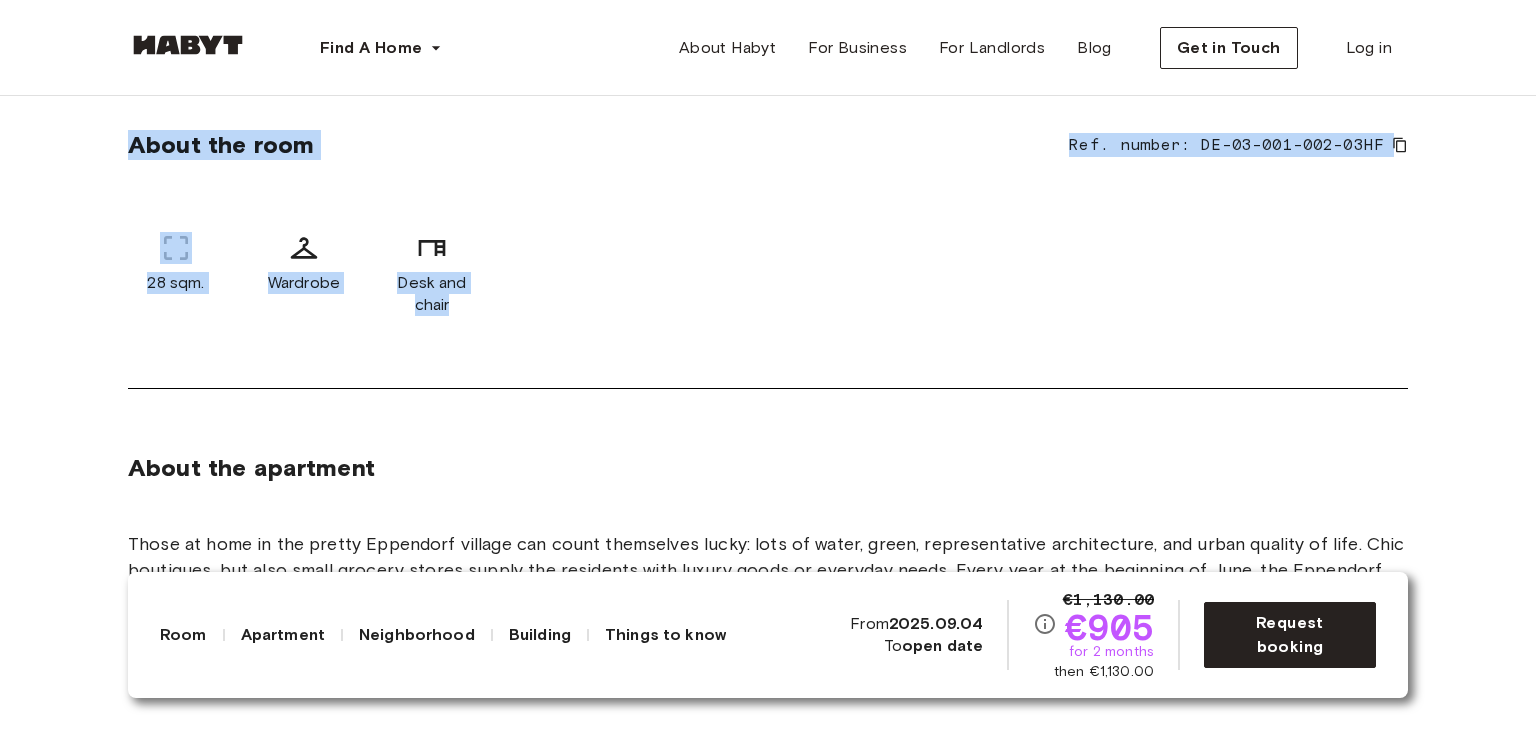 drag, startPoint x: 114, startPoint y: 138, endPoint x: 509, endPoint y: 313, distance: 432.0301 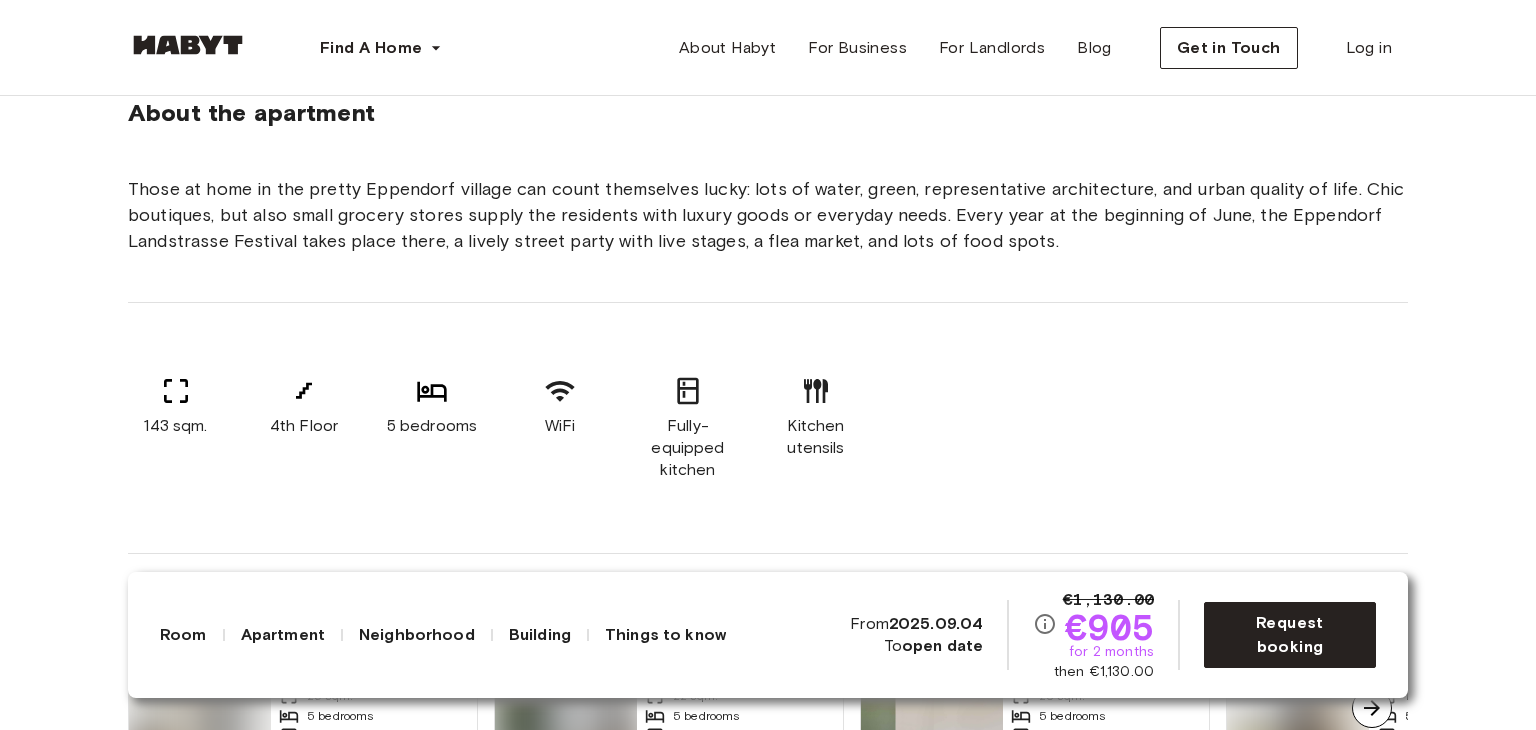 scroll, scrollTop: 1100, scrollLeft: 0, axis: vertical 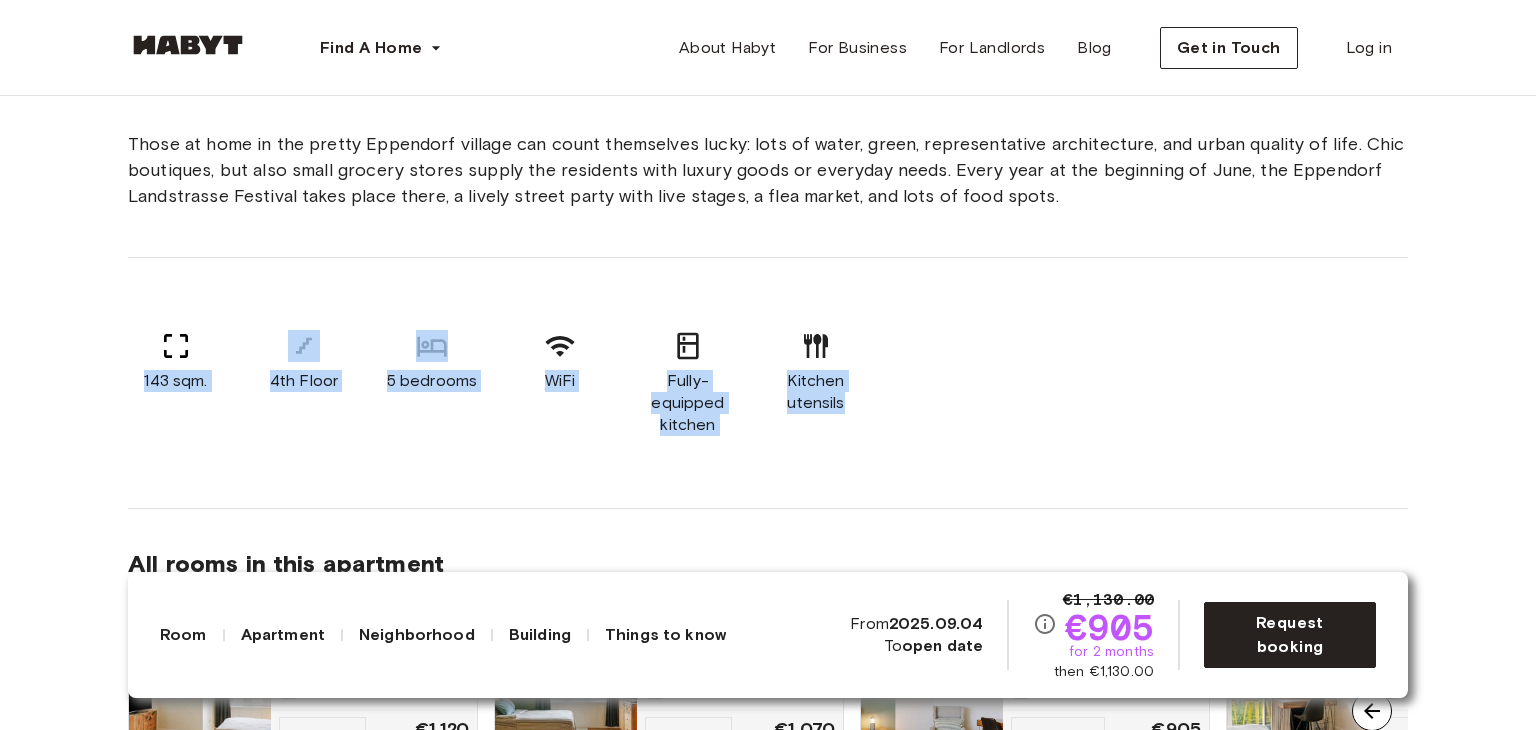 drag, startPoint x: 125, startPoint y: 393, endPoint x: 895, endPoint y: 440, distance: 771.4331 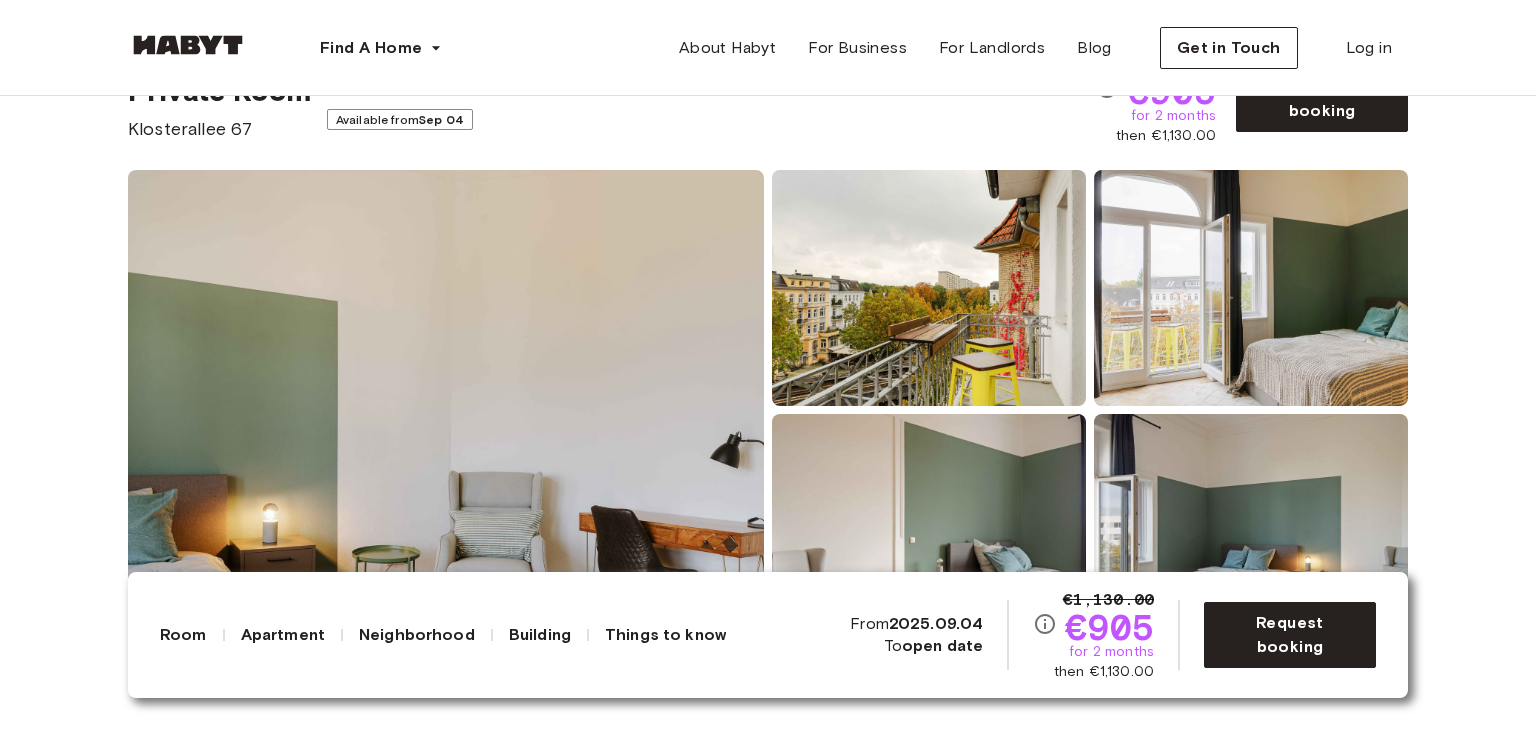 scroll, scrollTop: 100, scrollLeft: 0, axis: vertical 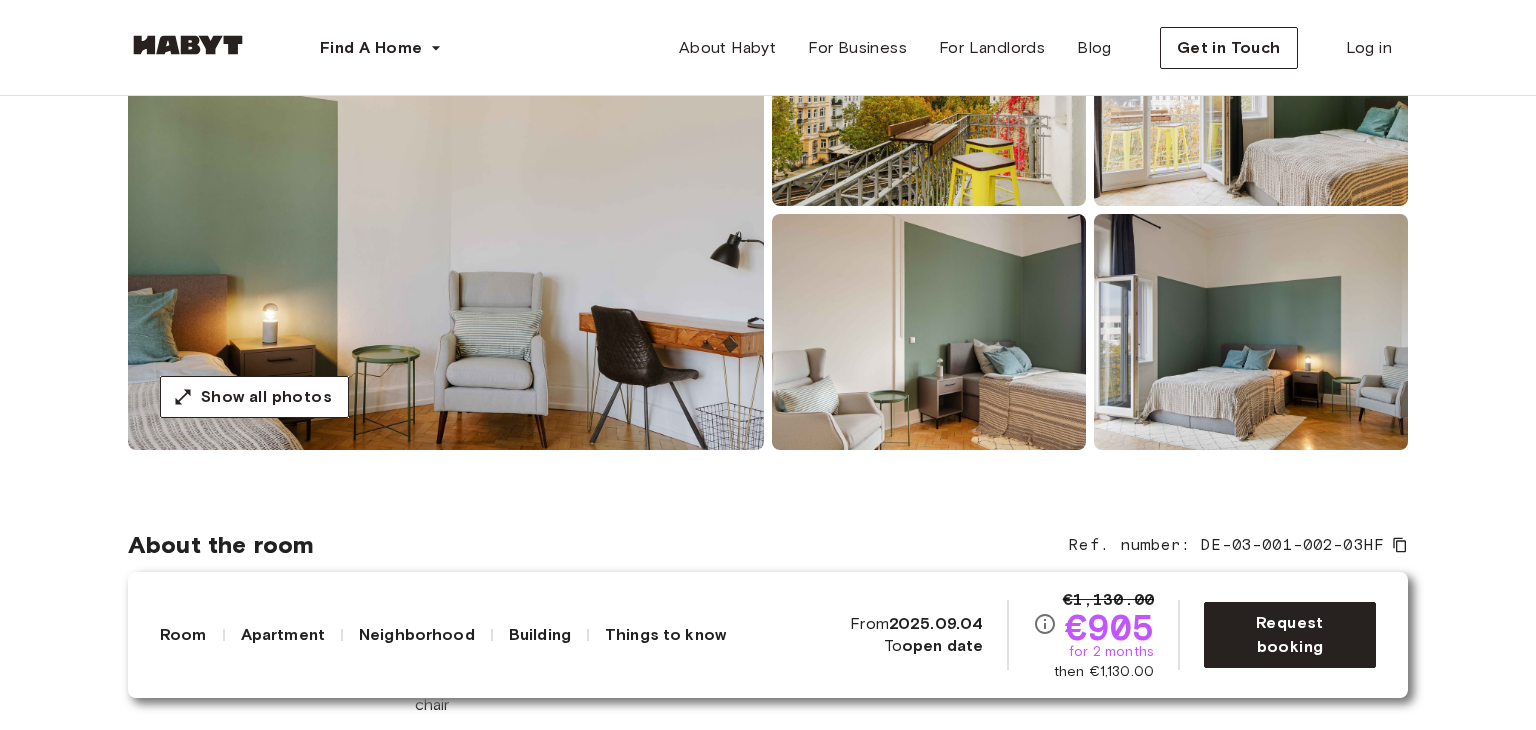 click on "Europe Hamburg Private Room Private Room Klosterallee 67 Available from  [DATE] €1,130.00 €905 for 2 months then €1,130.00 Request booking Show all photos About the room Ref. number:   DE-03-001-002-03HF 28 sqm. Wardrobe Desk and chair About the apartment Those at home in the pretty Eppendorf village can count themselves lucky: lots of water, green, representative architecture, and urban quality of life. Chic boutiques, but also small grocery stores supply the residents with luxury goods or everyday needs. Every year at the beginning of June, the Eppendorf Landstrasse Festival takes place there, a lively street party with live stages, a flea market, and lots of food spots. 143 sqm. 4th Floor 5 bedrooms WiFi Fully-equipped kitchen Kitchen utensils All rooms in this apartment Klosterallee 67 25 sqm. 5 bedrooms 4th Floor From  [DATE] €1,120 monthly Klosterallee 67 22 sqm. 5 bedrooms 4th Floor From  [DATE] €1,070 monthly Klosterallee 67 28 sqm. 5 bedrooms 4th Floor From  [DATE] €905 monthly Klosterallee 67 19 sqm. 5 bedrooms 4th Floor From  [DATE] €1,040 monthly" at bounding box center (768, 2483) 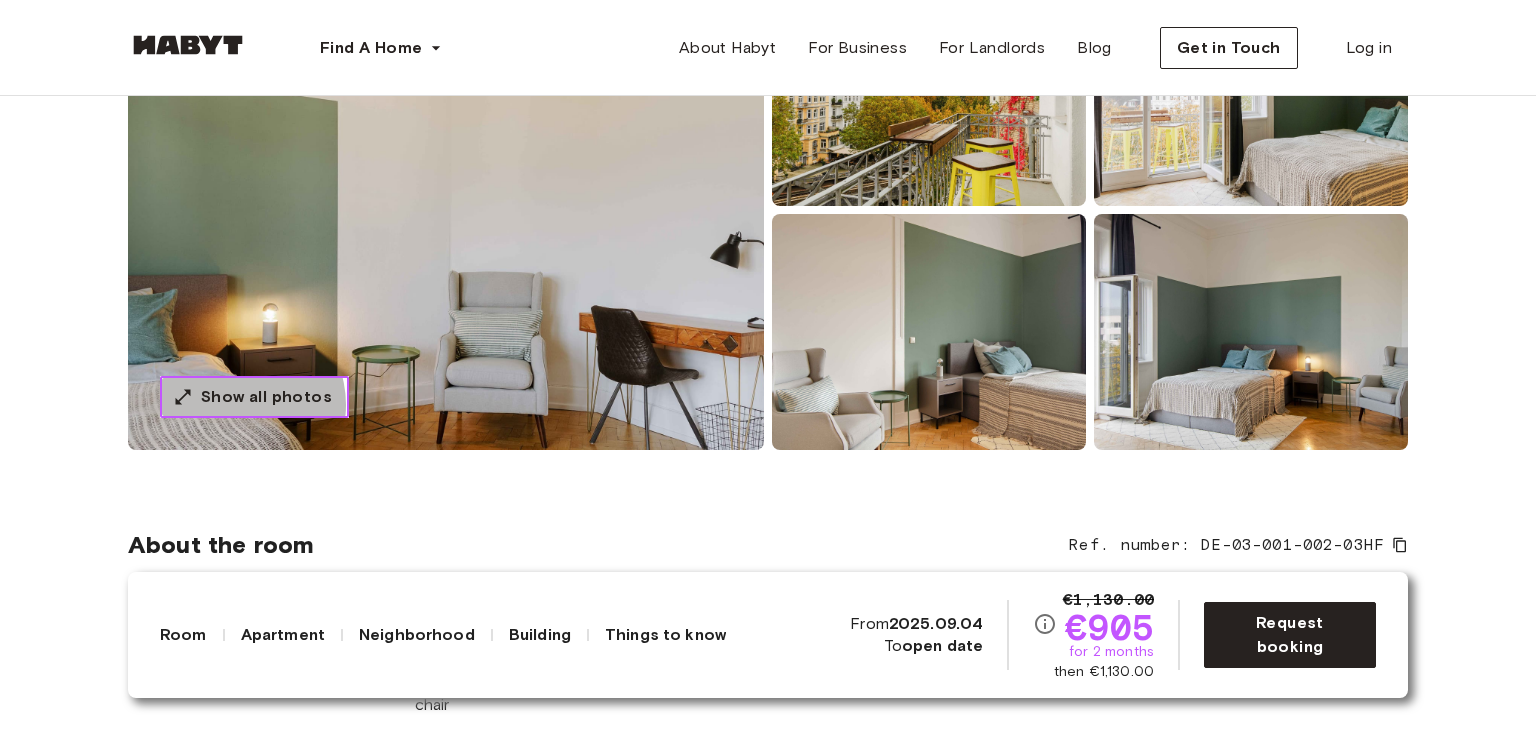 click on "Show all photos" at bounding box center (266, 397) 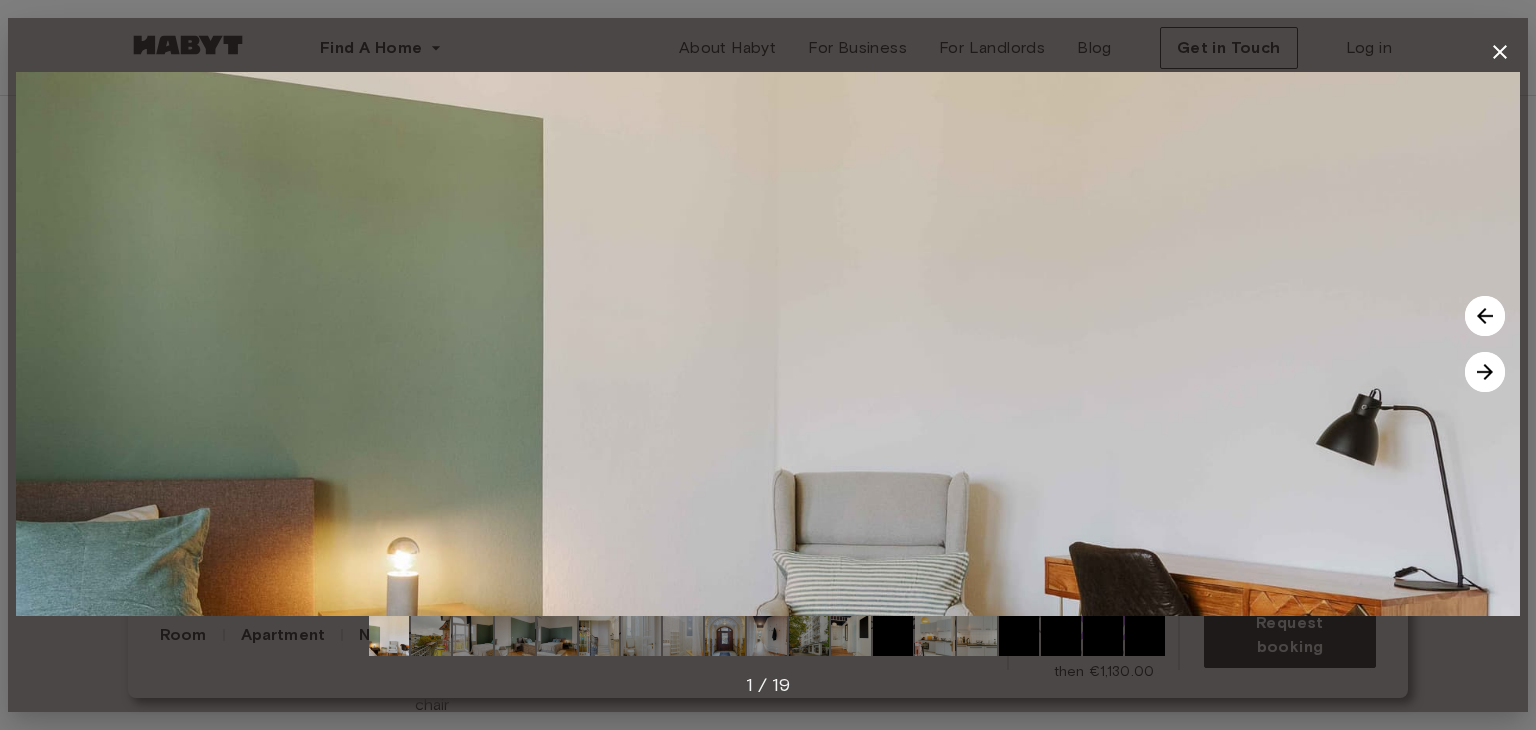 click at bounding box center [1145, 636] 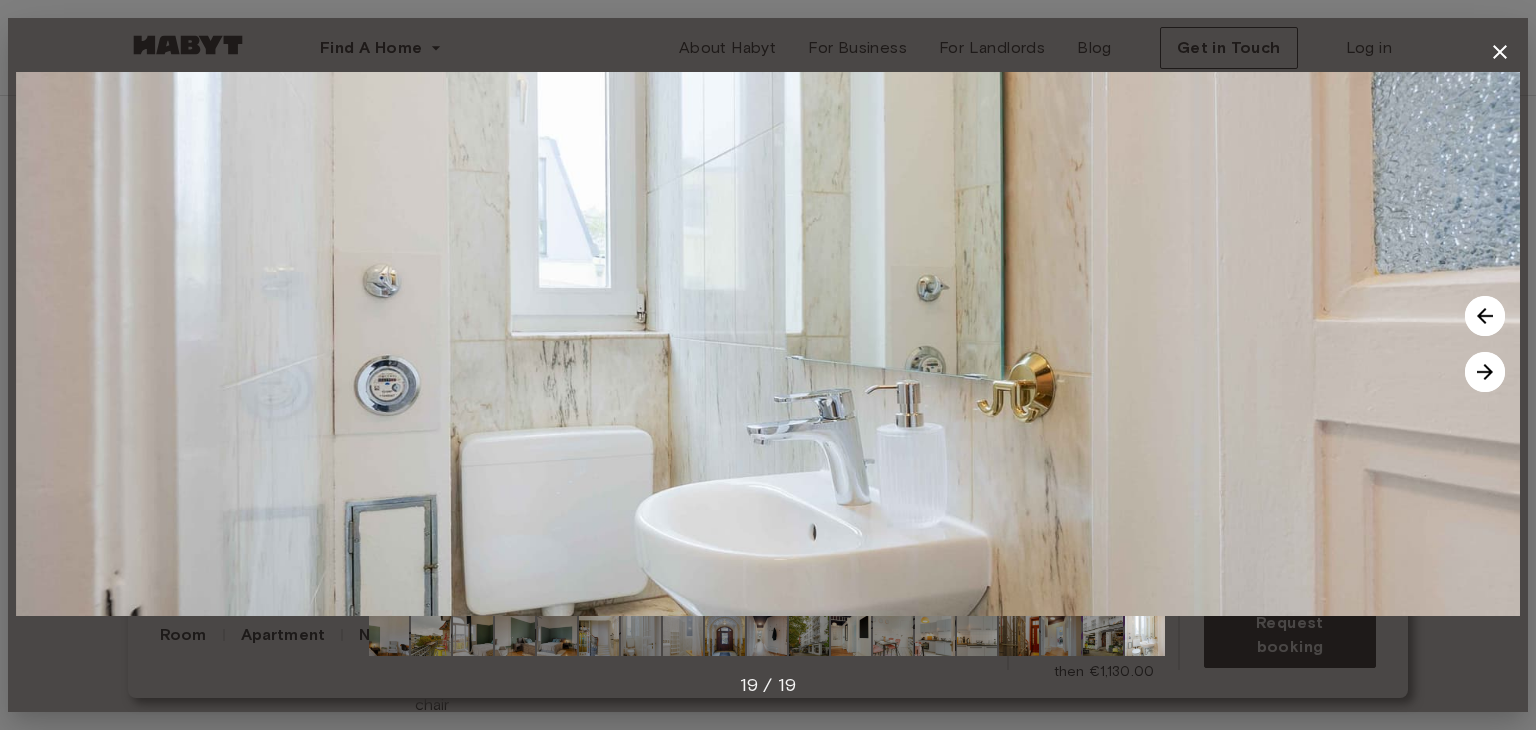 drag, startPoint x: 916, startPoint y: 657, endPoint x: 1006, endPoint y: 581, distance: 117.79643 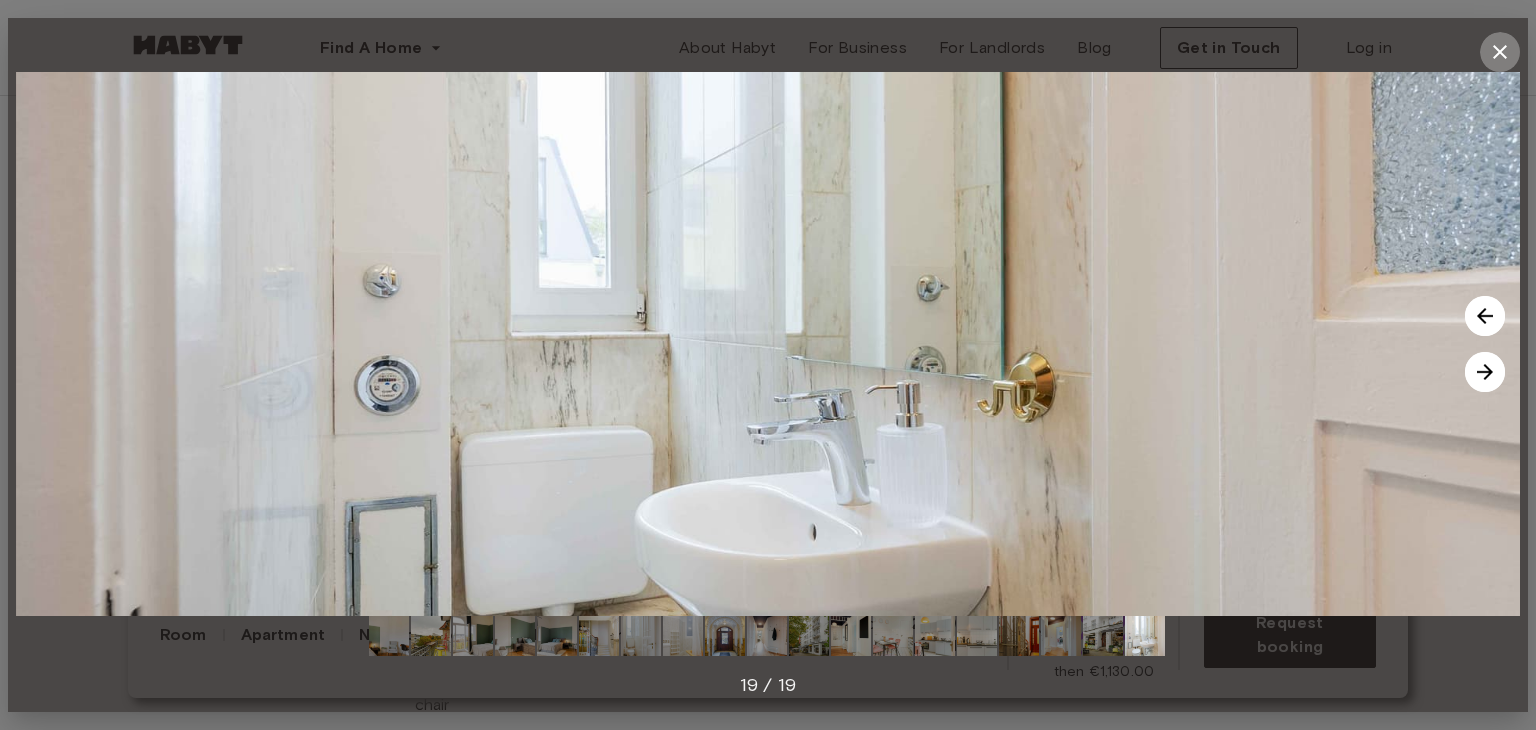 click 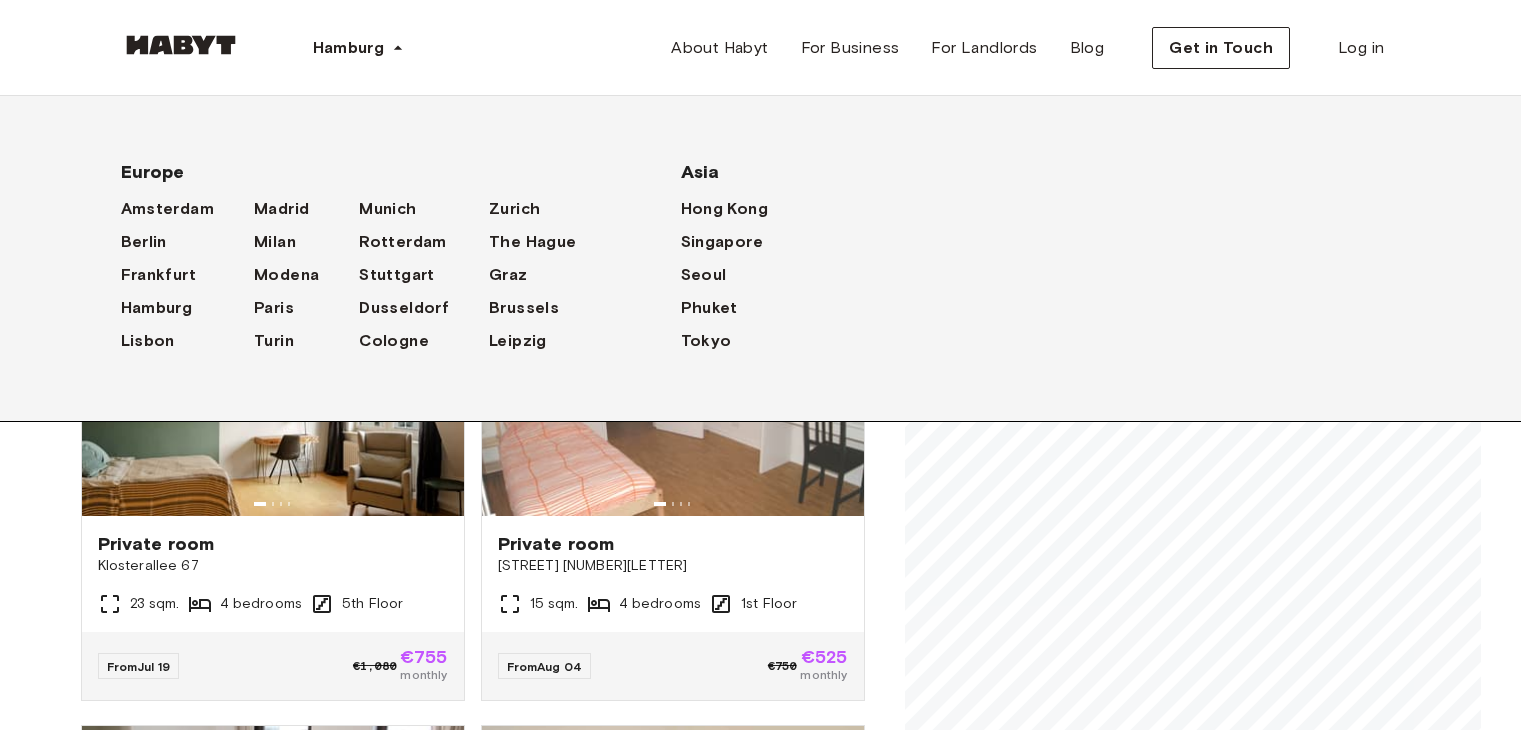 scroll, scrollTop: 0, scrollLeft: 0, axis: both 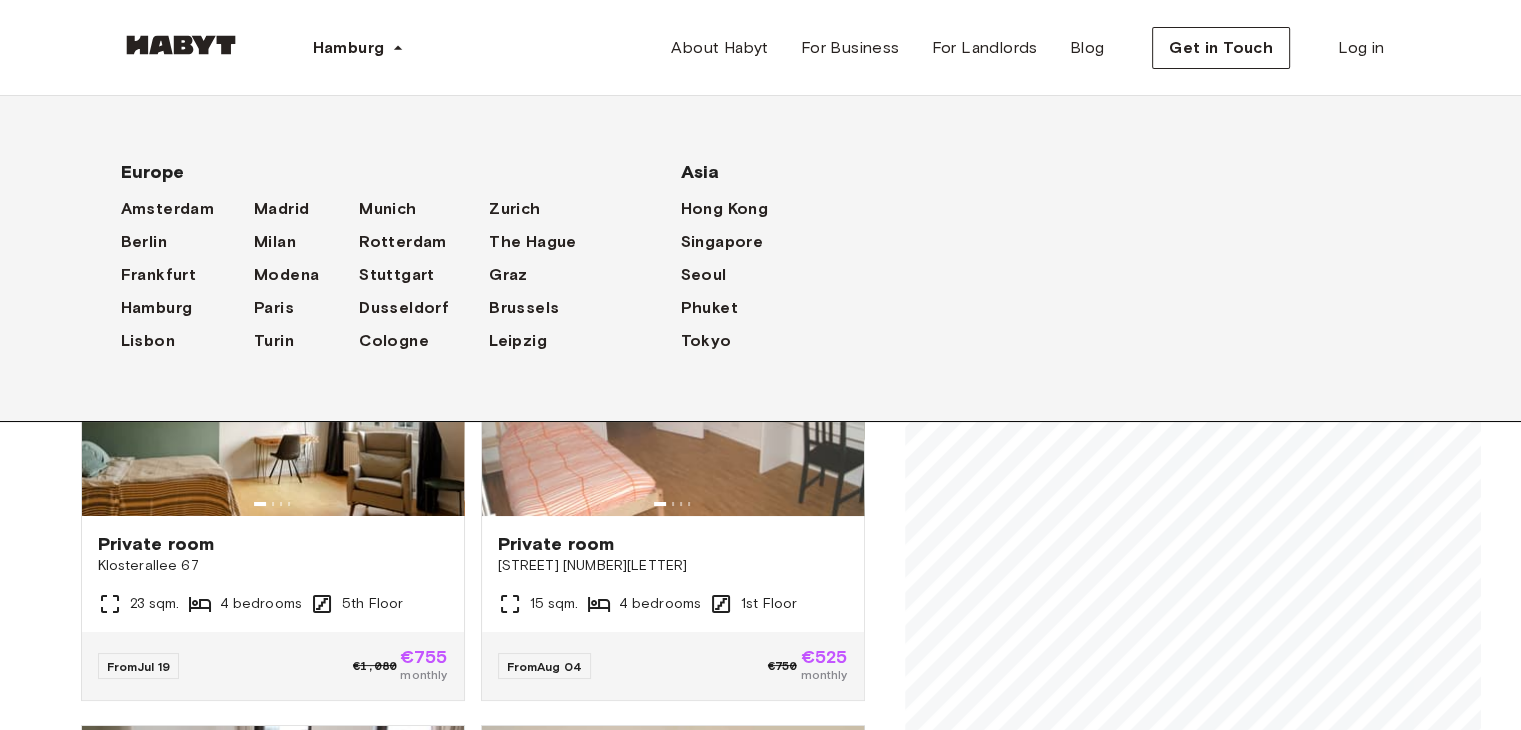 drag, startPoint x: 9, startPoint y: 535, endPoint x: 52, endPoint y: 496, distance: 58.0517 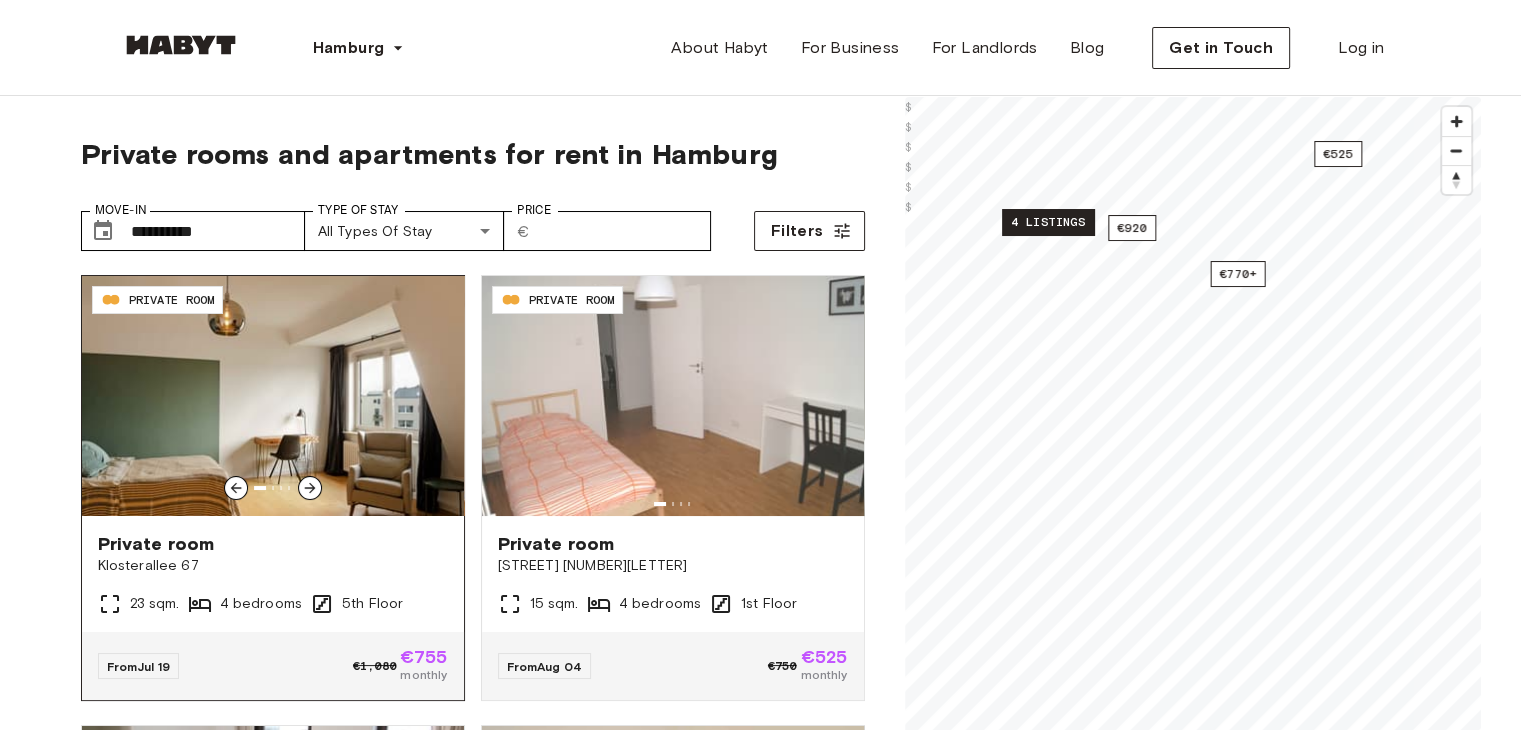 scroll, scrollTop: 200, scrollLeft: 0, axis: vertical 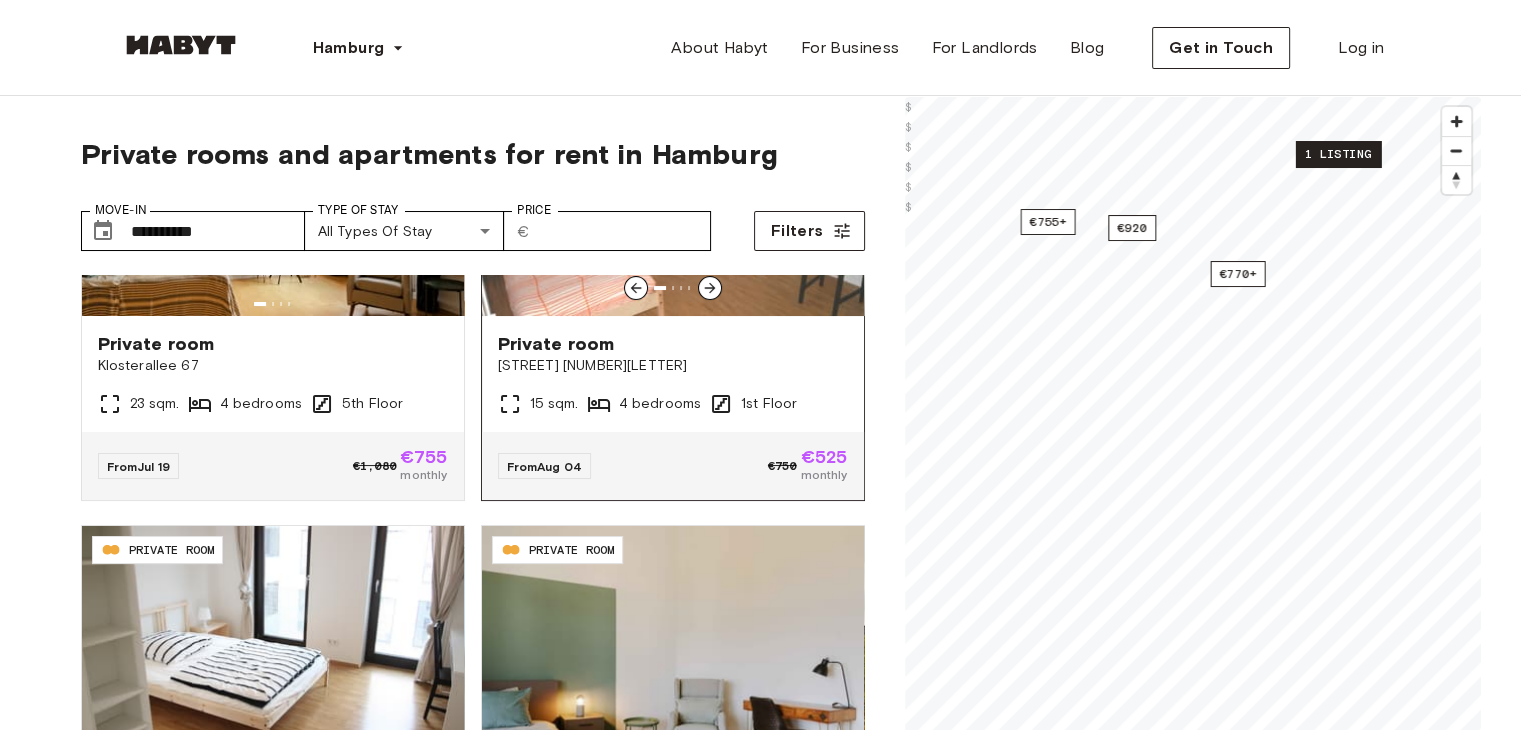click 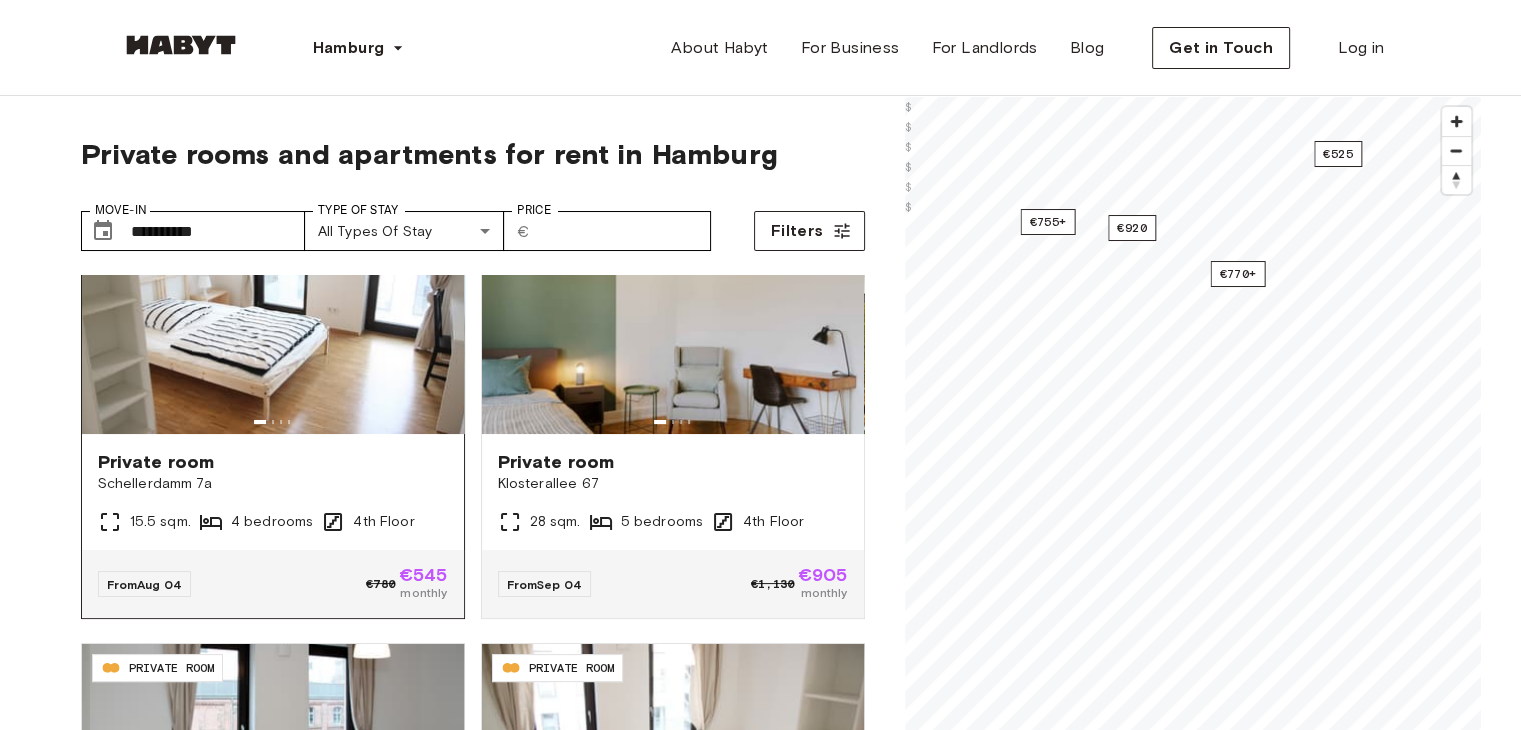 scroll, scrollTop: 500, scrollLeft: 0, axis: vertical 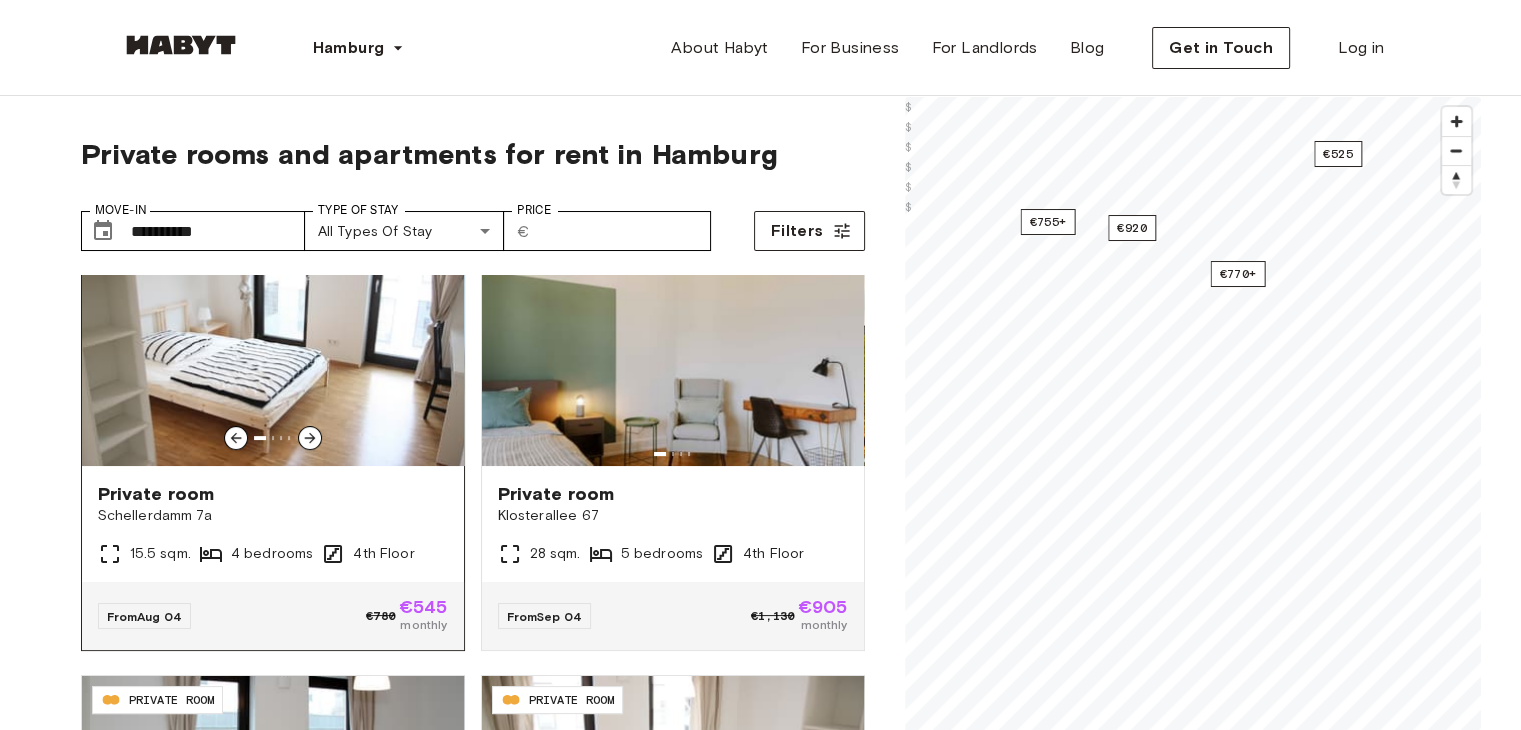 click on "Private room" at bounding box center (273, 494) 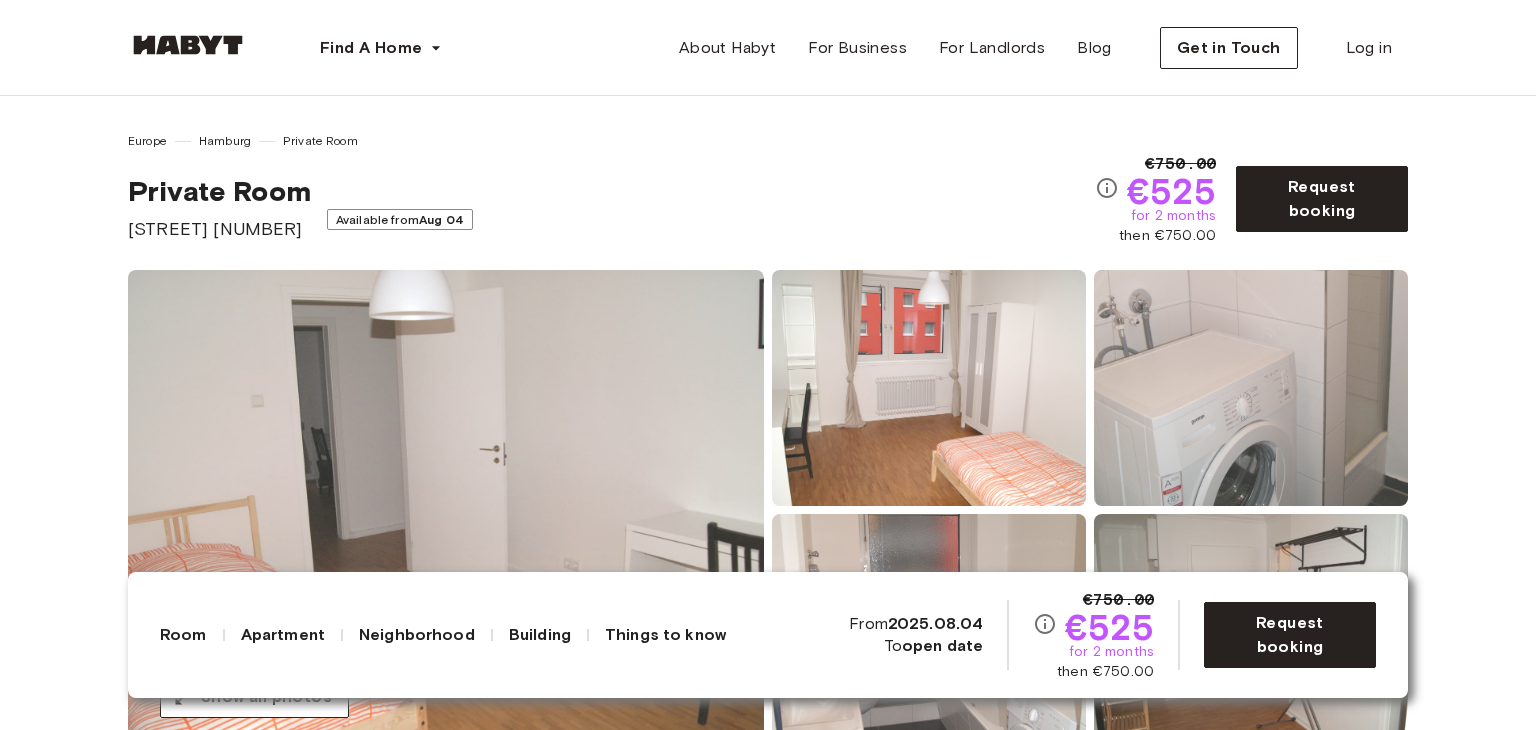 scroll, scrollTop: 0, scrollLeft: 0, axis: both 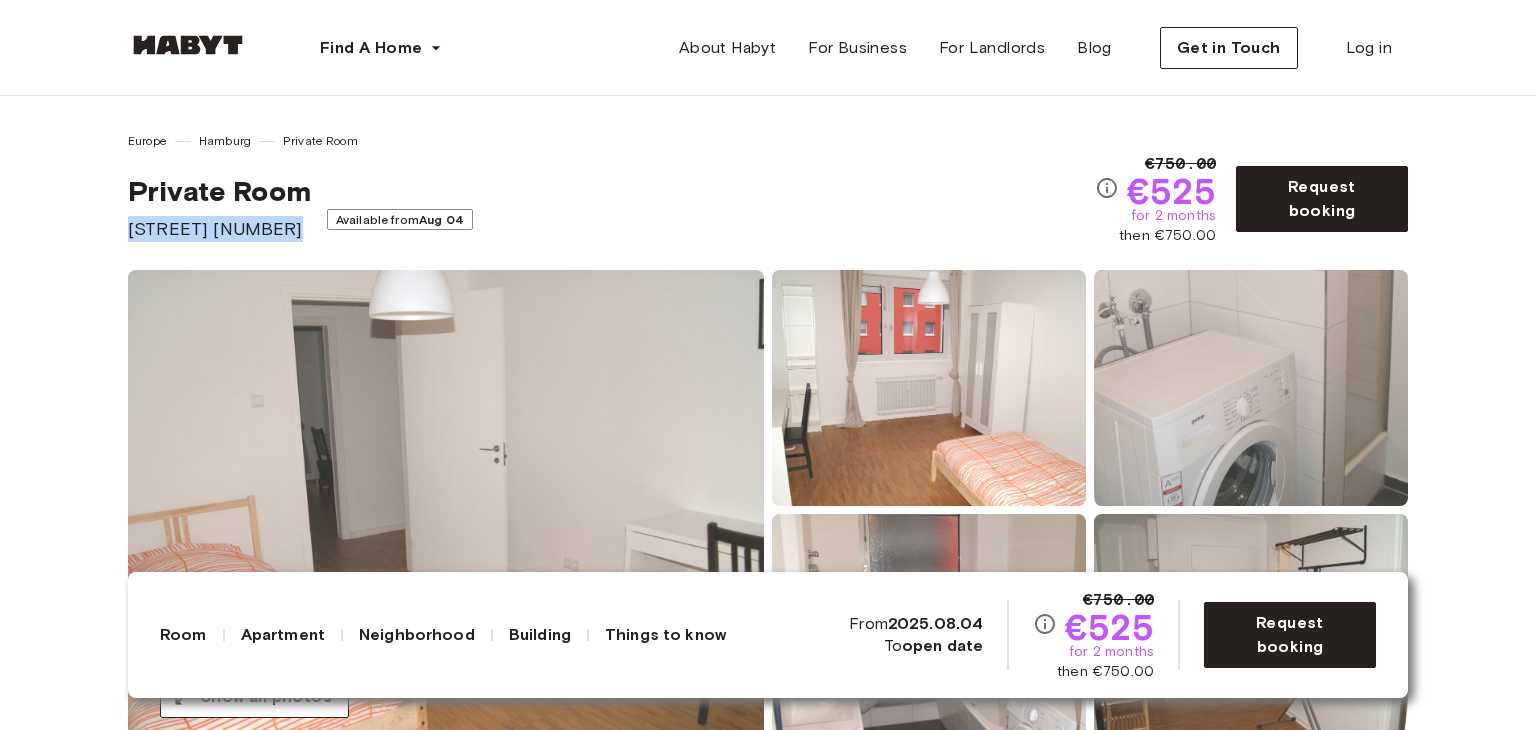 click on "Europe [CITY] Private Room" at bounding box center [611, 141] 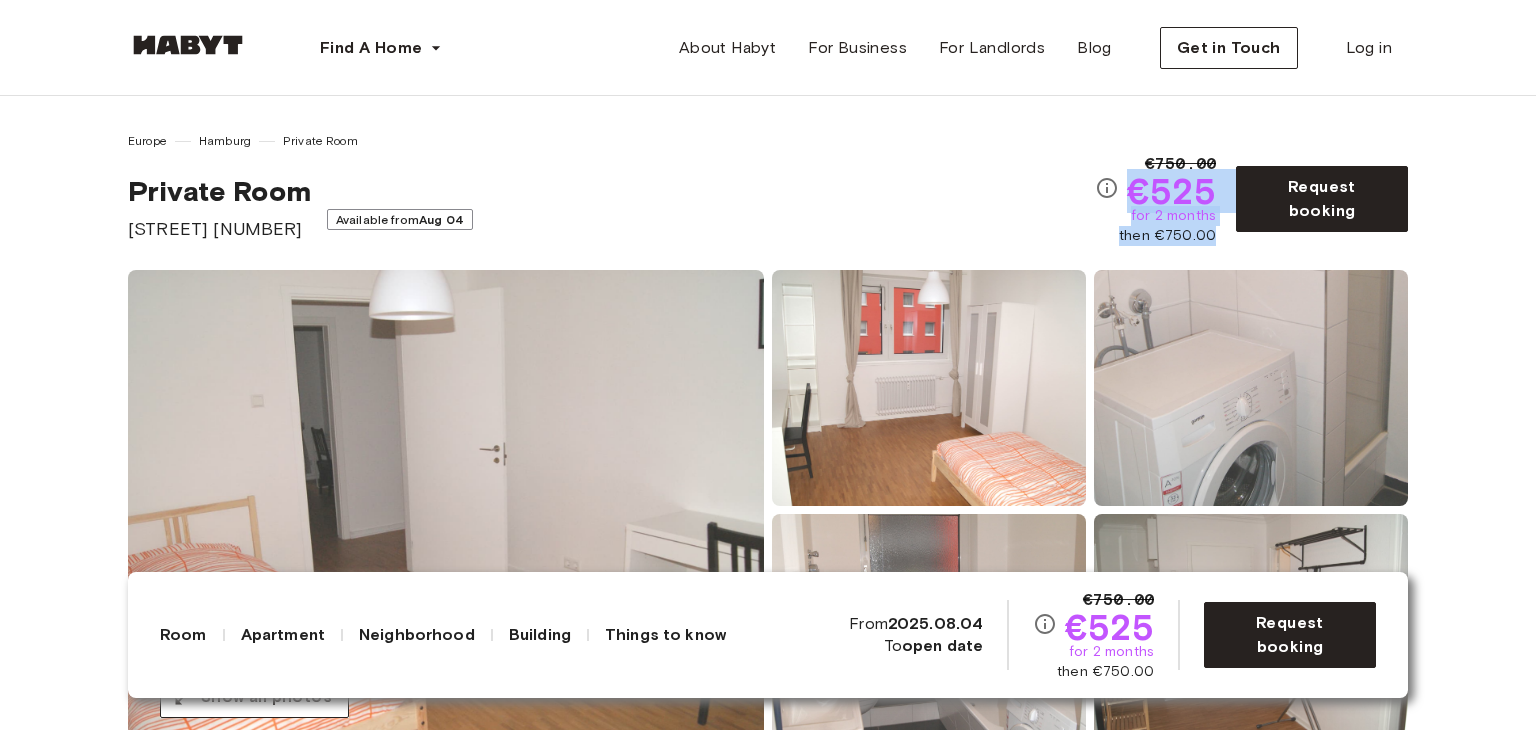 drag, startPoint x: 1219, startPoint y: 242, endPoint x: 1116, endPoint y: 201, distance: 110.860275 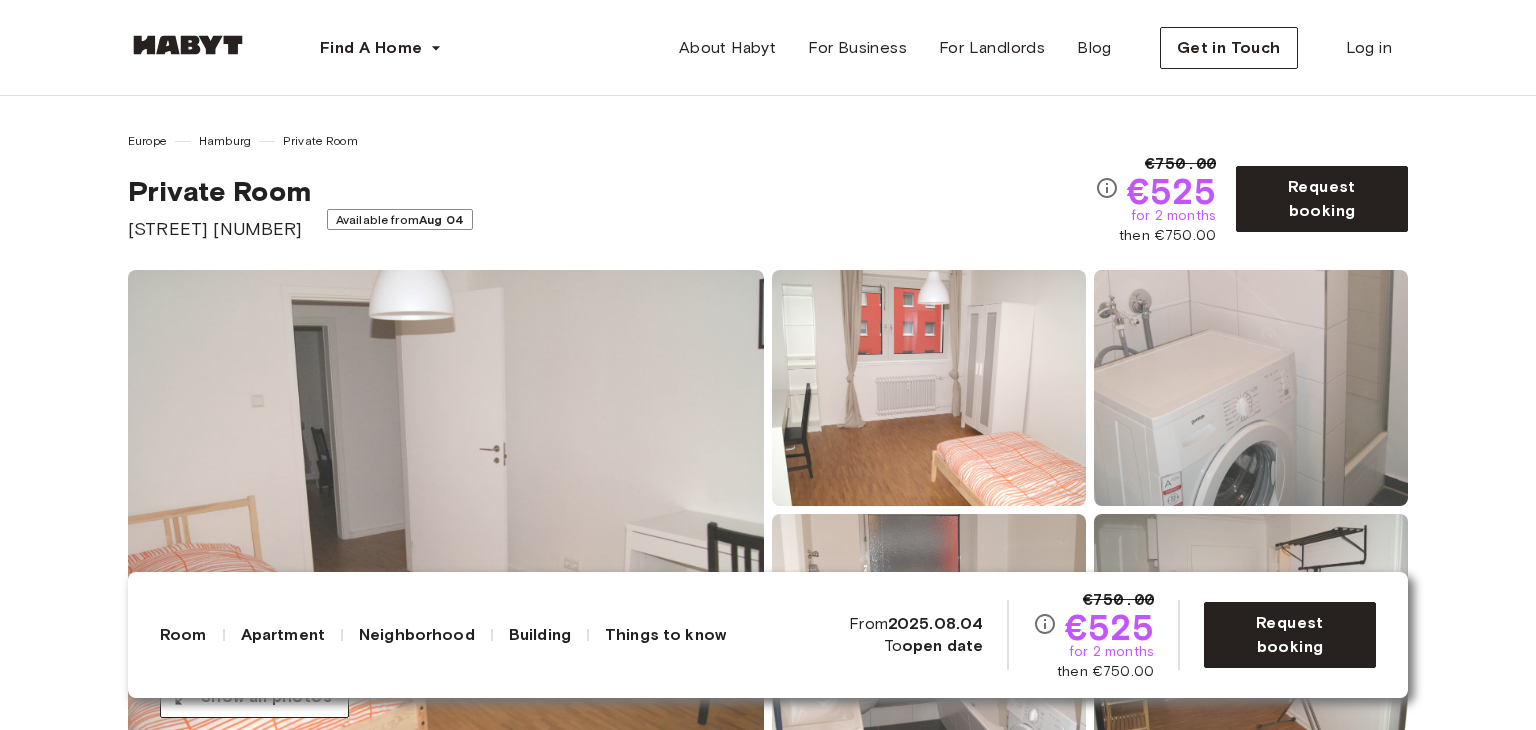click on "Europe [CITY] Private Room" at bounding box center [611, 141] 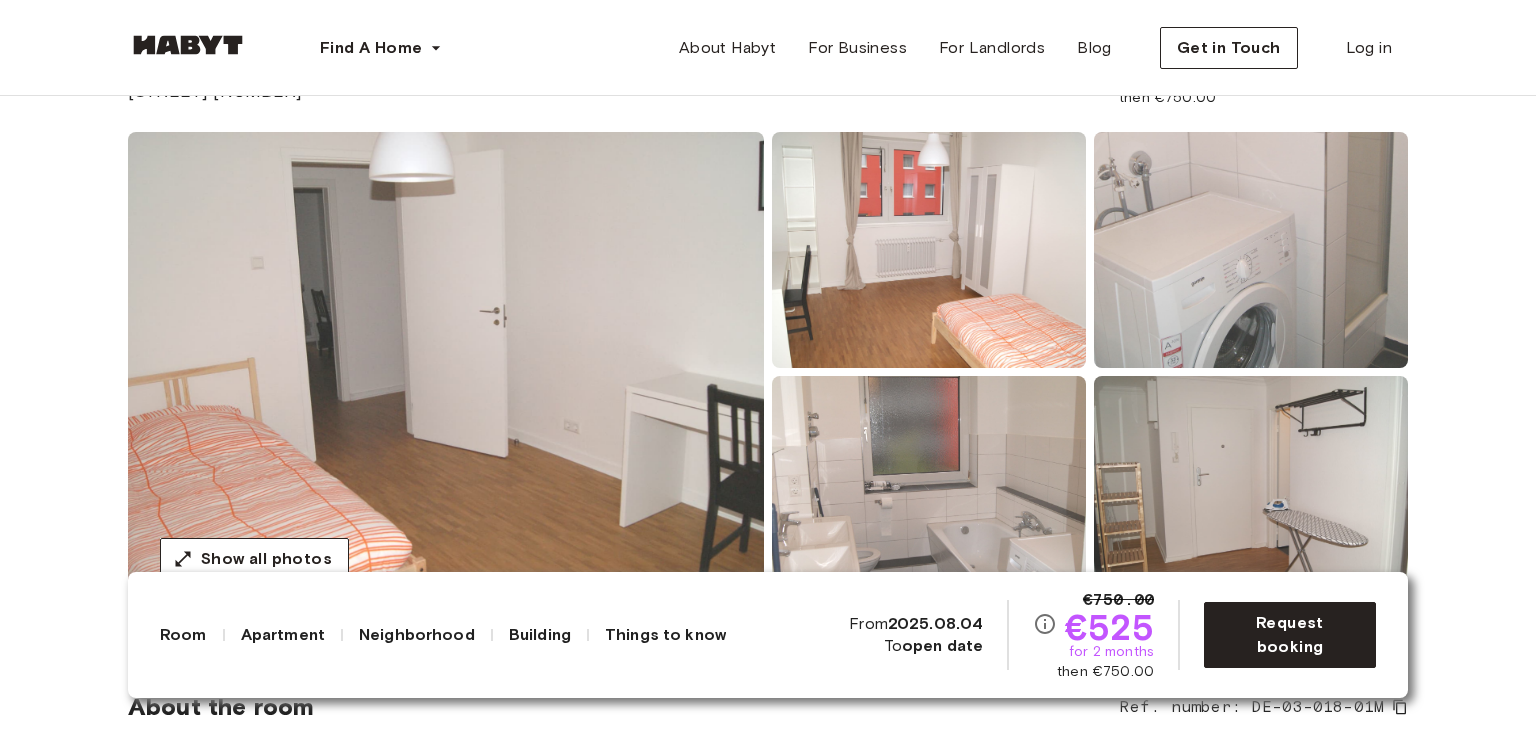 scroll, scrollTop: 300, scrollLeft: 0, axis: vertical 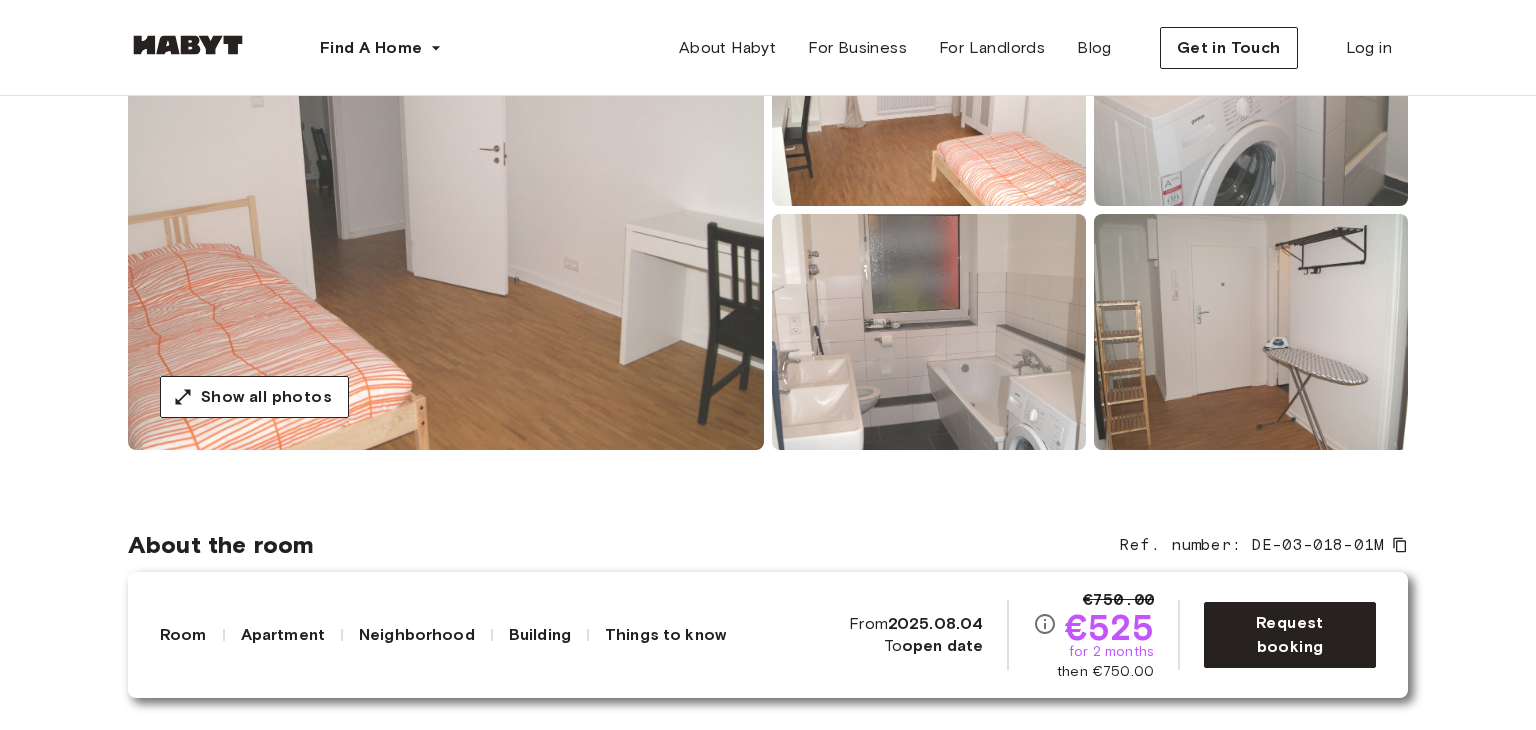 drag, startPoint x: 748, startPoint y: 527, endPoint x: 756, endPoint y: 513, distance: 16.124516 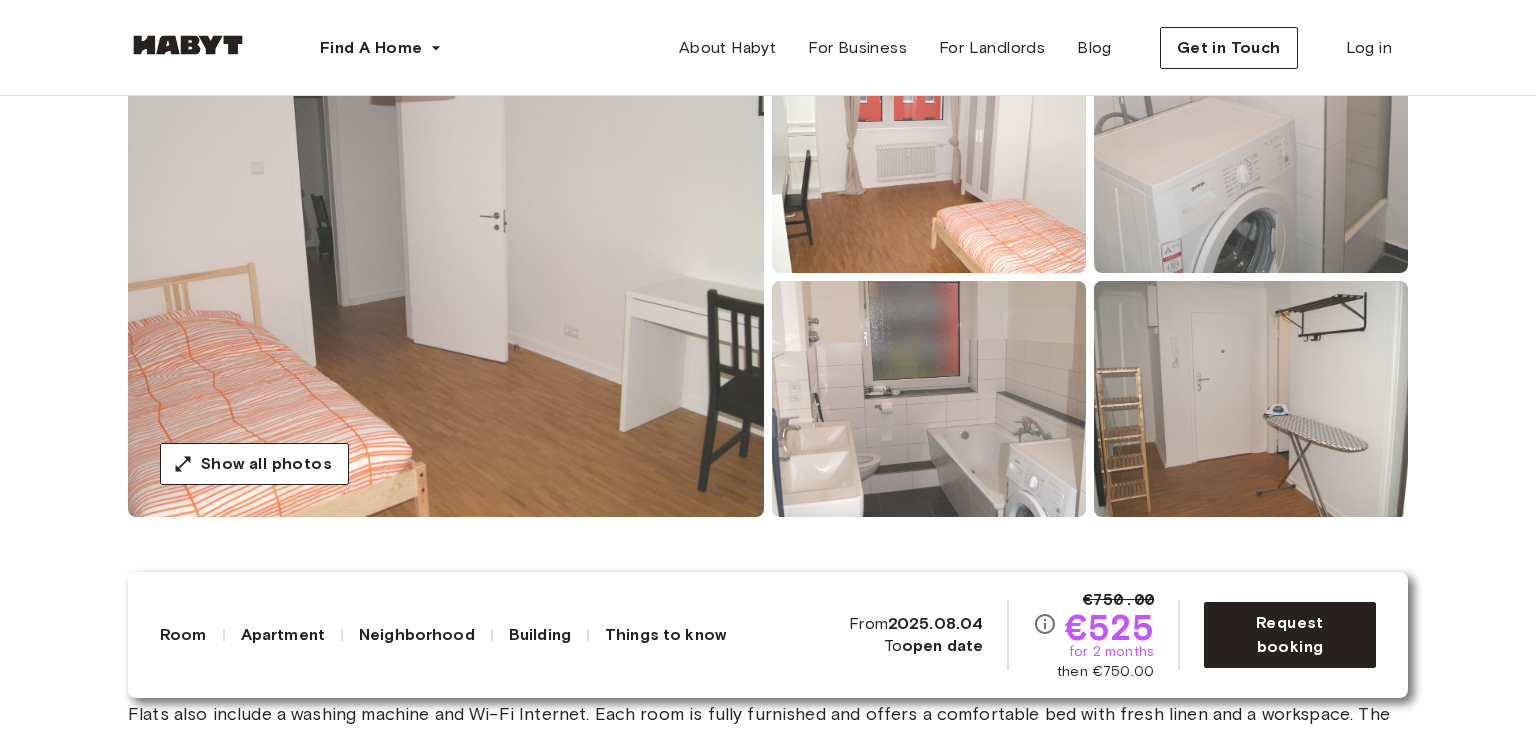scroll, scrollTop: 200, scrollLeft: 0, axis: vertical 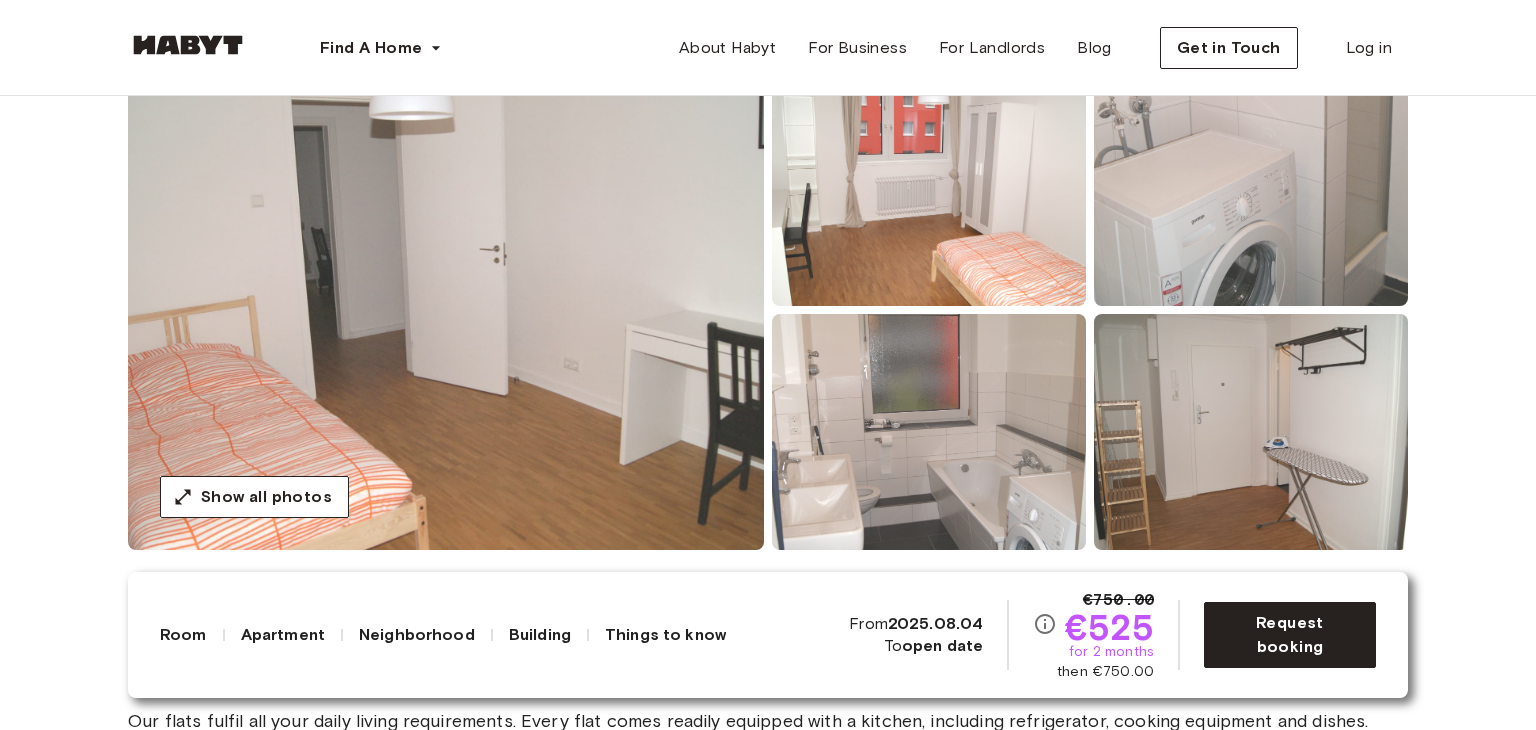 click on "About the room Ref. number:   DE-03-018-01M Our flats fulfil all your daily living requirements. Every flat comes readily equipped with a kitchen, including refrigerator, cooking equipment and dishes. Flats also include a washing machine and Wi-Fi Internet. Each room is fully furnished and offers a comfortable bed with fresh linen and a workspace. The area provides you with several shopping opportunities and excellent connections to public transport. 15 sqm. Wardrobe Desk and chair" at bounding box center (768, 807) 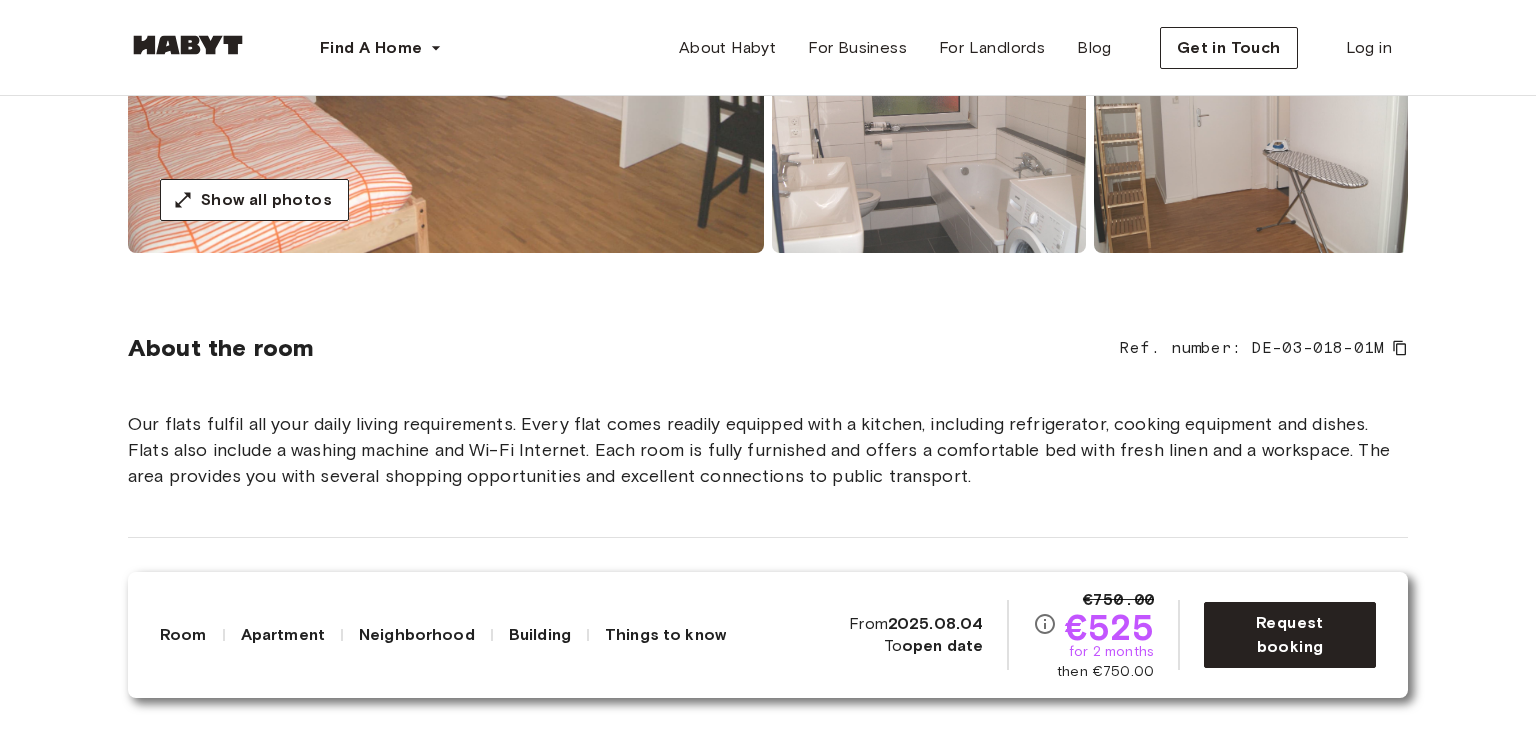 scroll, scrollTop: 500, scrollLeft: 0, axis: vertical 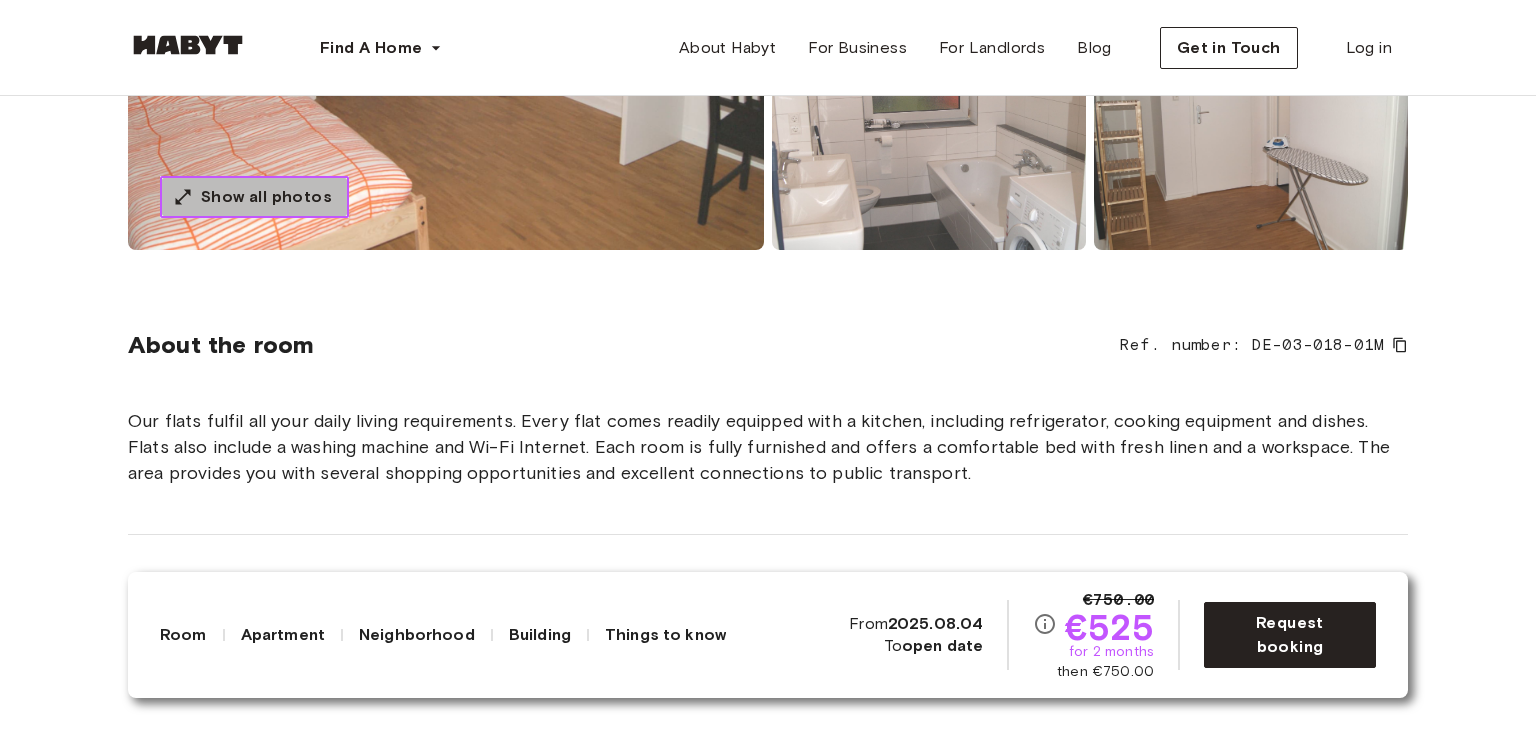 click on "Show all photos" at bounding box center (266, 197) 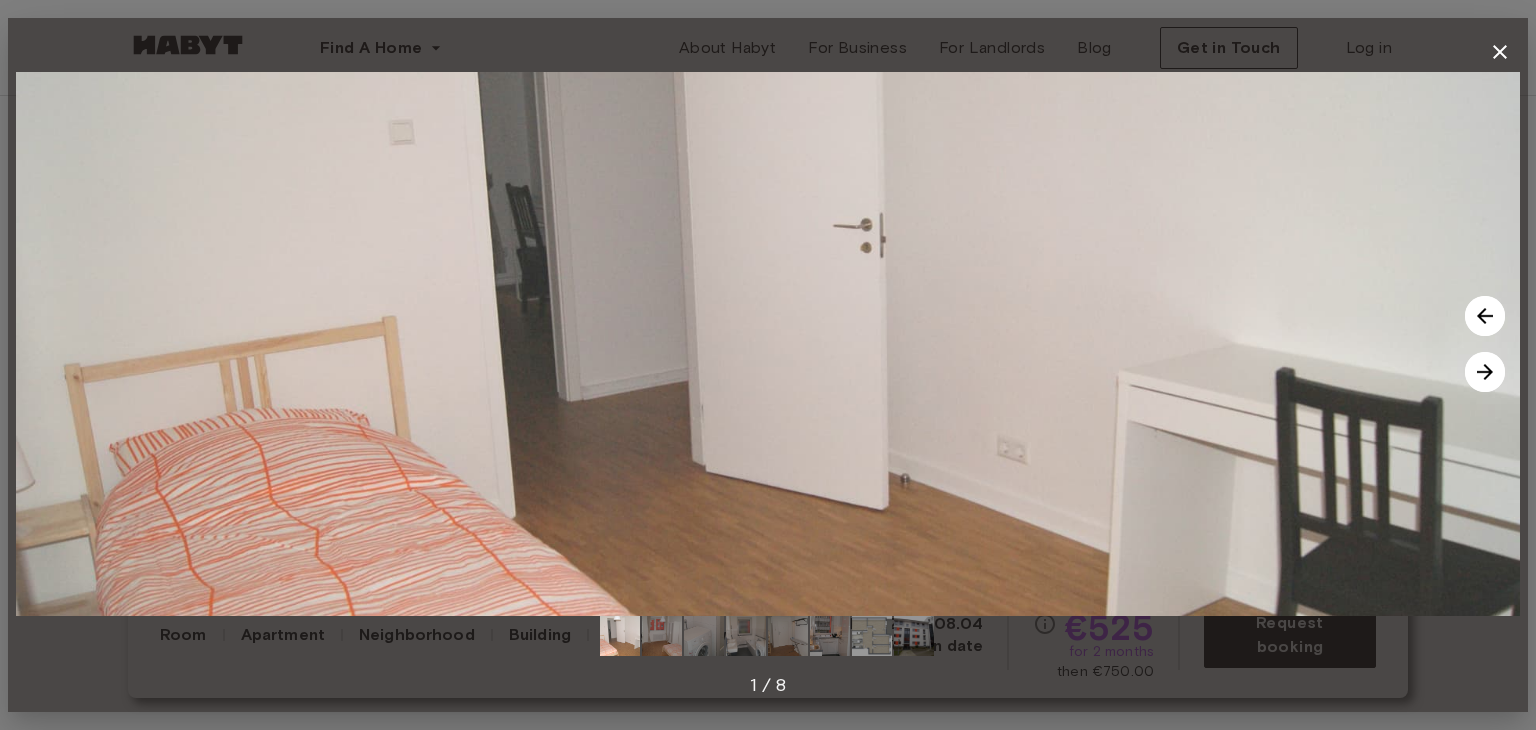 click at bounding box center (872, 636) 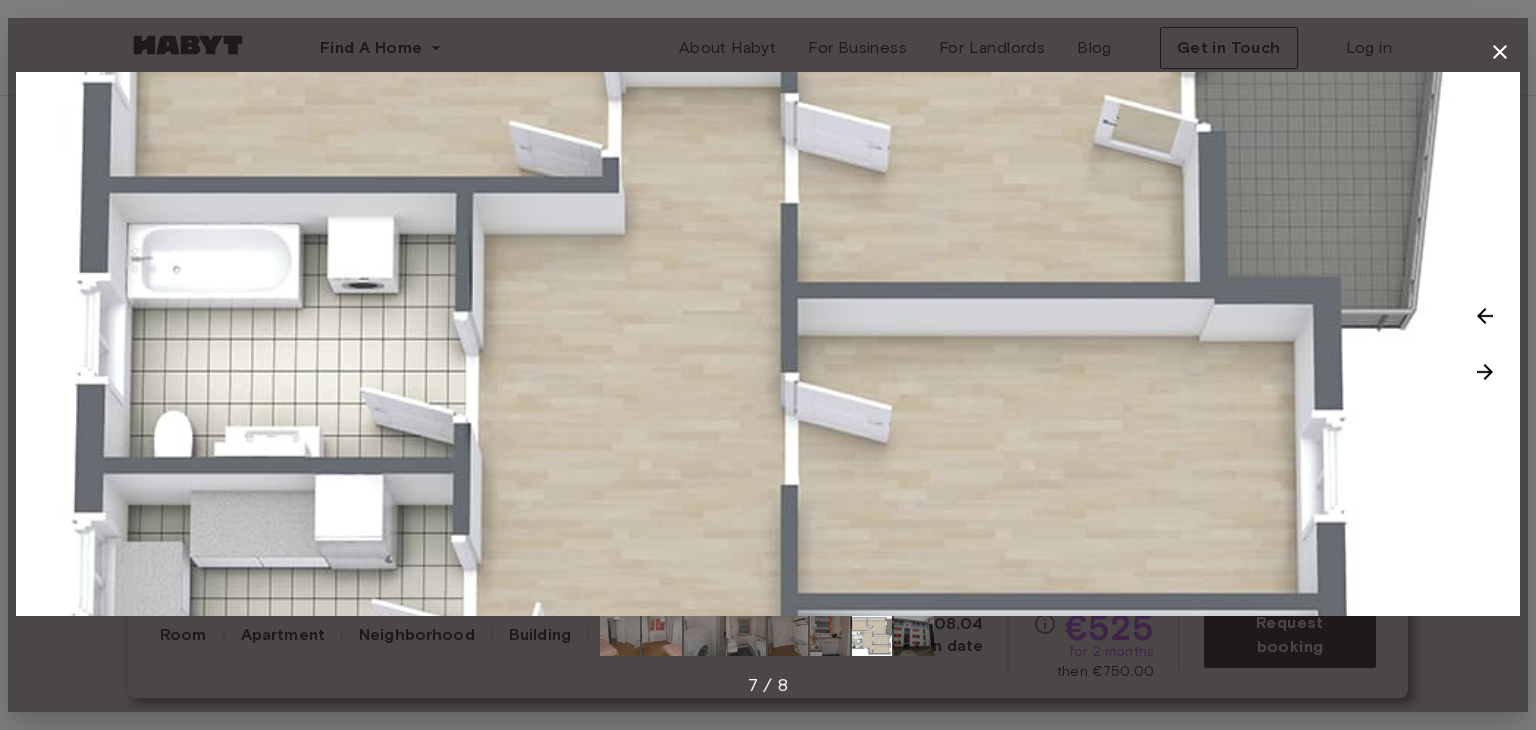 click at bounding box center [830, 636] 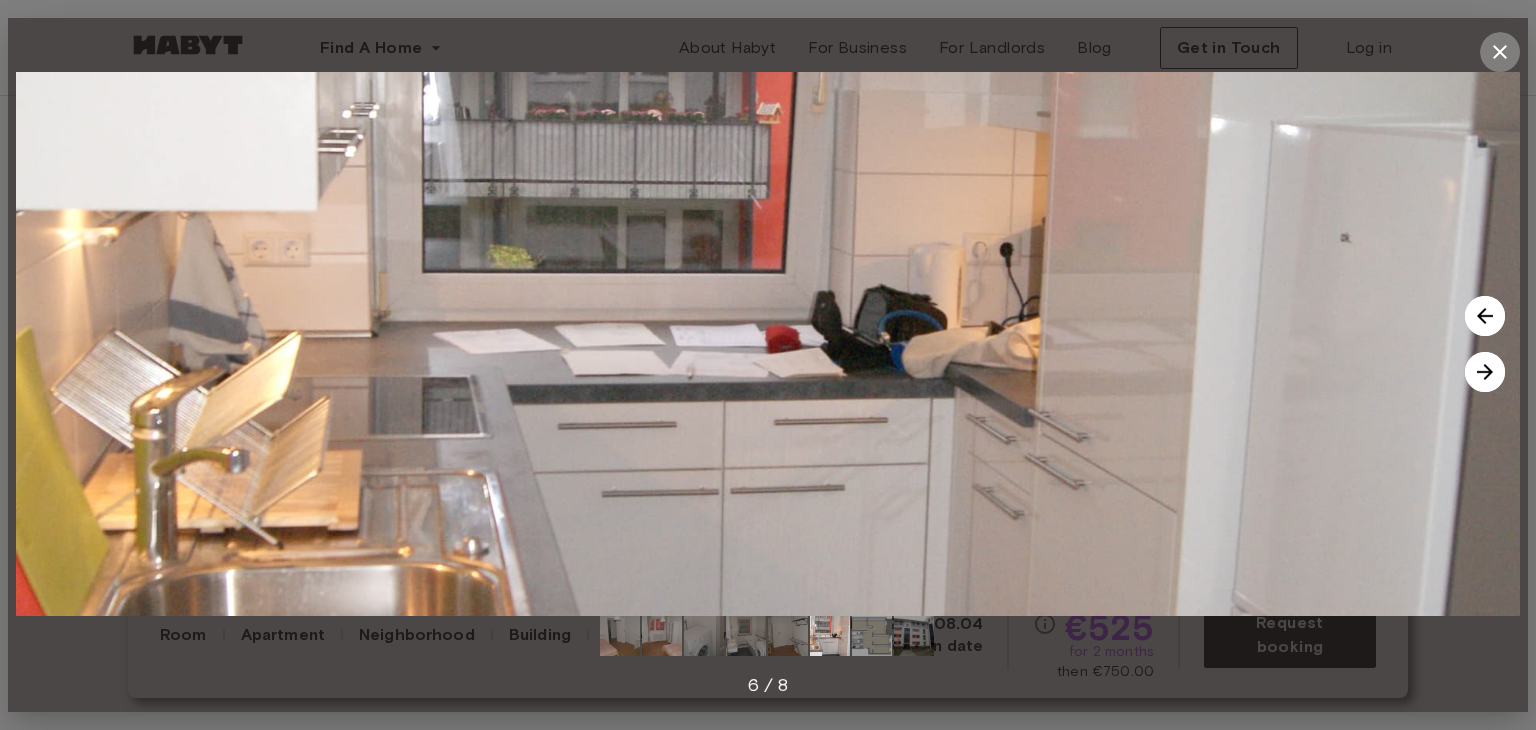 drag, startPoint x: 1499, startPoint y: 45, endPoint x: 1393, endPoint y: 123, distance: 131.60547 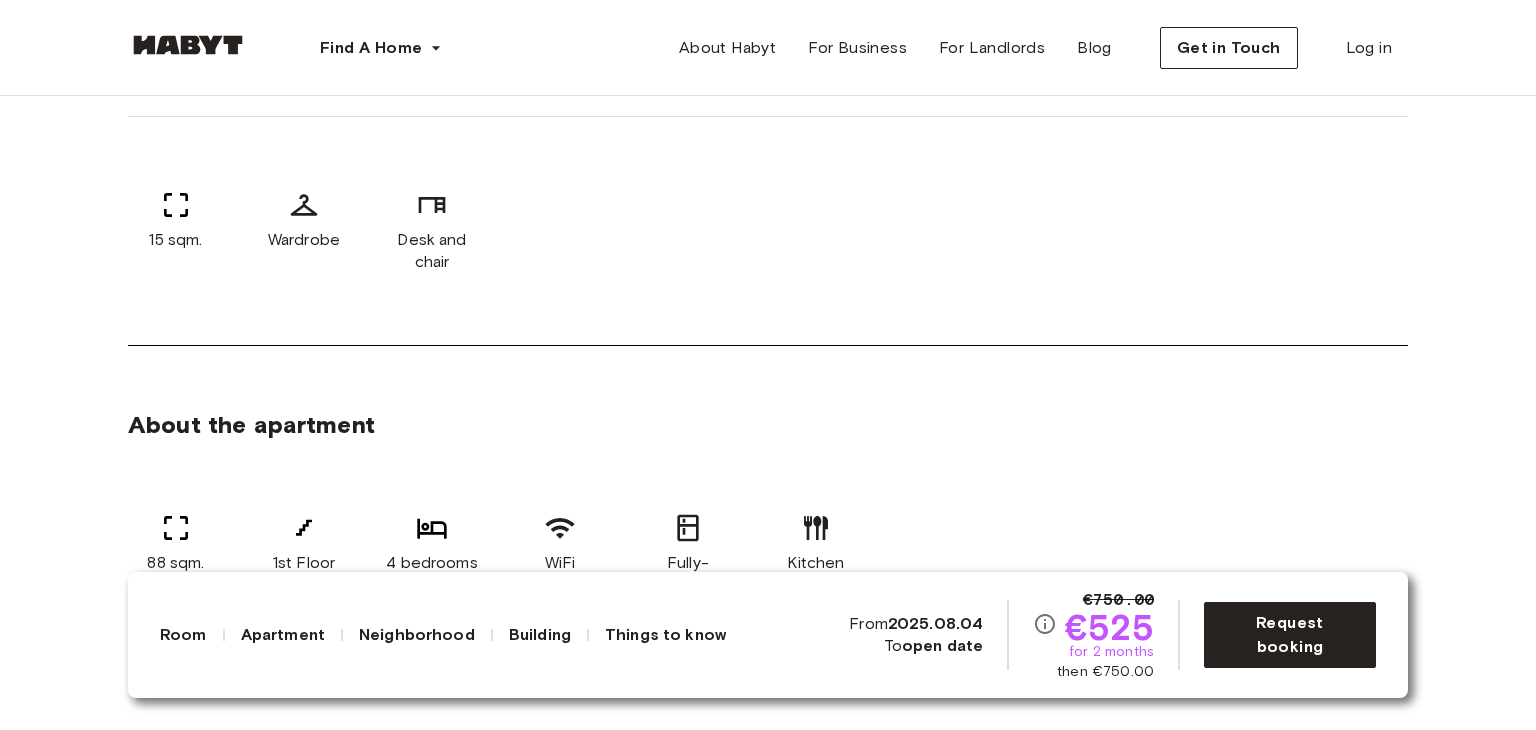 scroll, scrollTop: 900, scrollLeft: 0, axis: vertical 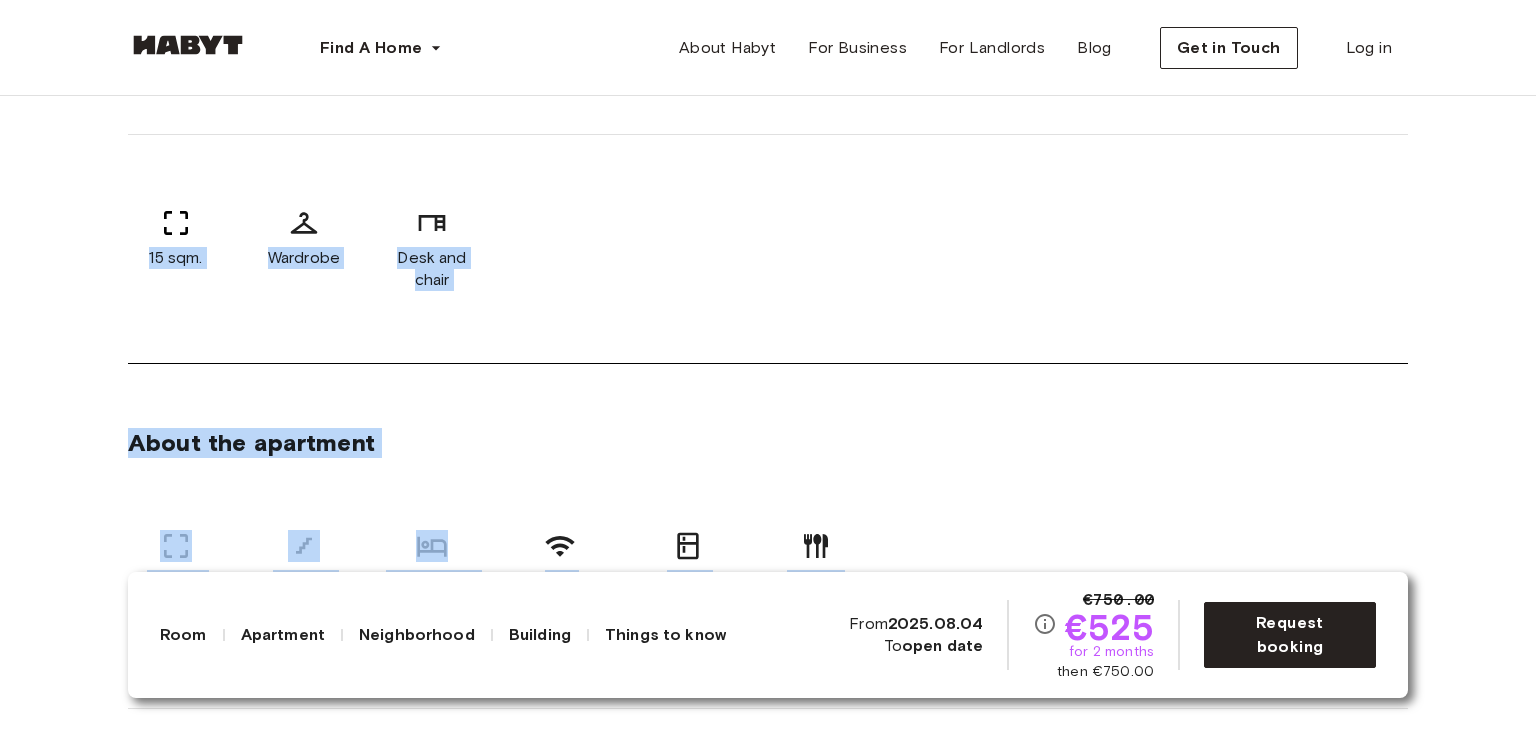 drag, startPoint x: 192, startPoint y: 257, endPoint x: 879, endPoint y: 554, distance: 748.4504 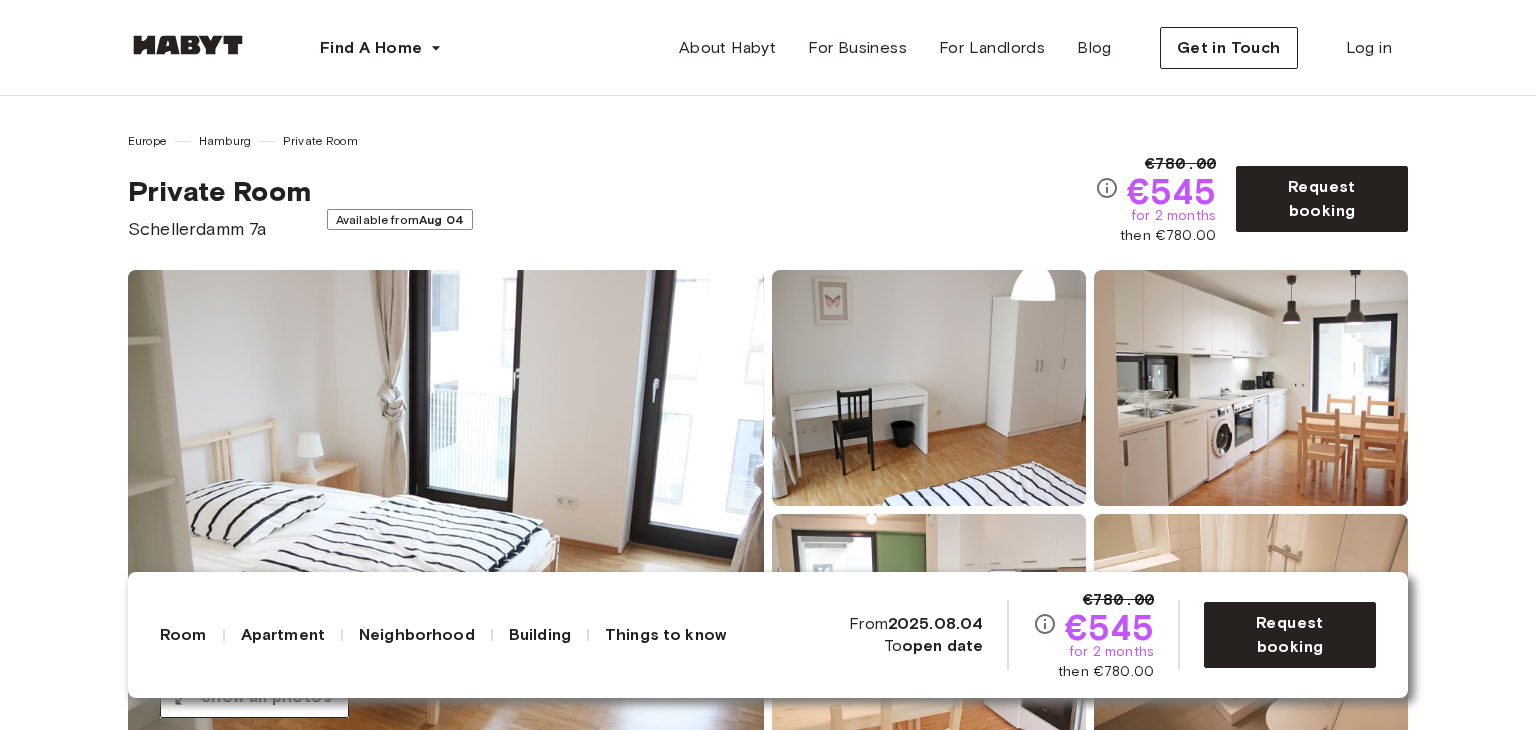 scroll, scrollTop: 0, scrollLeft: 0, axis: both 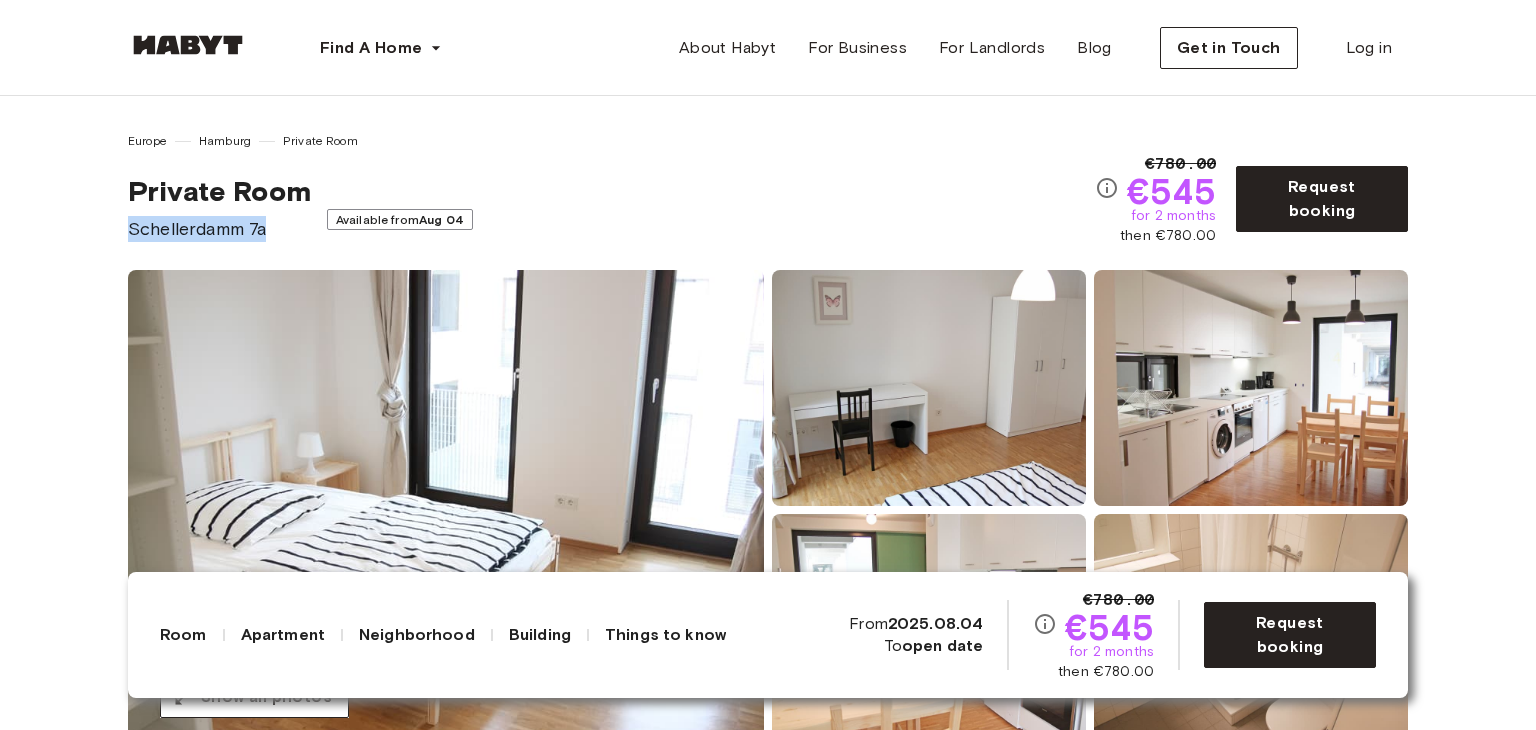 click on "Private Room [STREET_NAME] [STREET_NUMBER] Available from  [DATE]" at bounding box center [611, 208] 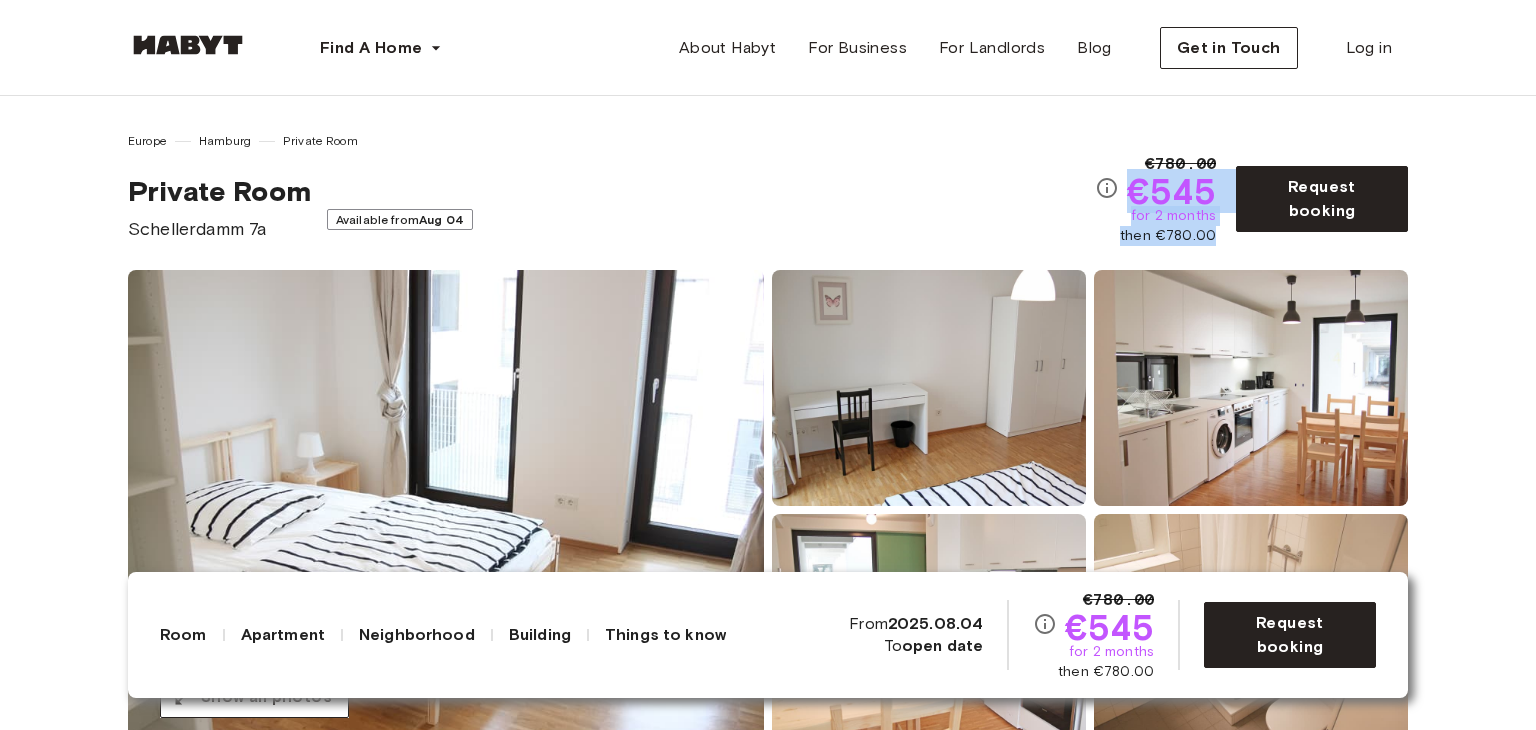 drag, startPoint x: 1221, startPoint y: 238, endPoint x: 1107, endPoint y: 206, distance: 118.40608 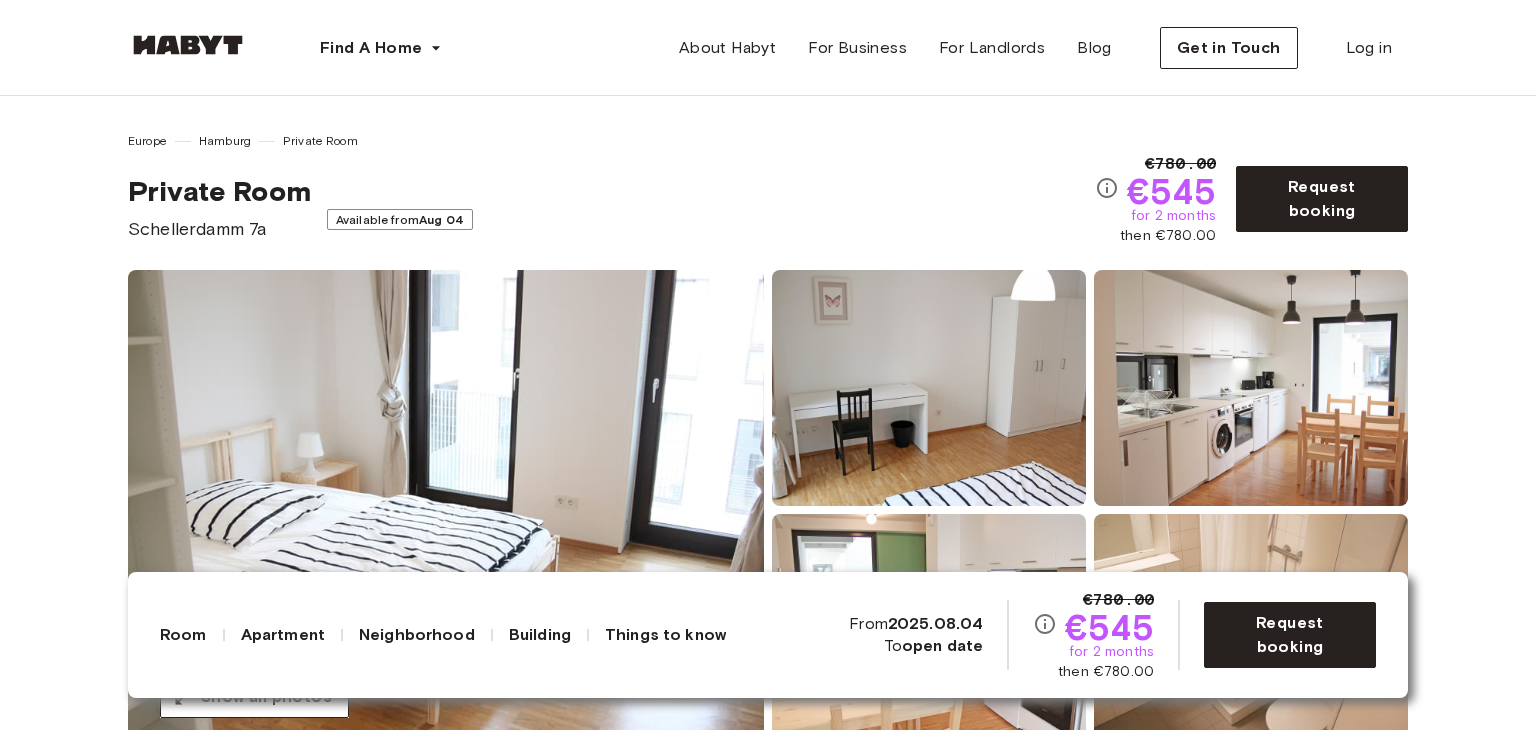 drag, startPoint x: 700, startPoint y: 181, endPoint x: 684, endPoint y: 215, distance: 37.576588 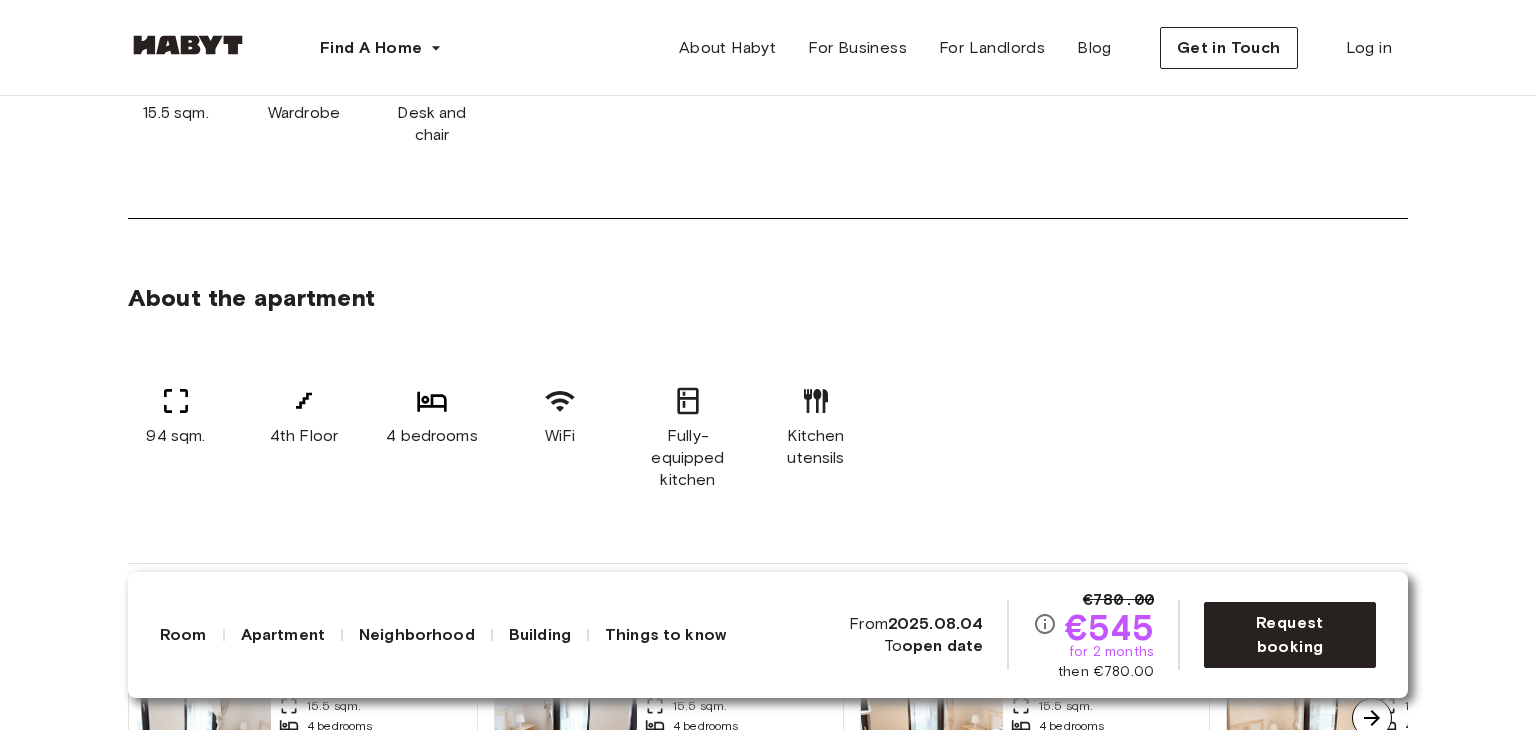 scroll, scrollTop: 1000, scrollLeft: 0, axis: vertical 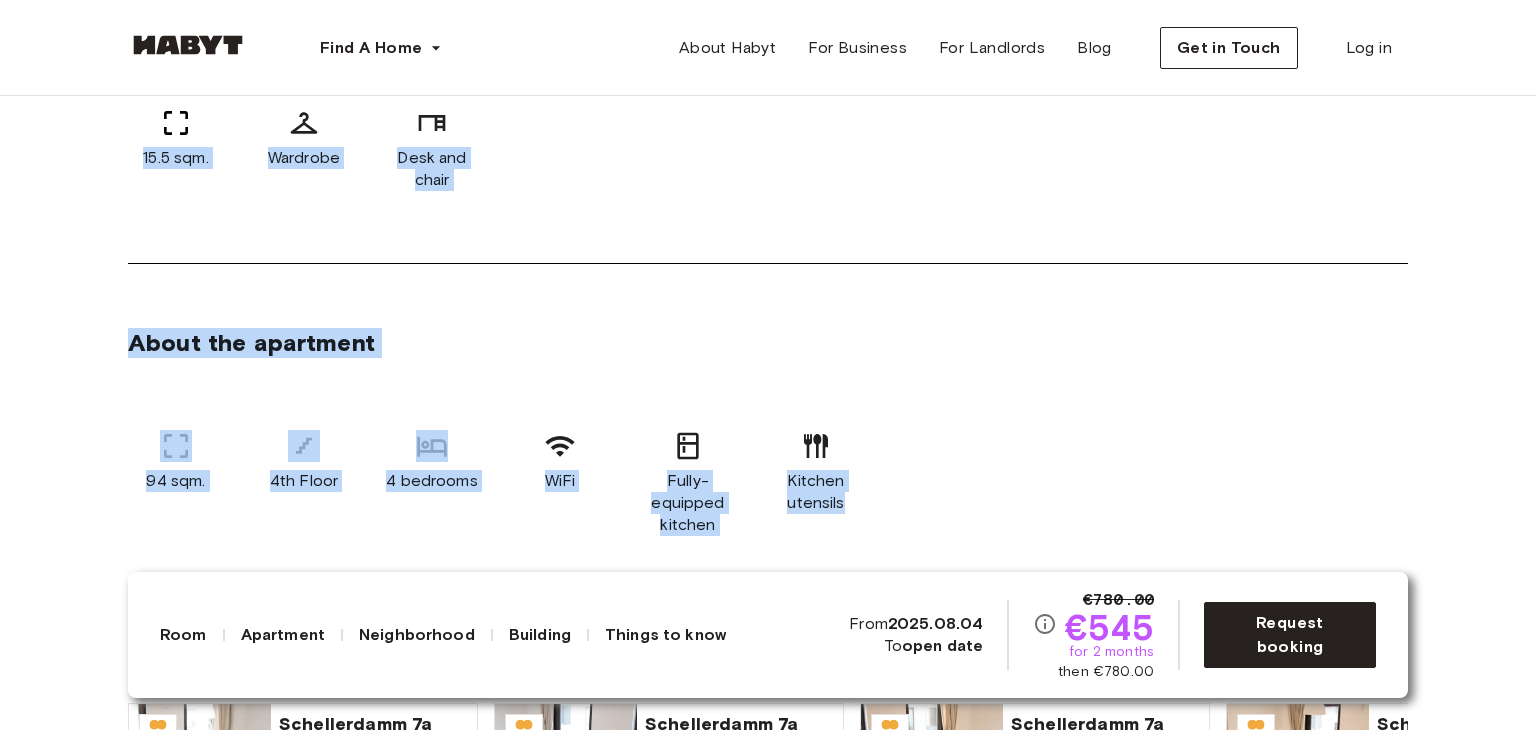 drag, startPoint x: 140, startPoint y: 155, endPoint x: 901, endPoint y: 509, distance: 839.30743 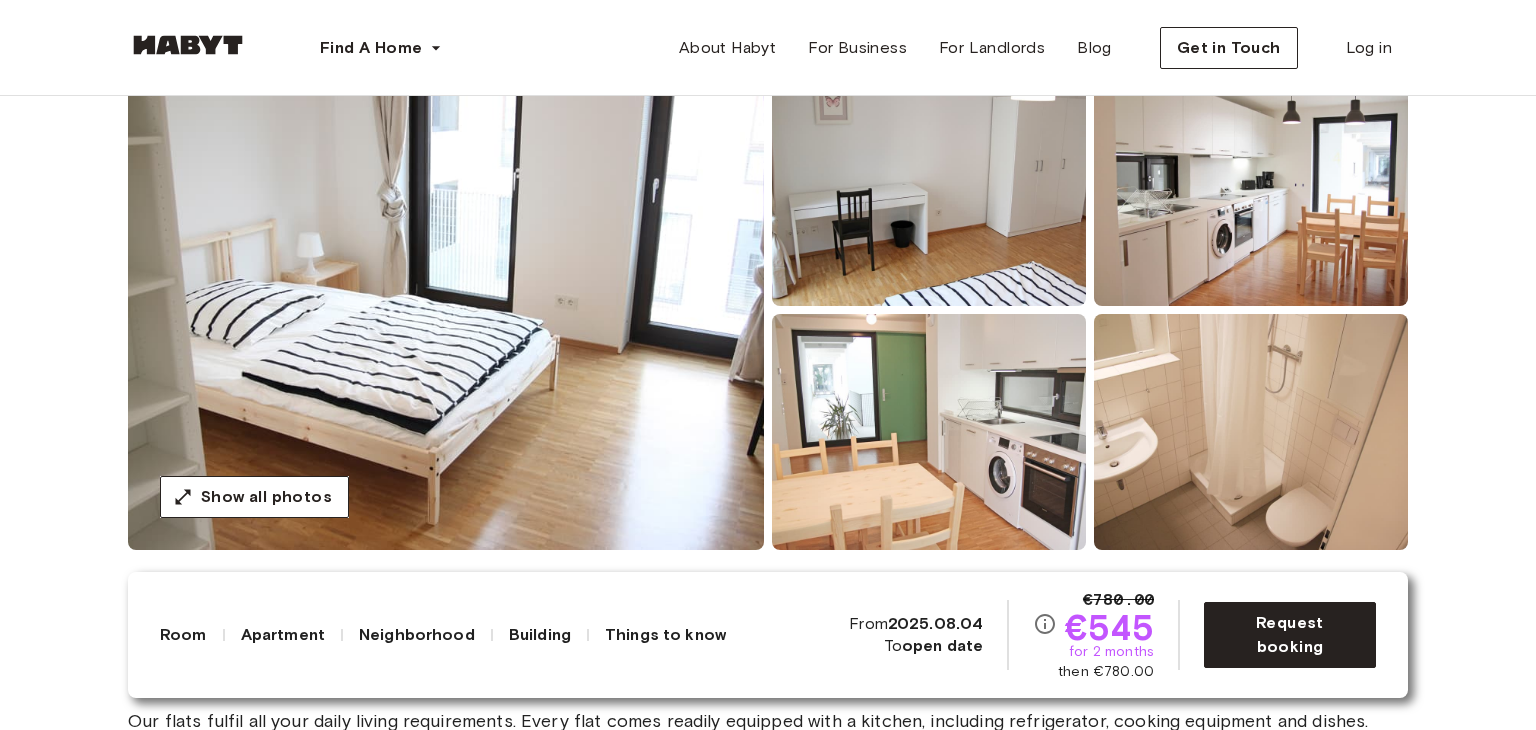 scroll, scrollTop: 200, scrollLeft: 0, axis: vertical 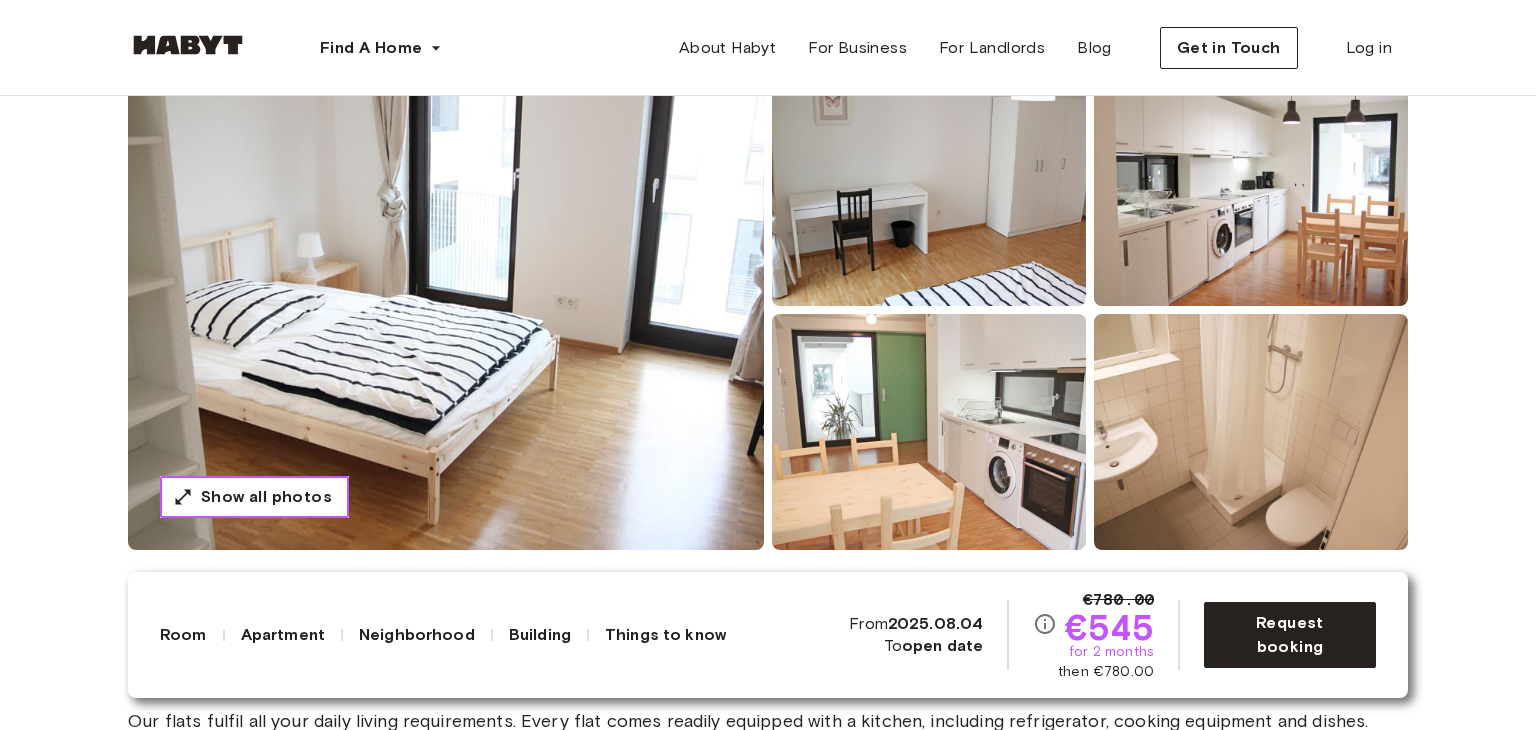 click on "Show all photos" at bounding box center [266, 497] 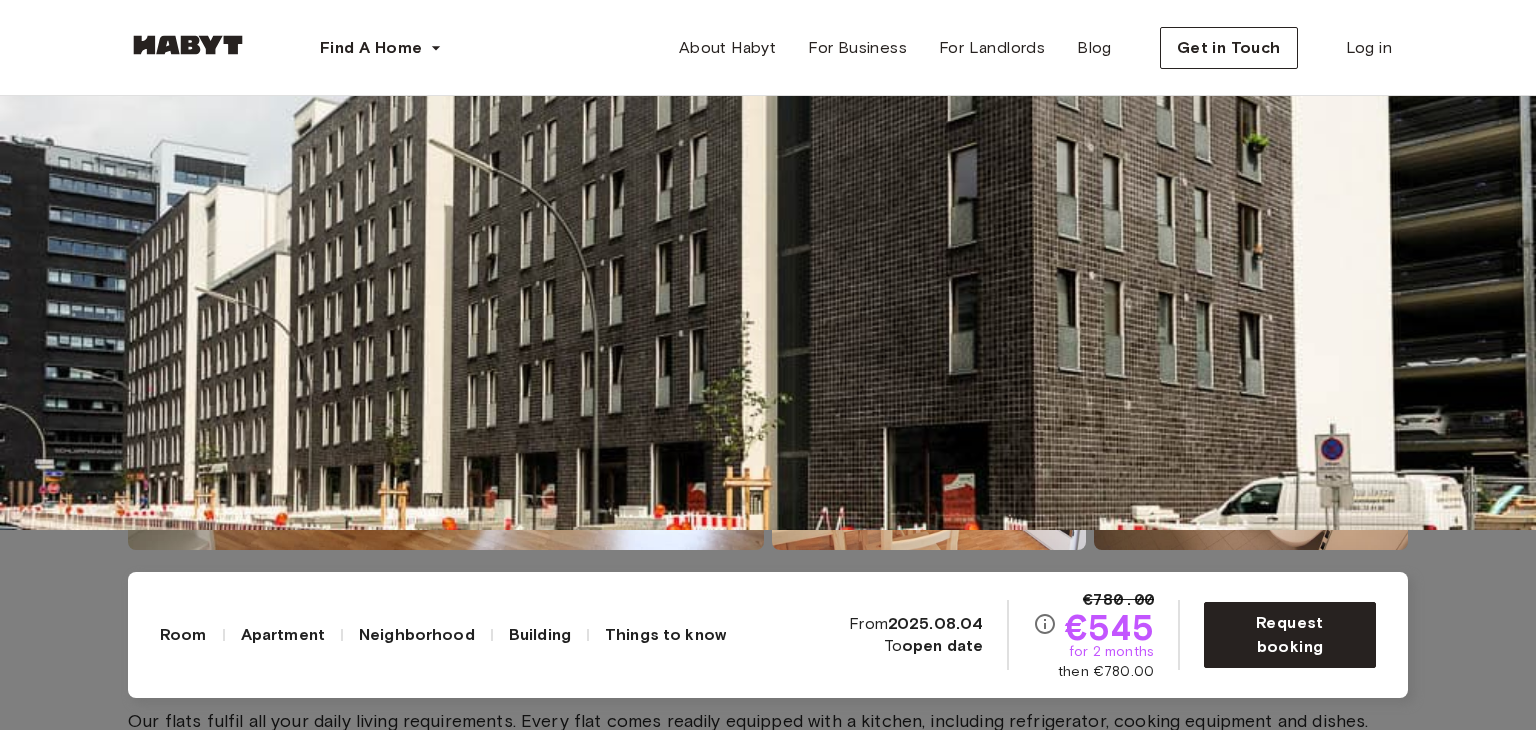 click at bounding box center [768, 165] 